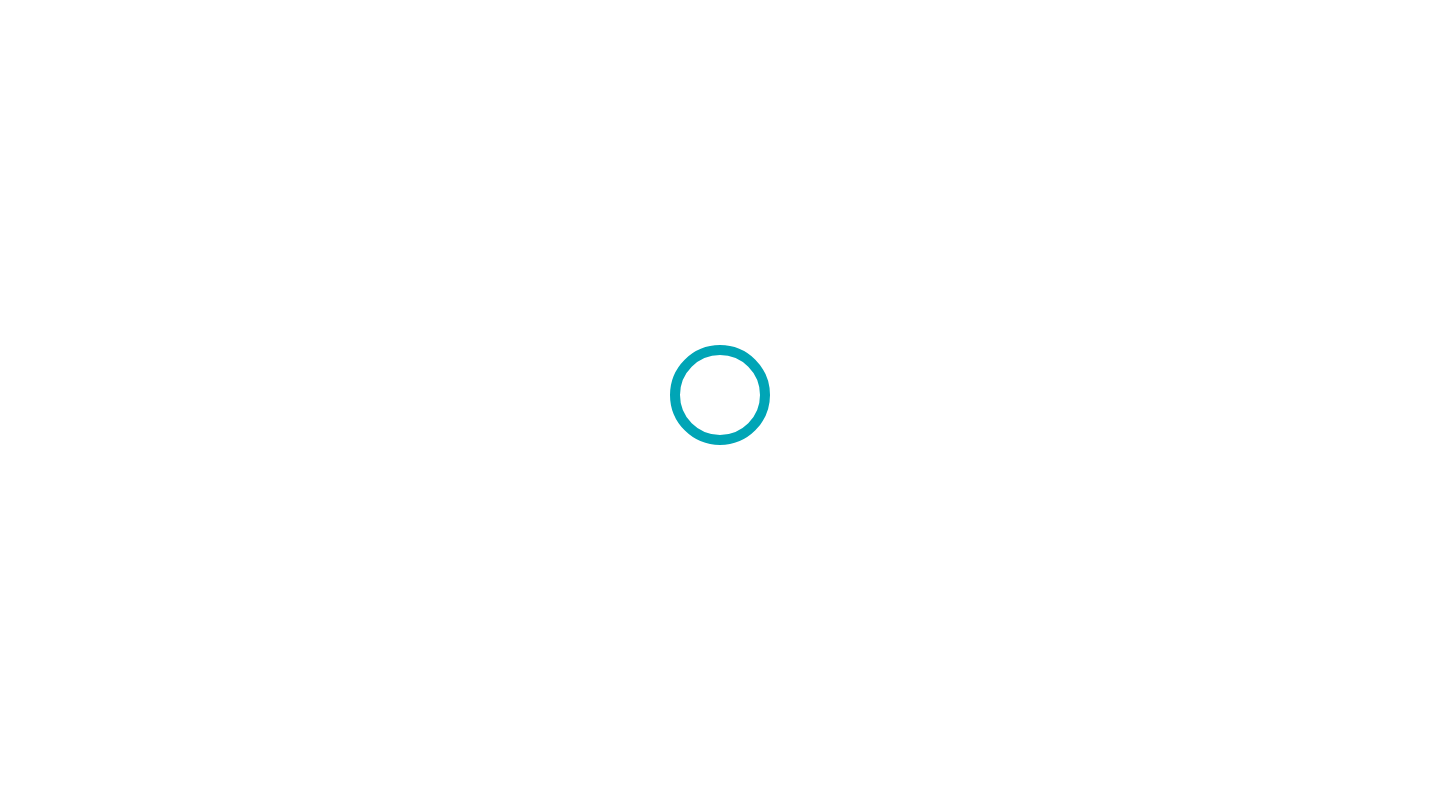 scroll, scrollTop: 0, scrollLeft: 0, axis: both 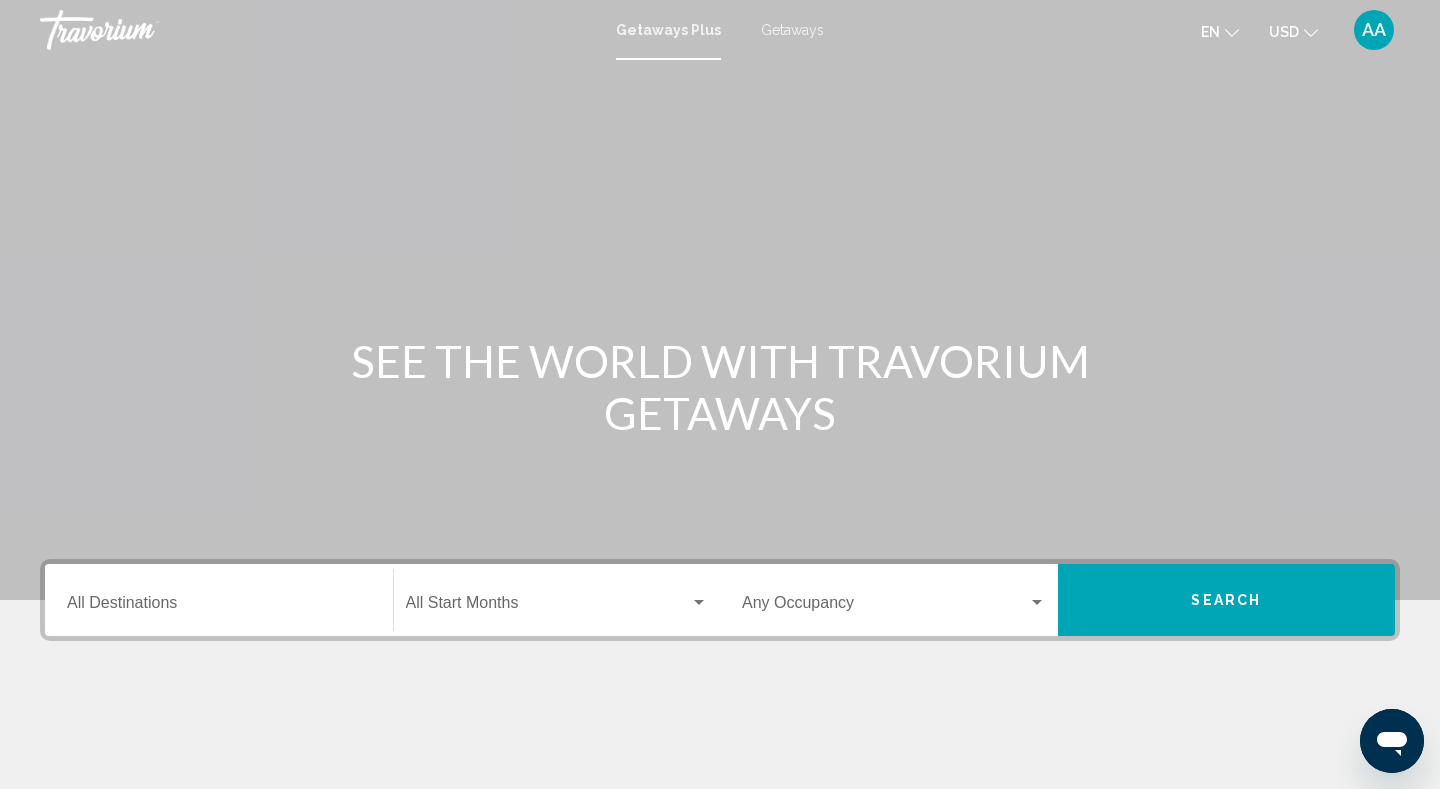 click on "Destination All Destinations" at bounding box center [219, 607] 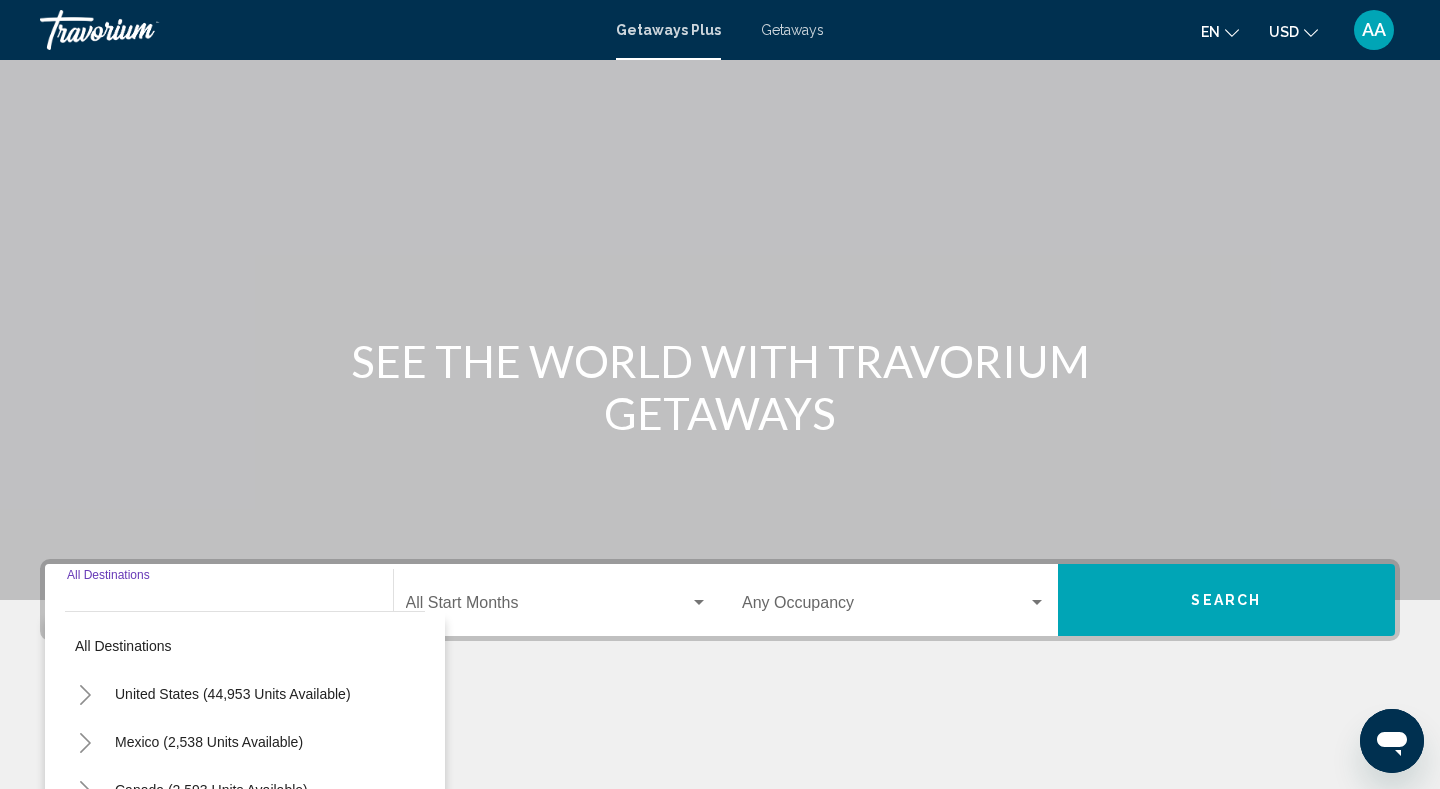 scroll, scrollTop: 297, scrollLeft: 0, axis: vertical 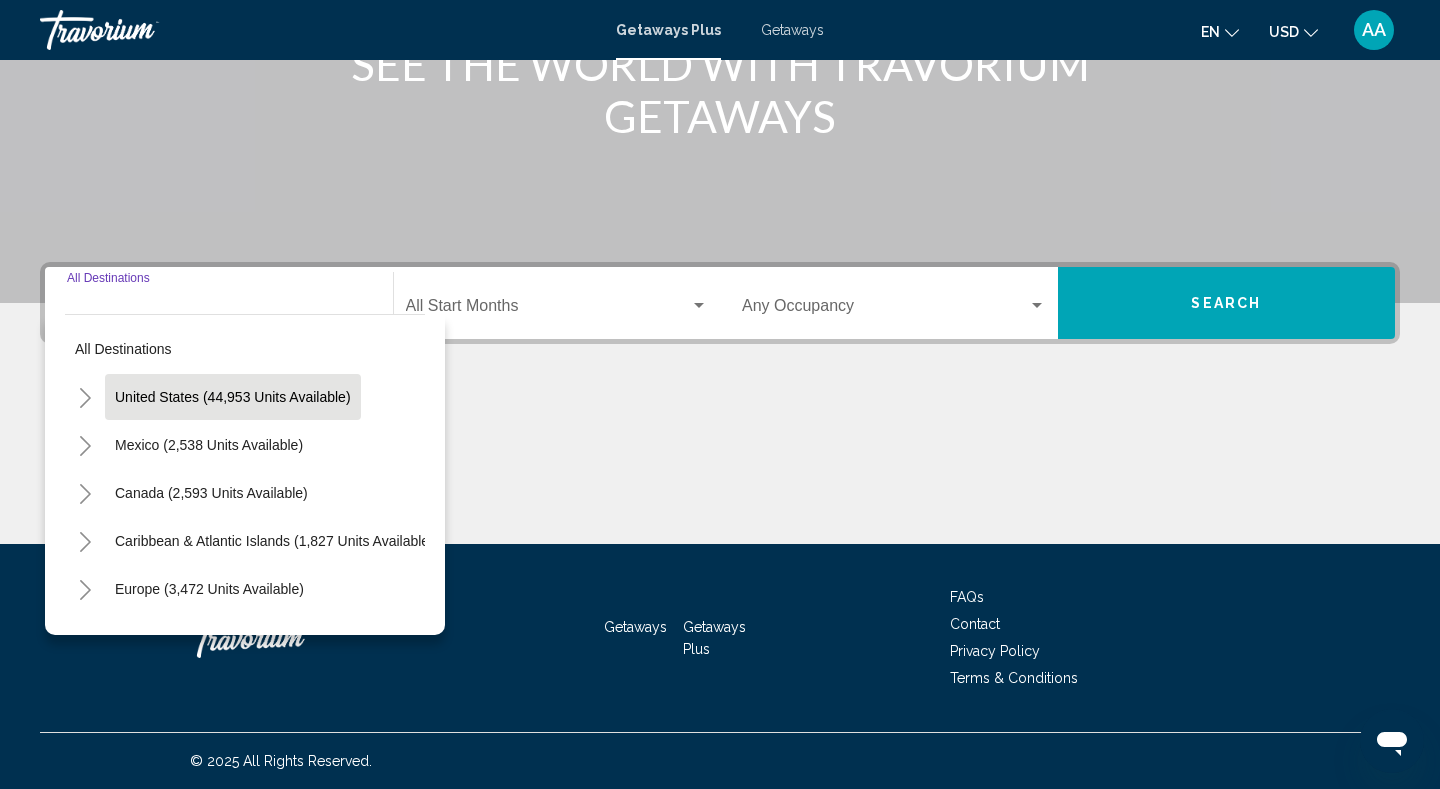 click on "United States (44,953 units available)" at bounding box center (209, 445) 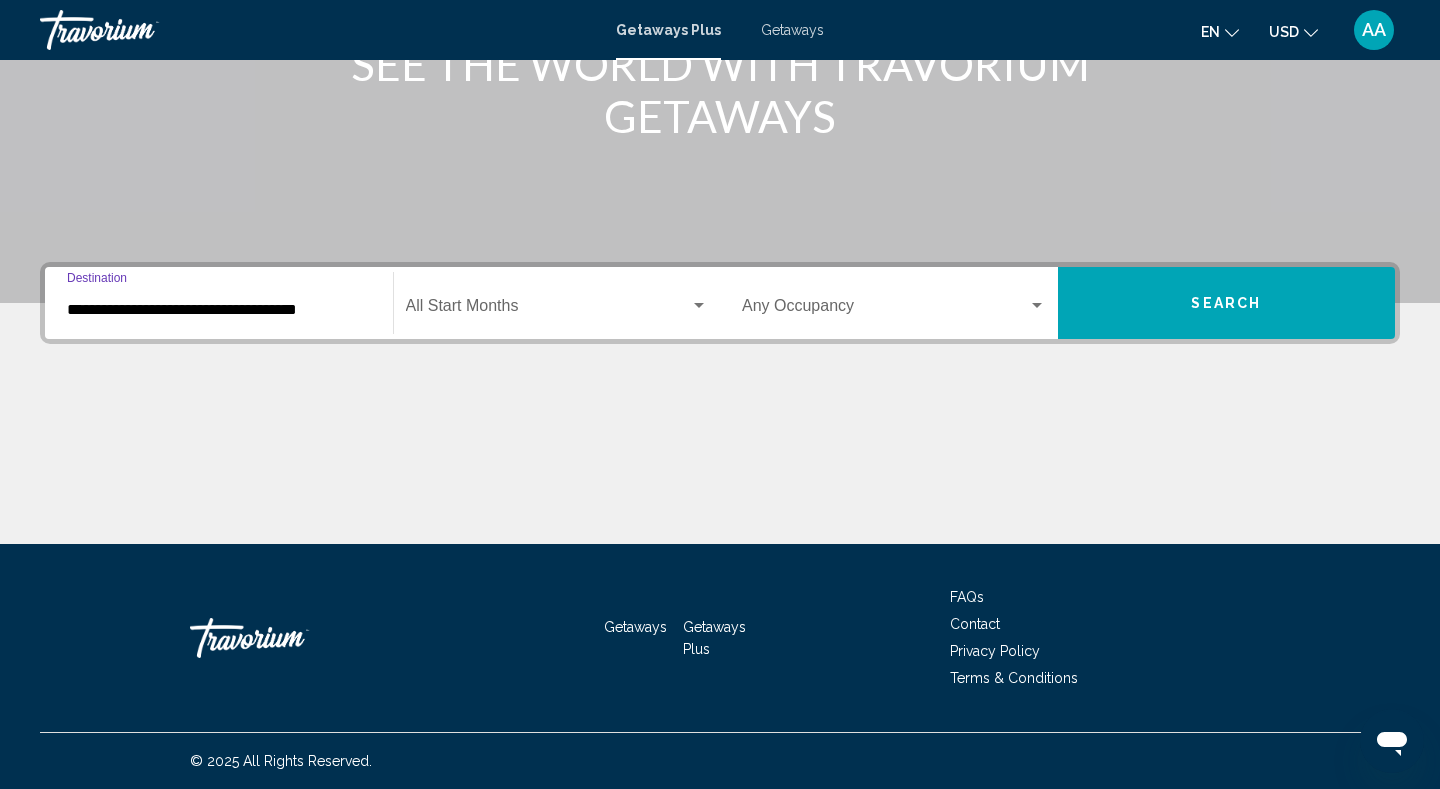 click at bounding box center [548, 310] 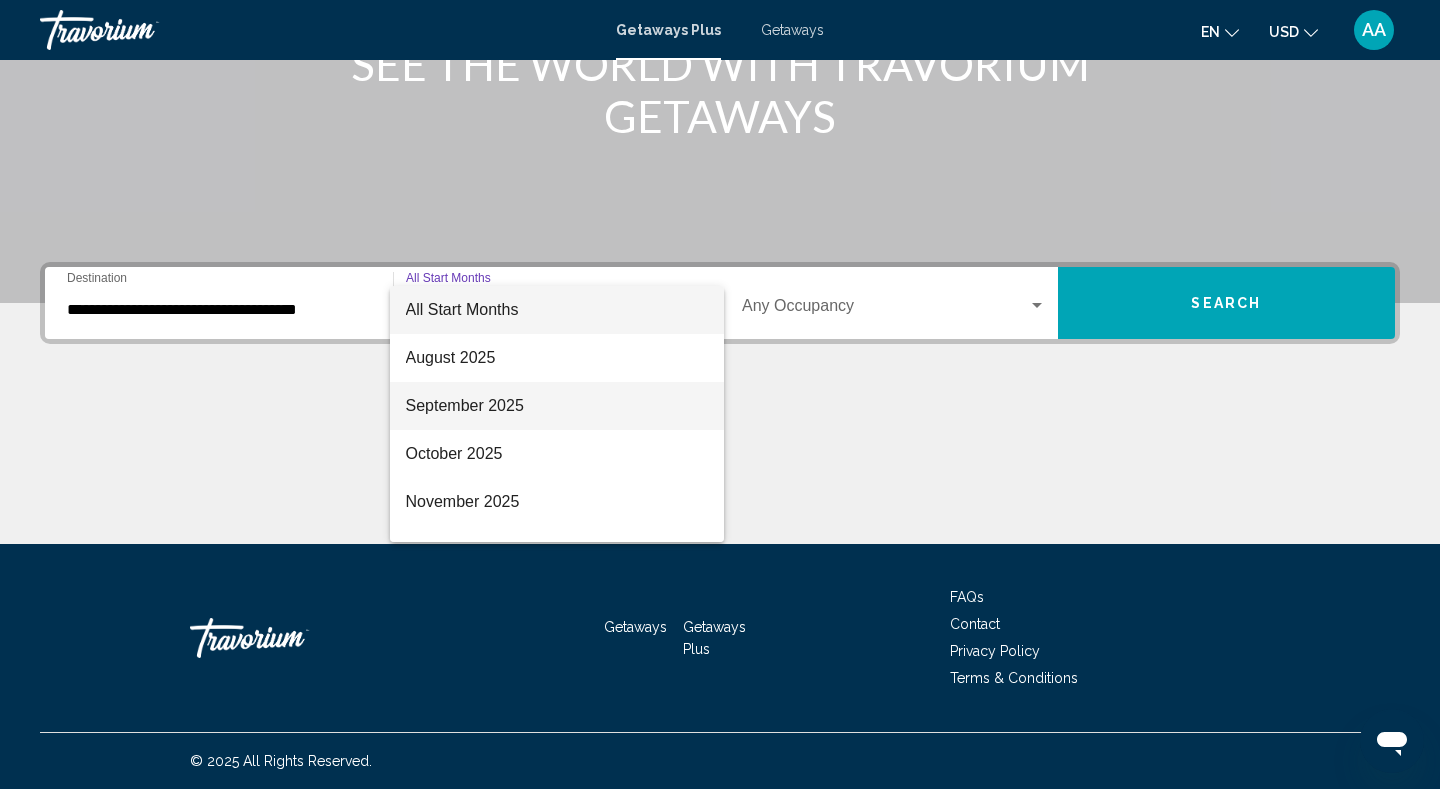 click on "September 2025" at bounding box center (557, 406) 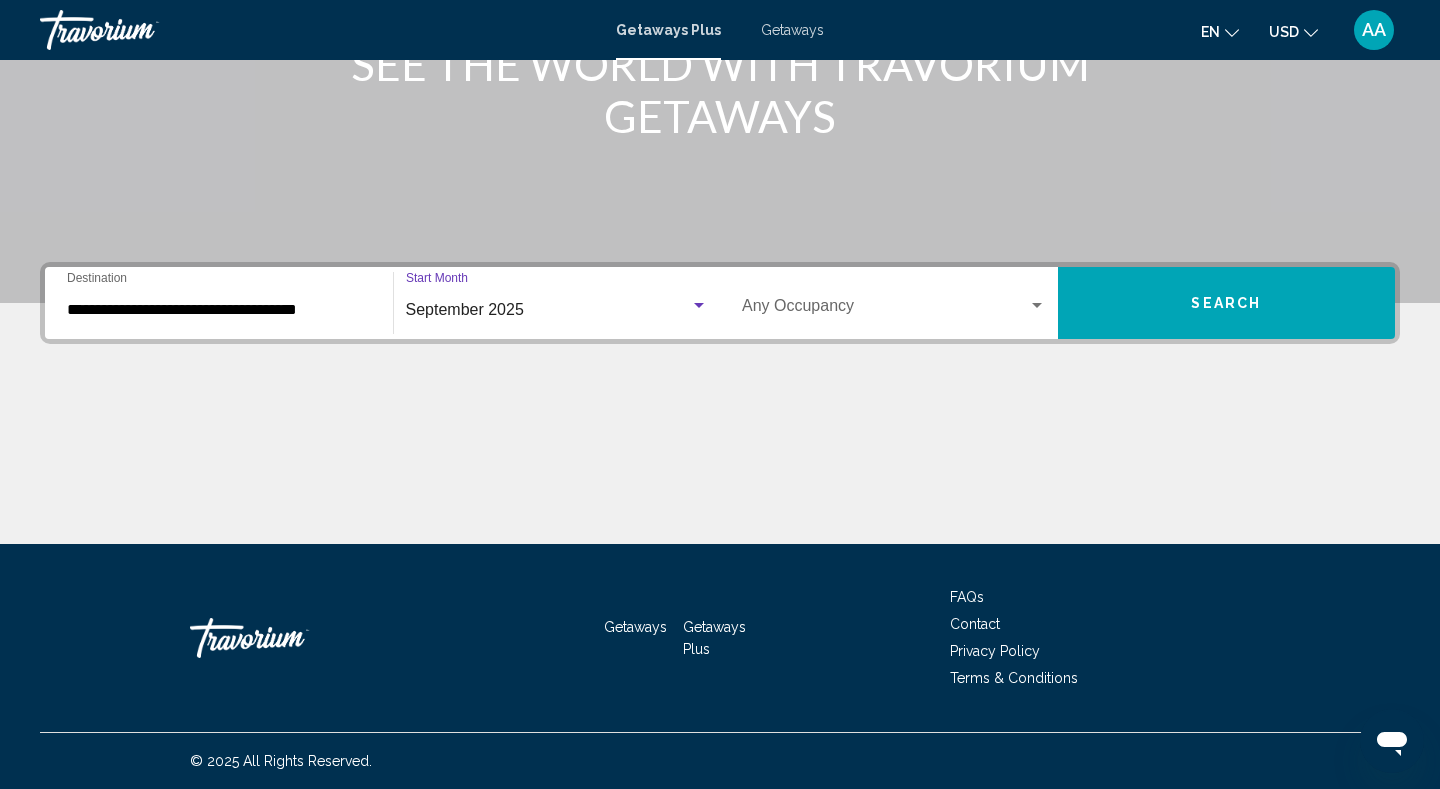 click on "Occupancy Any Occupancy" at bounding box center [894, 303] 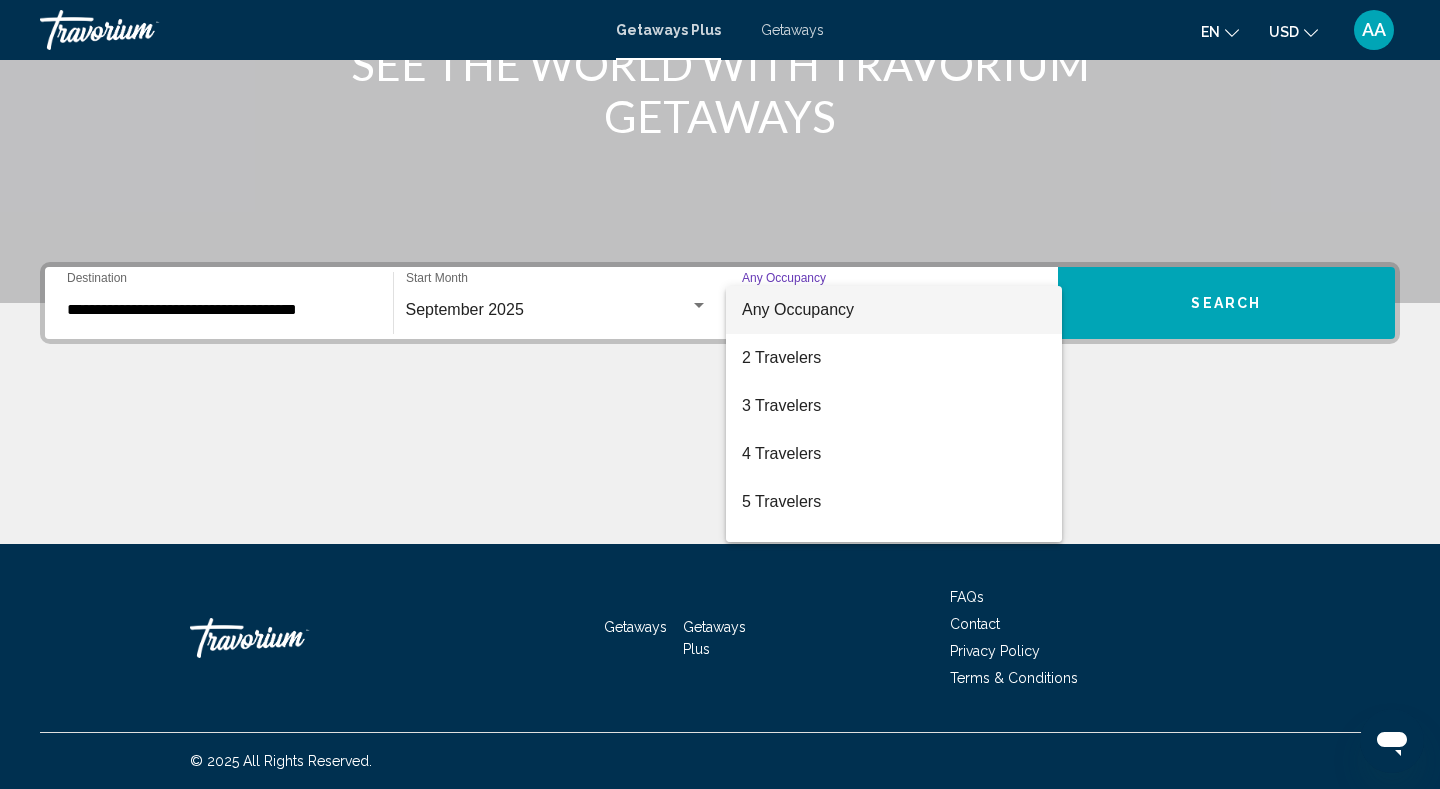 click at bounding box center [720, 394] 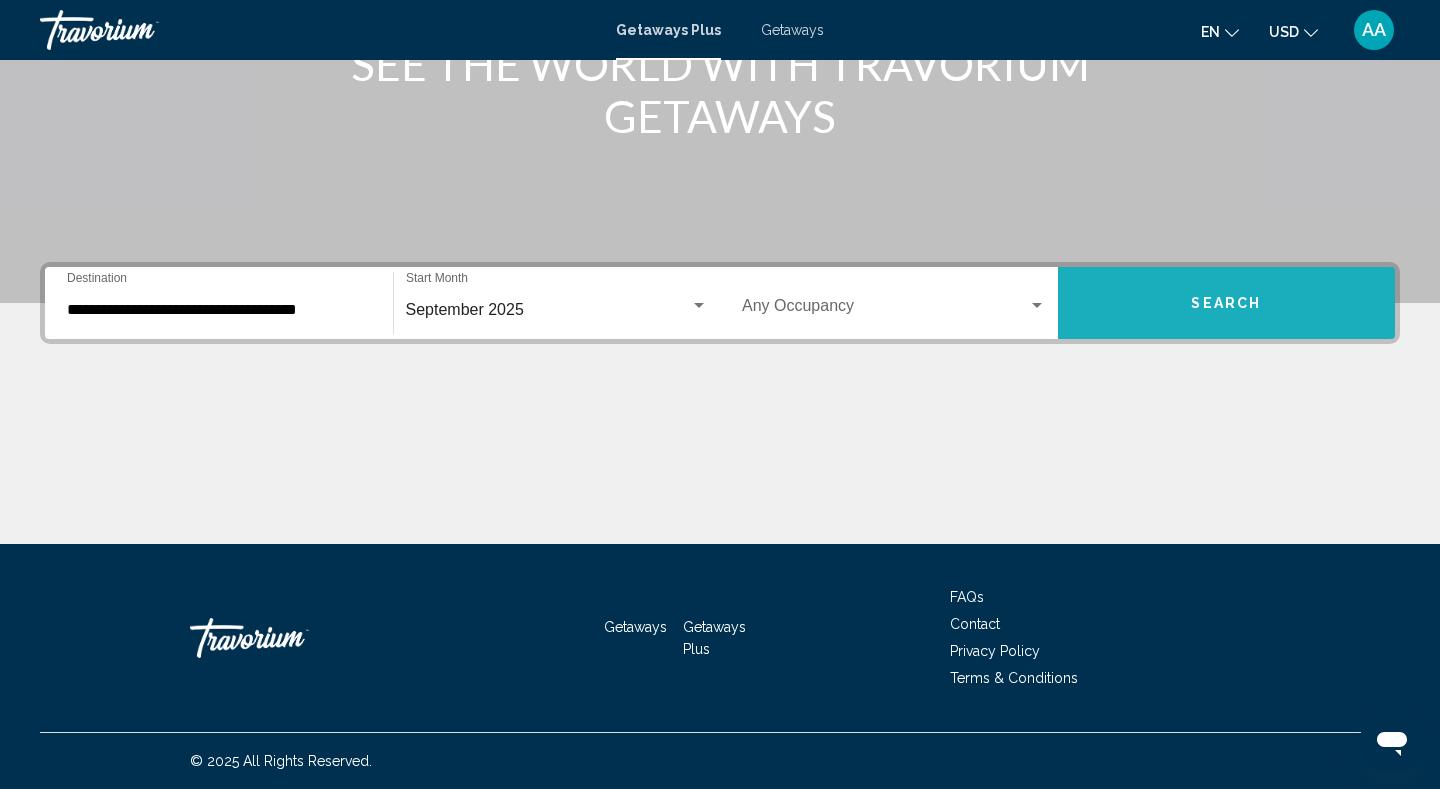 click on "Search" at bounding box center [1227, 303] 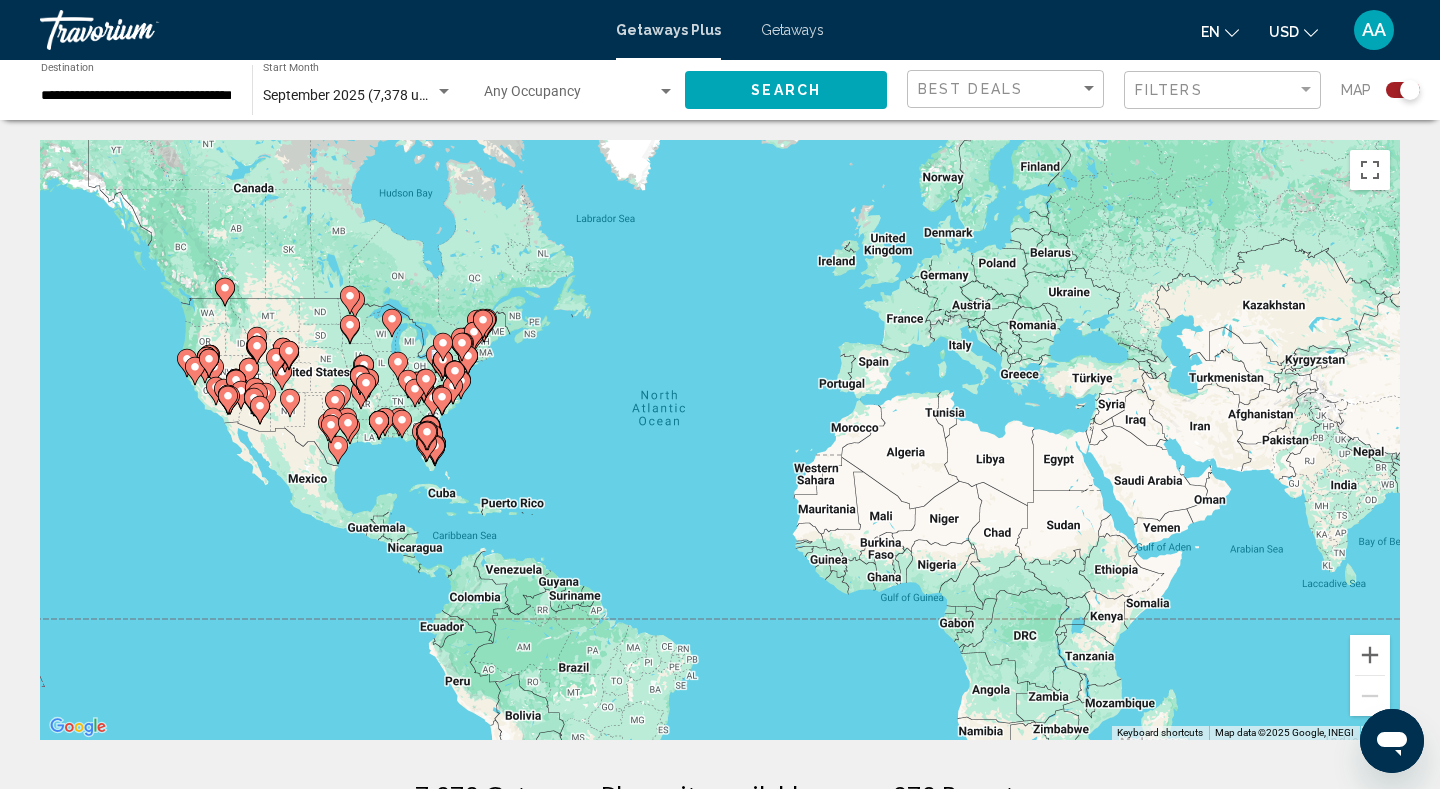 click at bounding box center [442, 401] 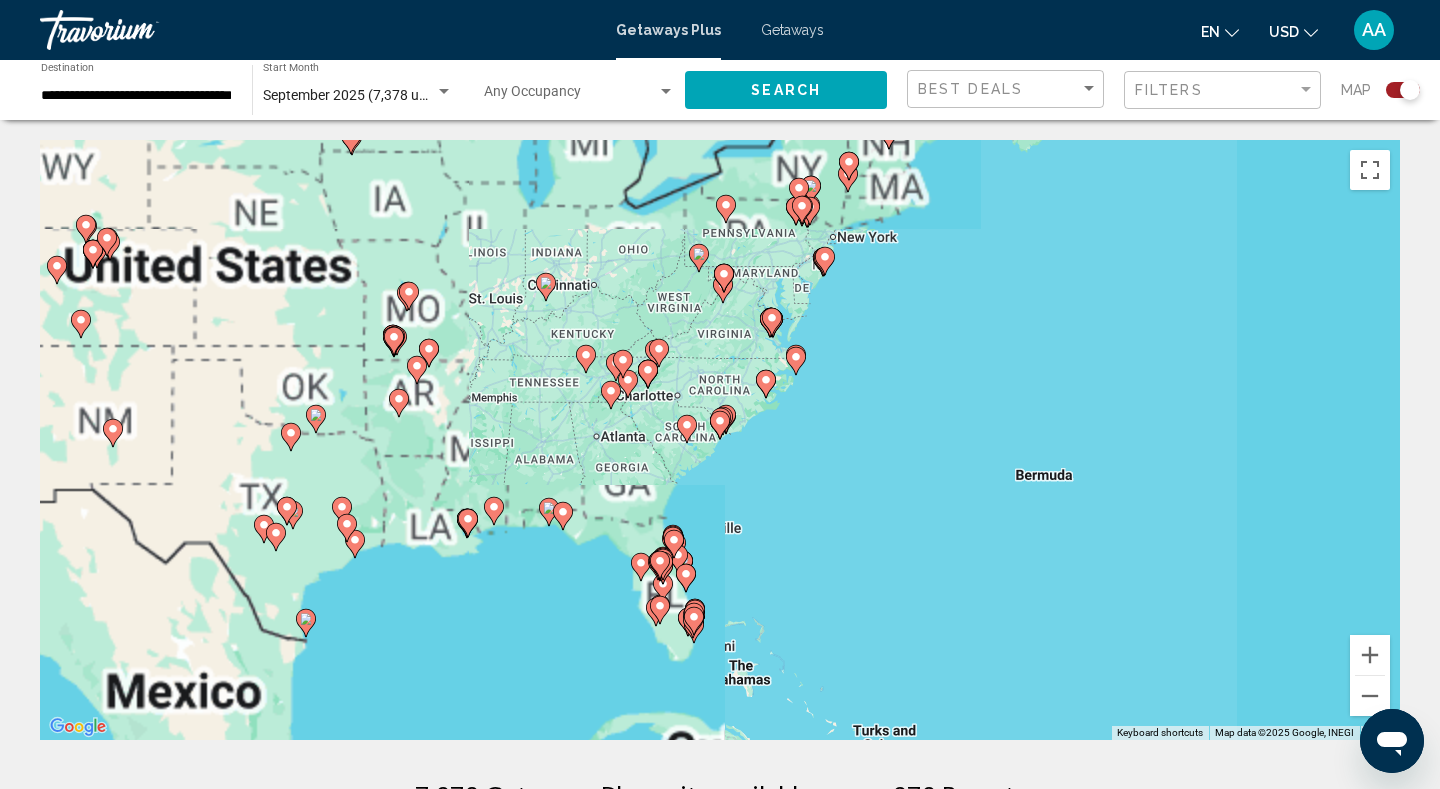 click on "To navigate, press the arrow keys. To activate drag with keyboard, press Alt + Enter. Once in keyboard drag state, use the arrow keys to move the marker. To complete the drag, press the Enter key. To cancel, press Escape." at bounding box center [720, 440] 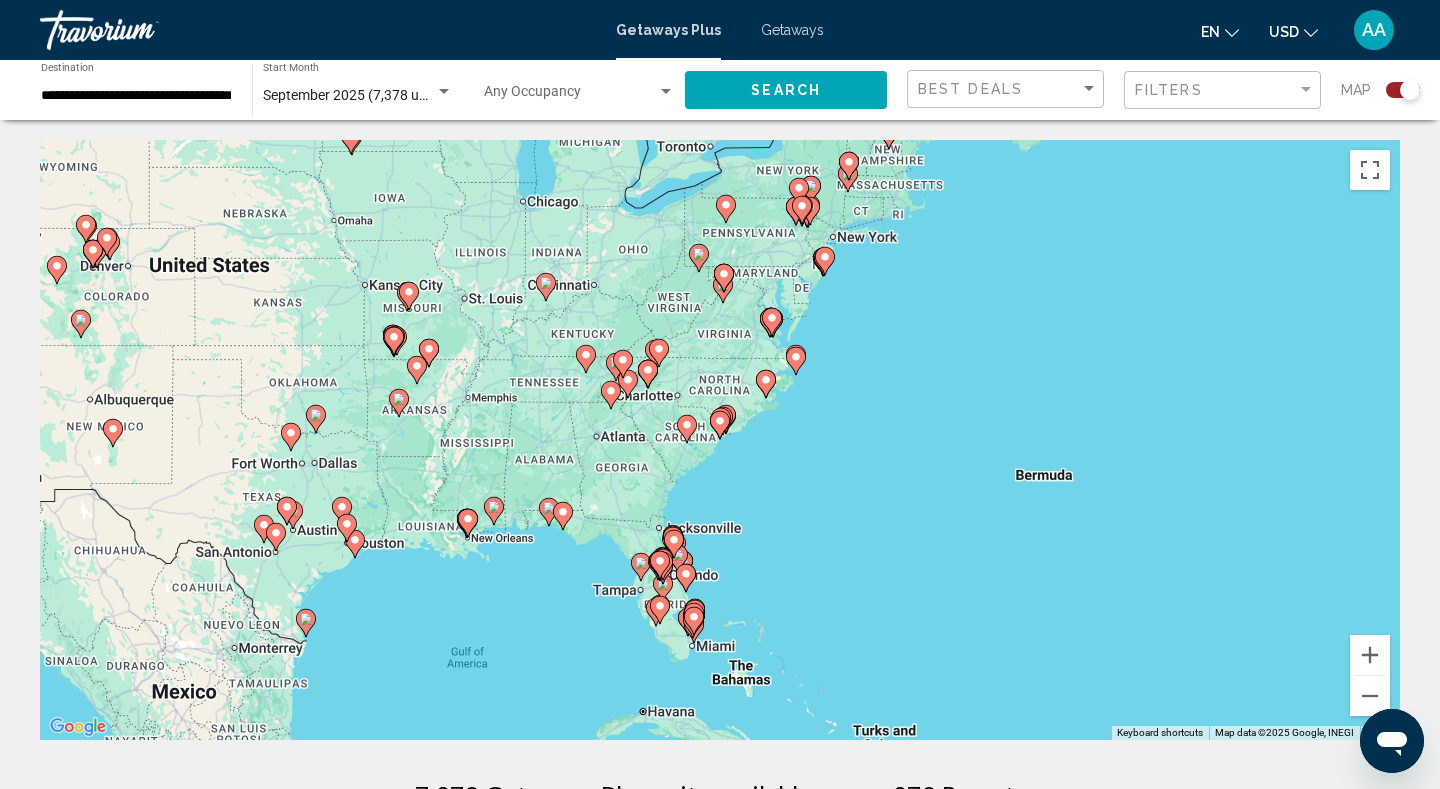 click at bounding box center [686, 578] 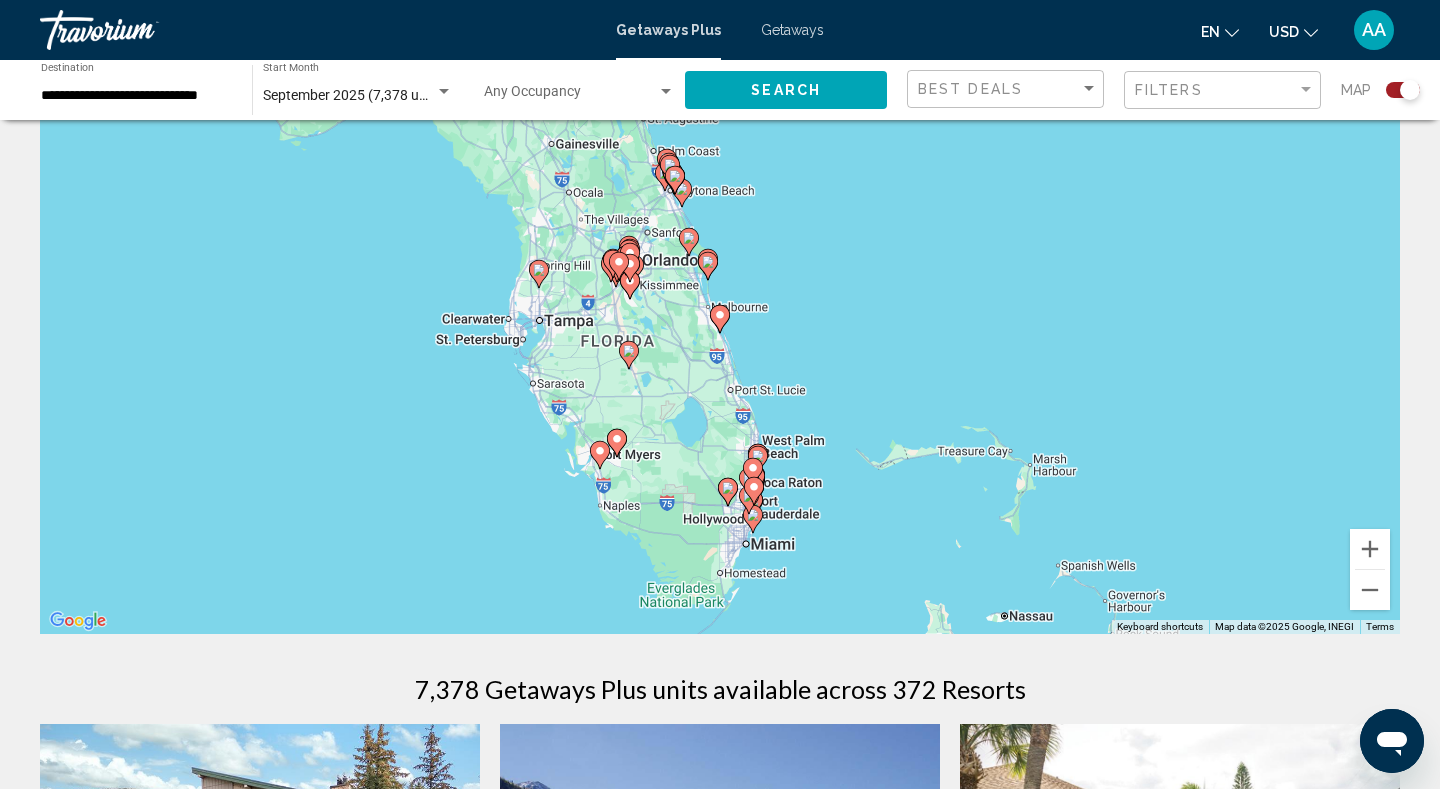 scroll, scrollTop: 115, scrollLeft: 0, axis: vertical 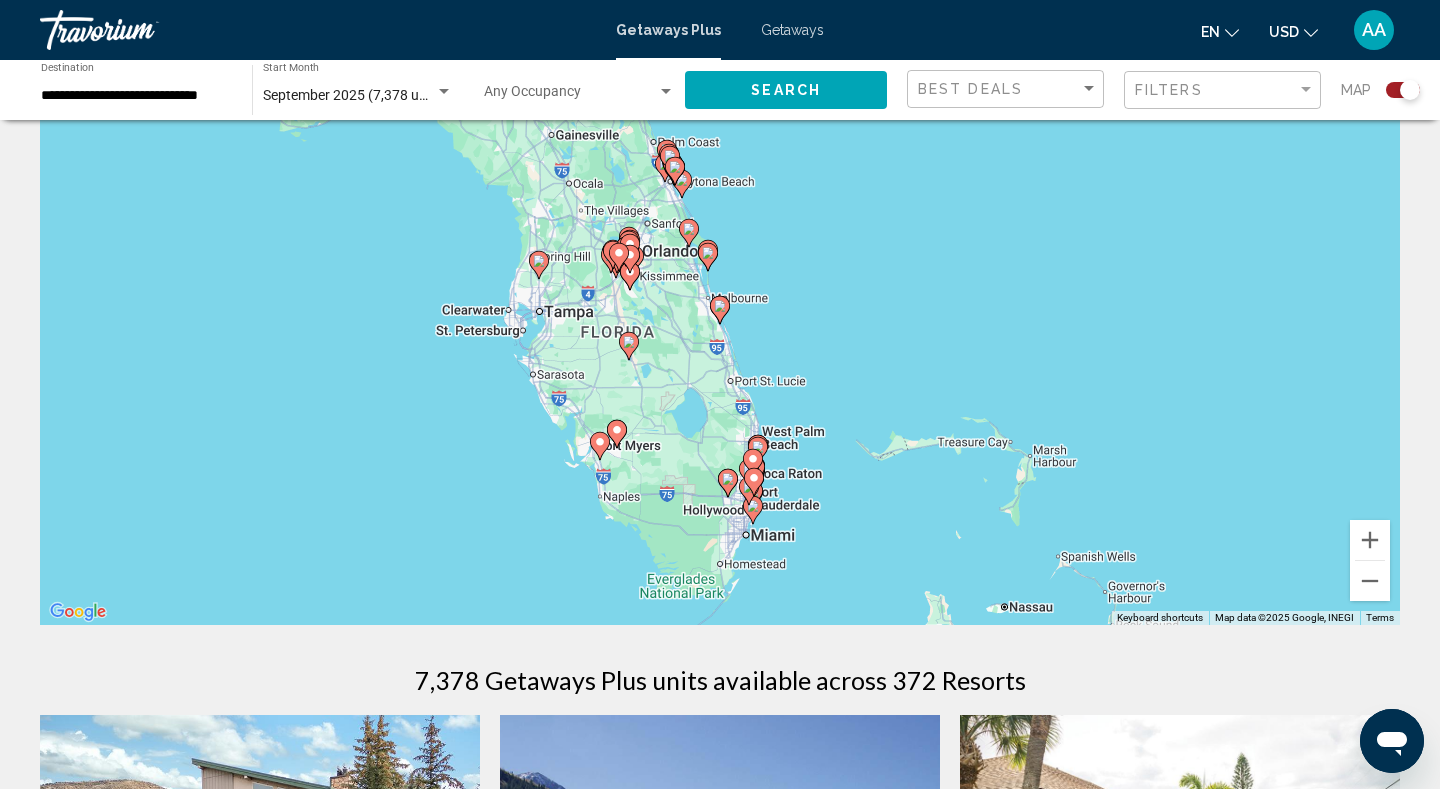 click on "To navigate, press the arrow keys.  To activate drag with keyboard, press Alt + Enter. Once in keyboard drag state, use the arrow keys to move the marker. To complete the drag, press the Enter key. To cancel, press Escape." at bounding box center [720, 325] 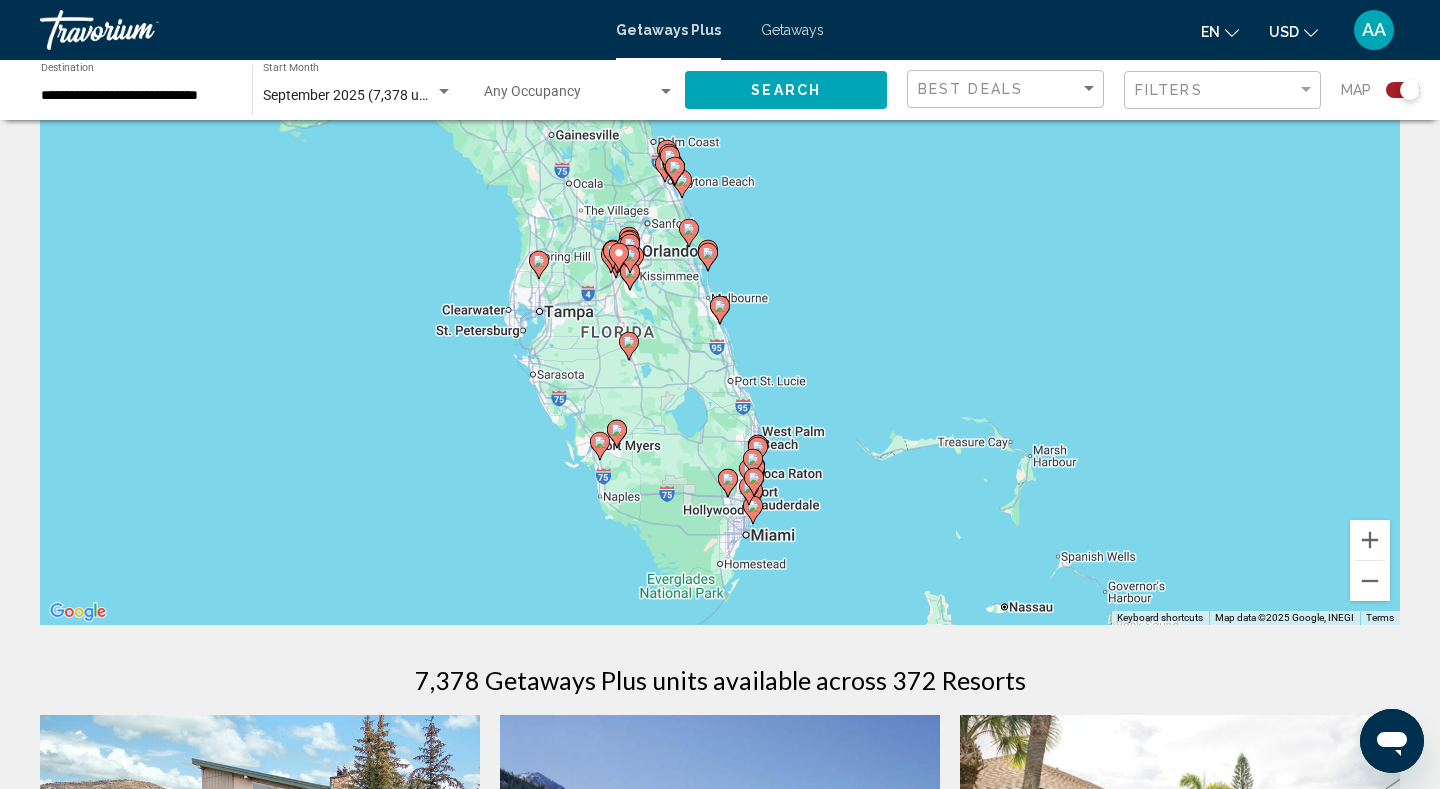 click at bounding box center (754, 482) 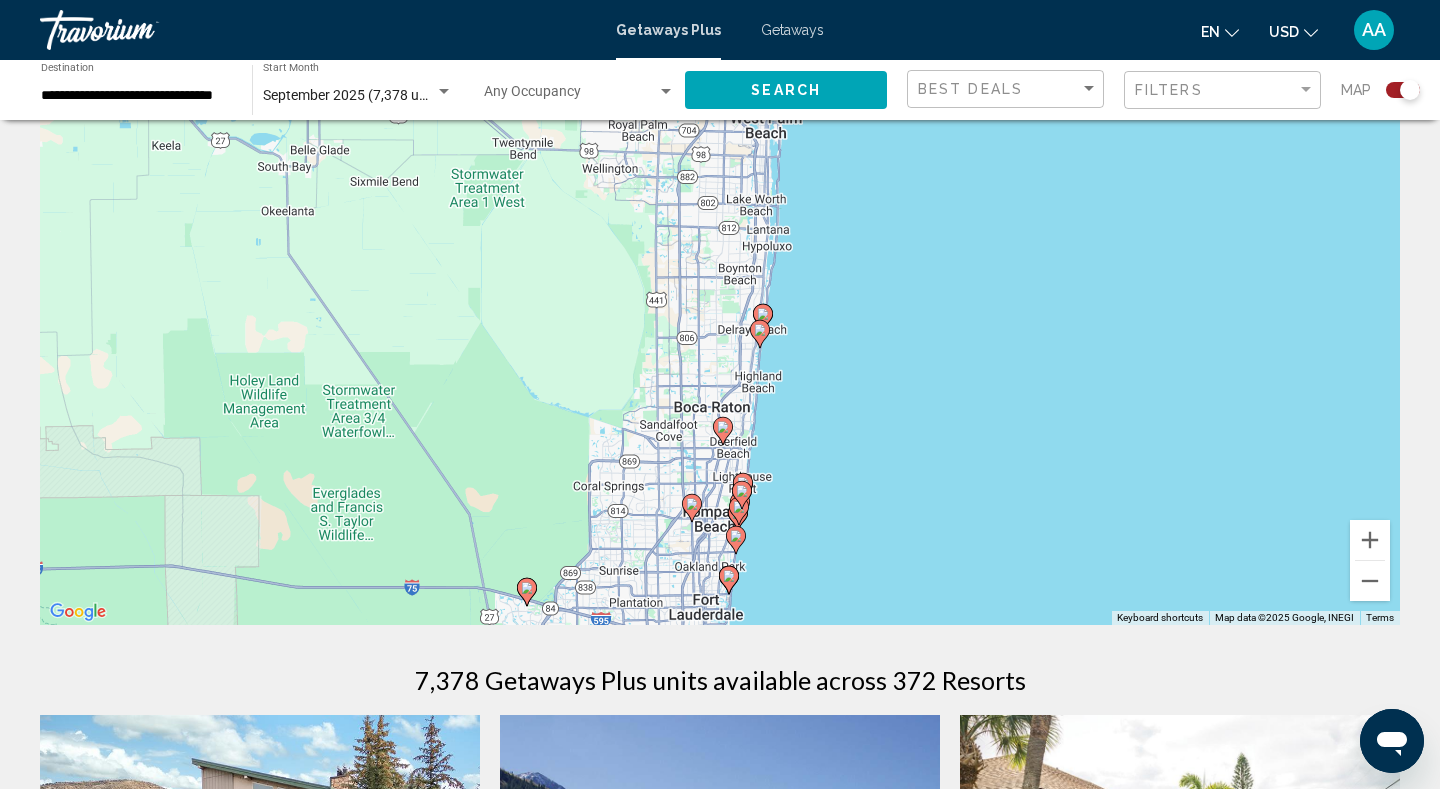 drag, startPoint x: 906, startPoint y: 308, endPoint x: 915, endPoint y: 580, distance: 272.14886 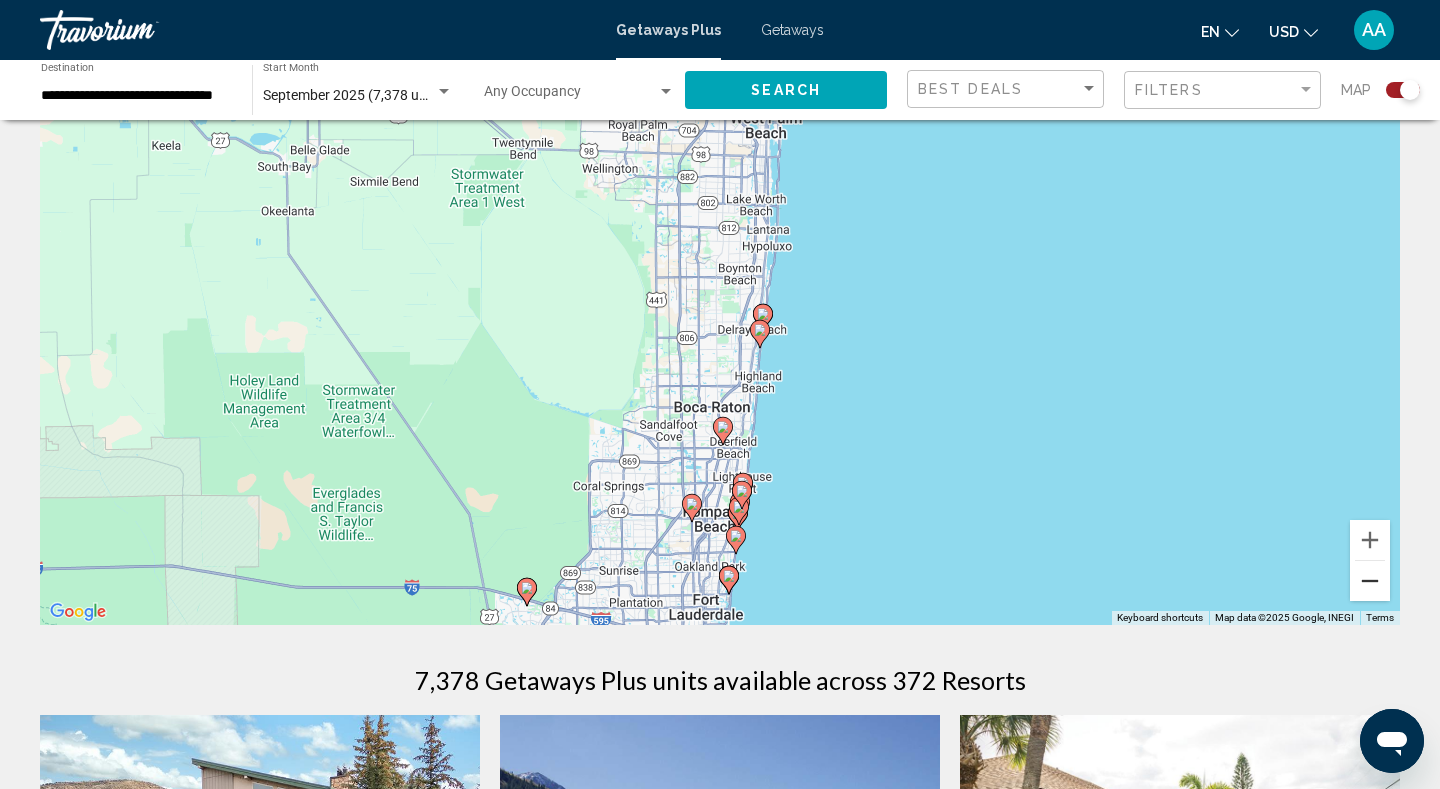 click at bounding box center (1370, 581) 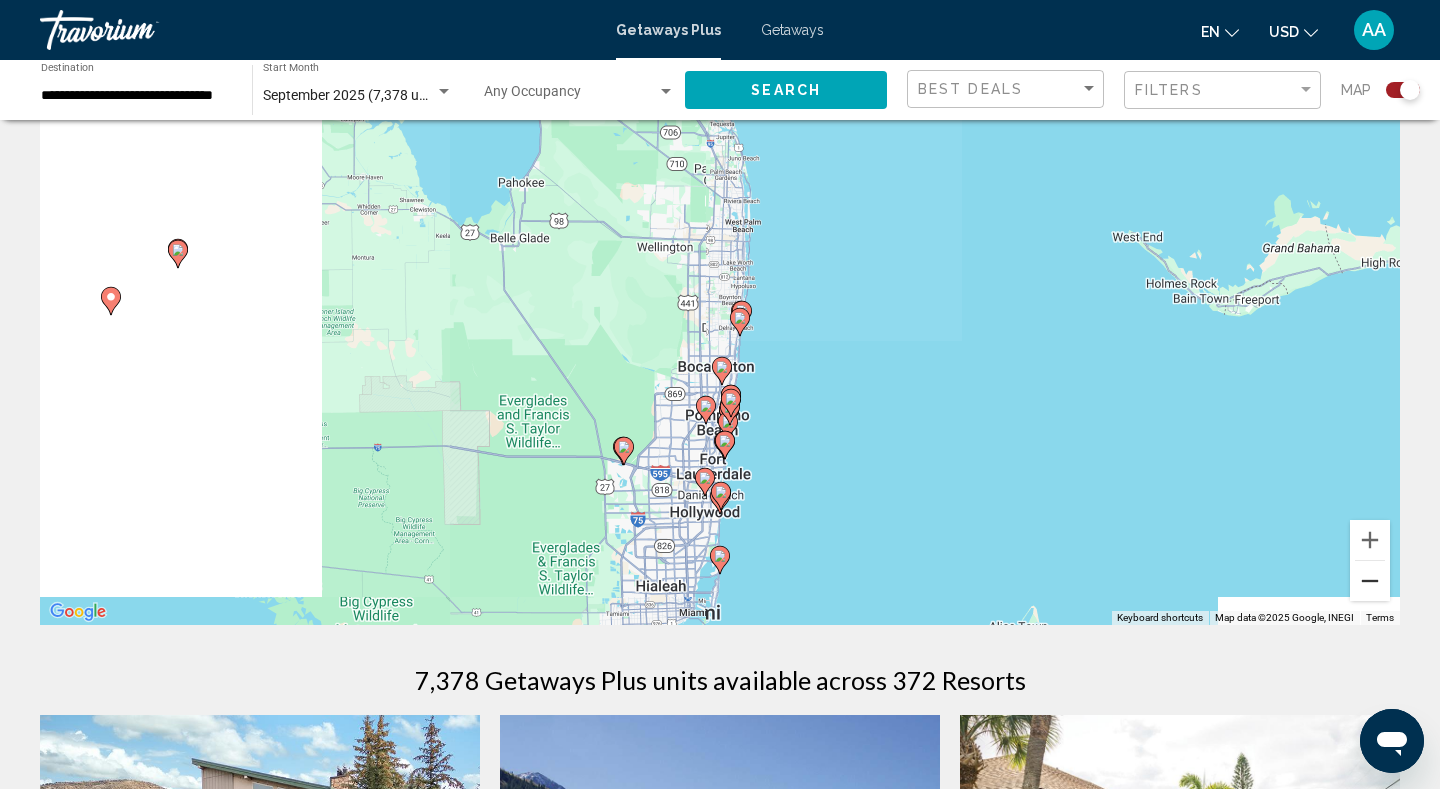click at bounding box center (1370, 581) 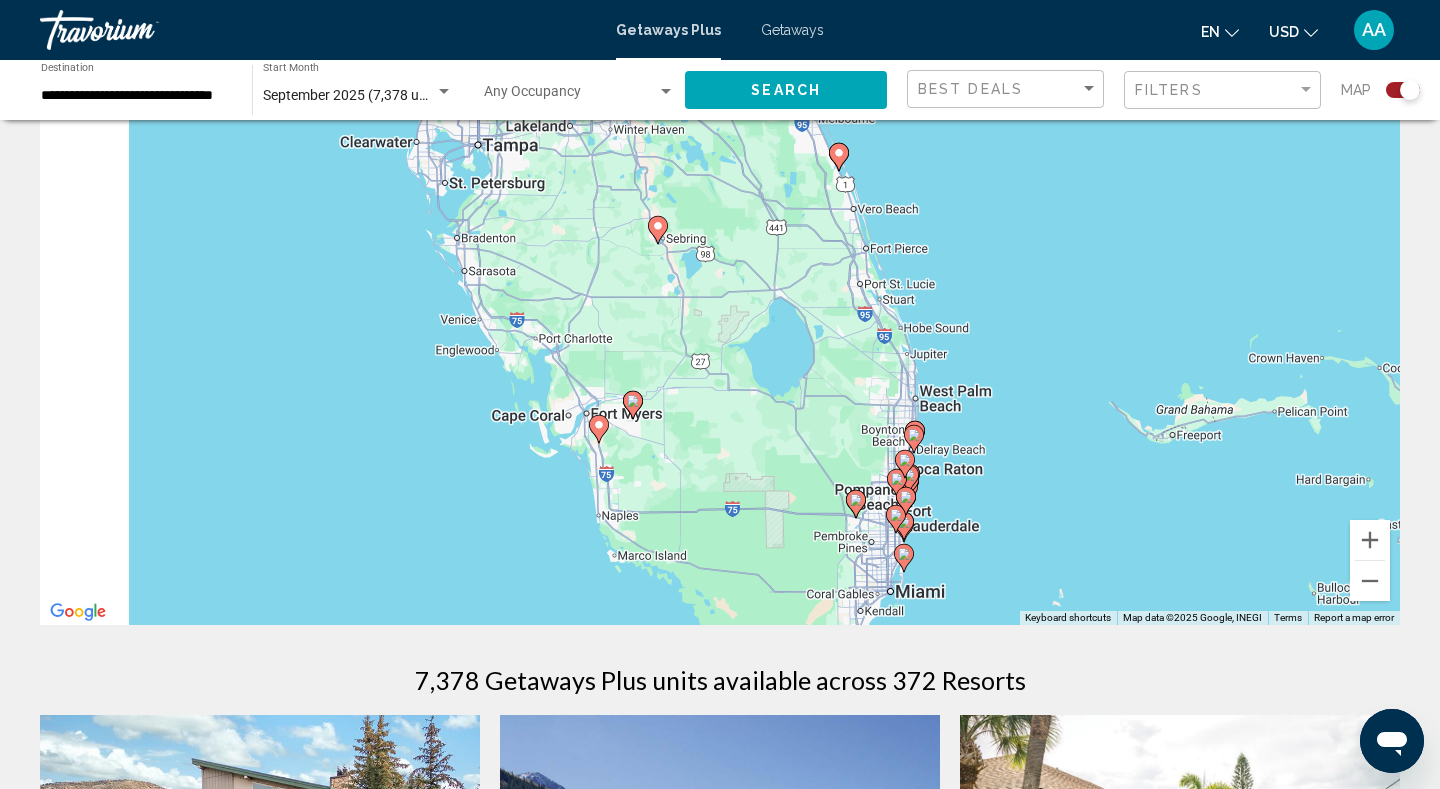 drag, startPoint x: 935, startPoint y: 397, endPoint x: 1146, endPoint y: 556, distance: 264.20068 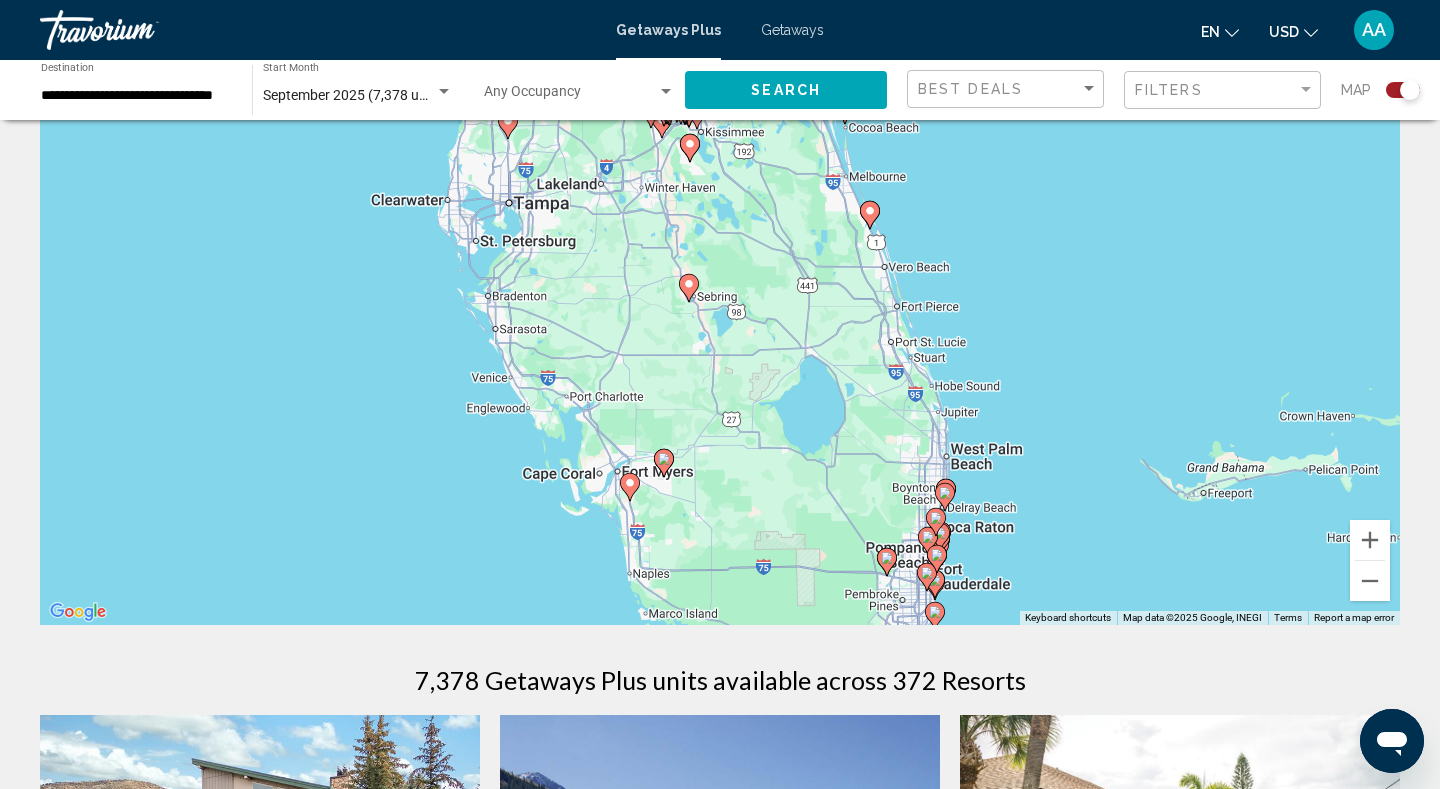 drag, startPoint x: 947, startPoint y: 367, endPoint x: 1035, endPoint y: 606, distance: 254.68608 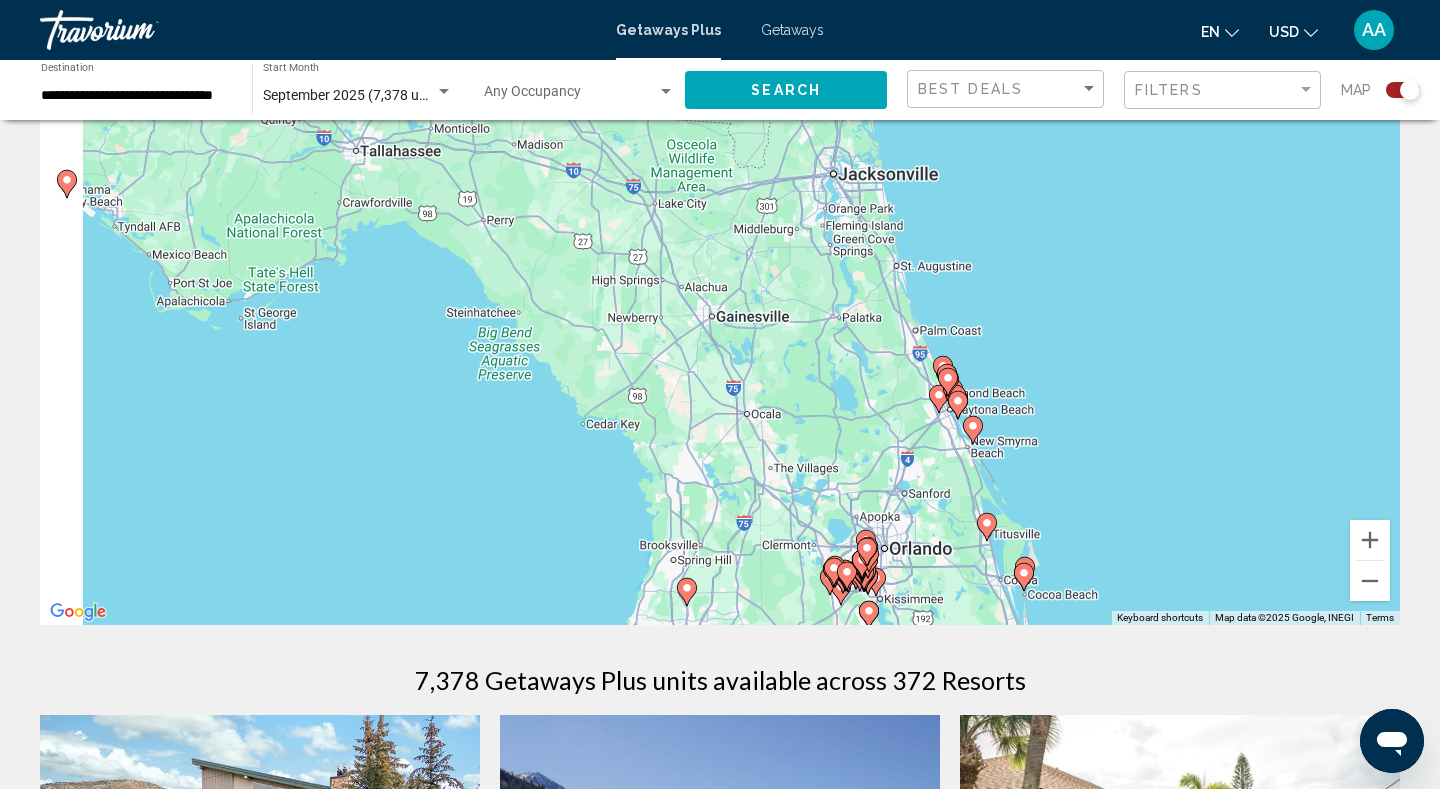 drag, startPoint x: 826, startPoint y: 434, endPoint x: 925, endPoint y: 689, distance: 273.54343 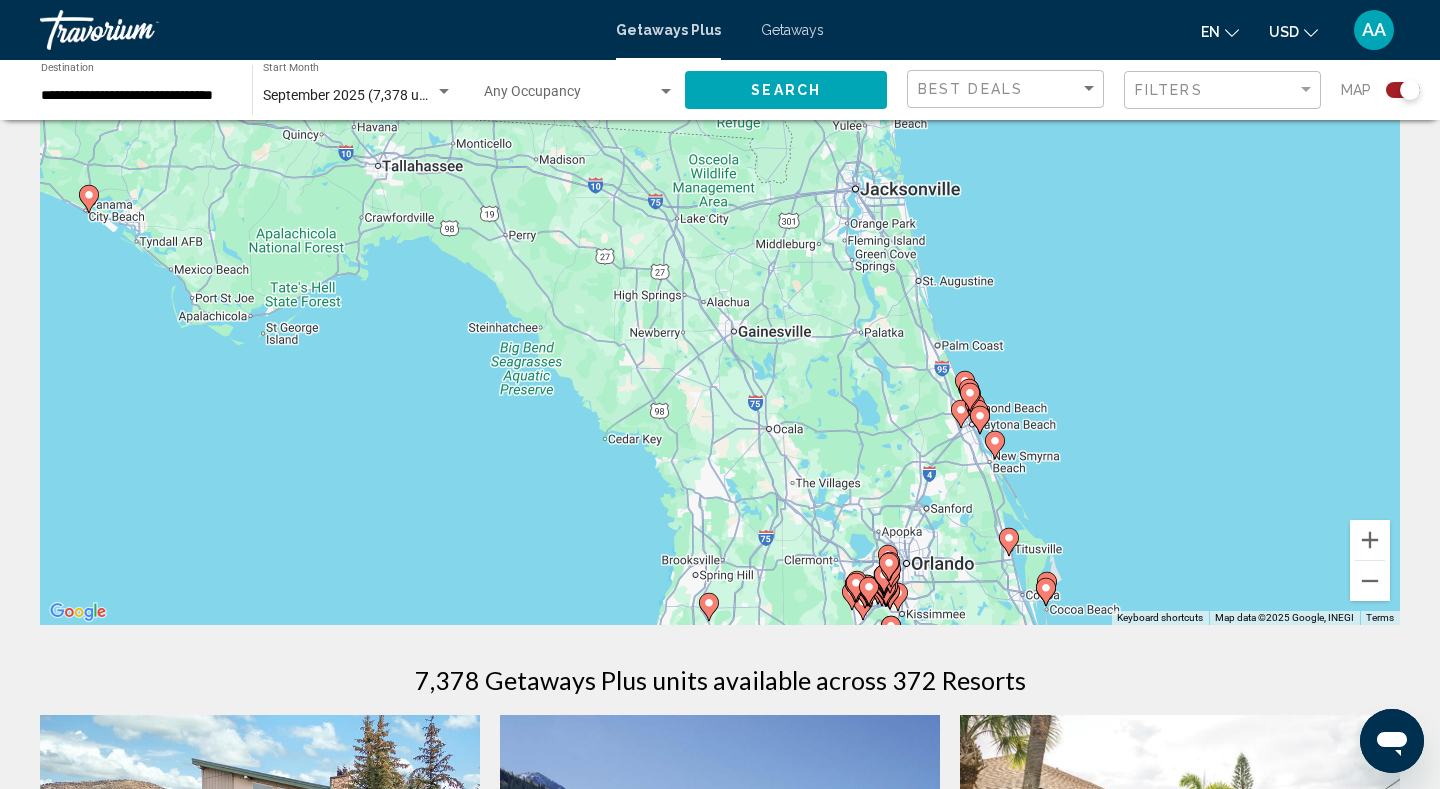 drag, startPoint x: 680, startPoint y: 437, endPoint x: 705, endPoint y: 474, distance: 44.65423 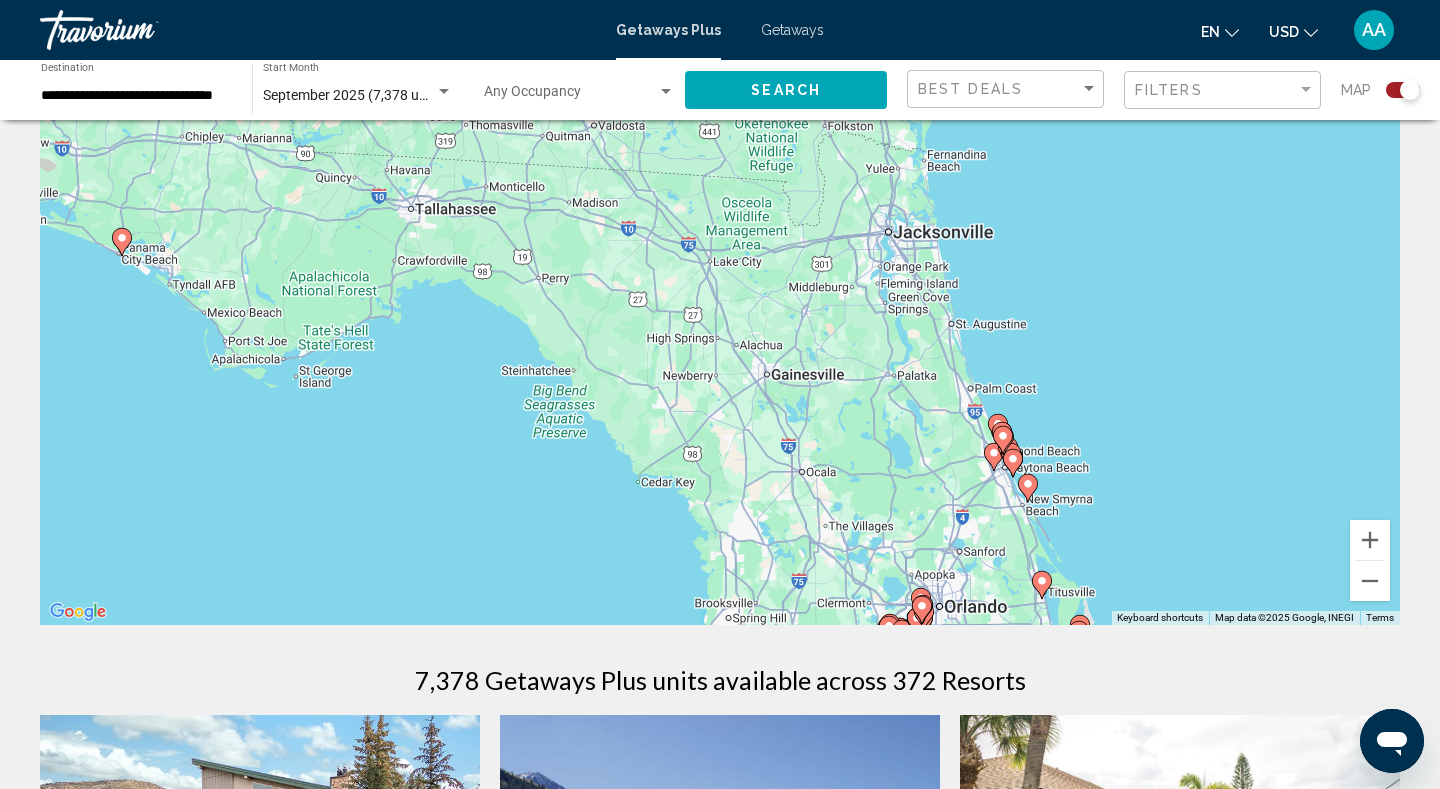 click at bounding box center (122, 242) 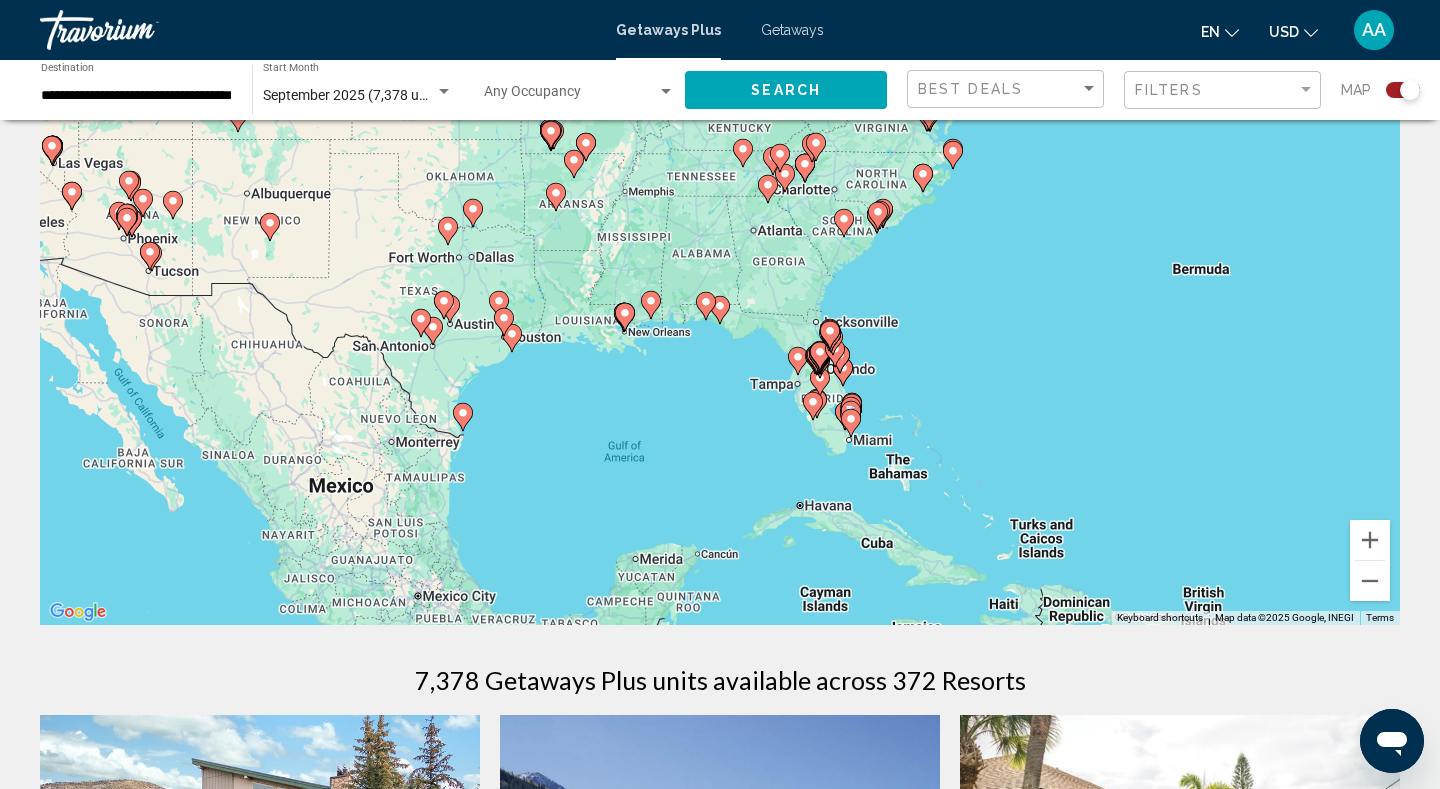 click 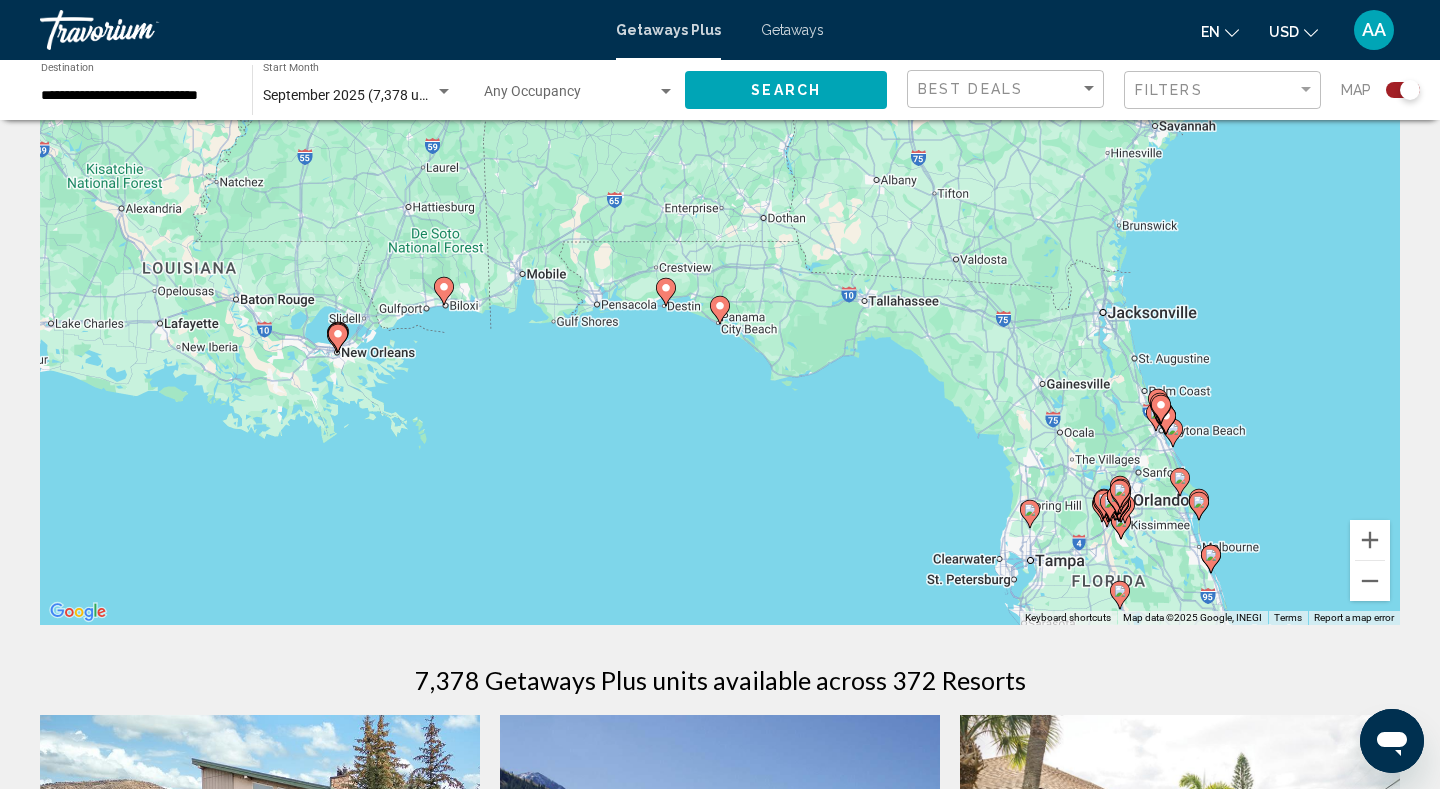 click on "To navigate, press the arrow keys. To activate drag with keyboard, press Alt + Enter. Once in keyboard drag state, use the arrow keys to move the marker. To complete the drag, press the Enter key. To cancel, press Escape." at bounding box center (720, 325) 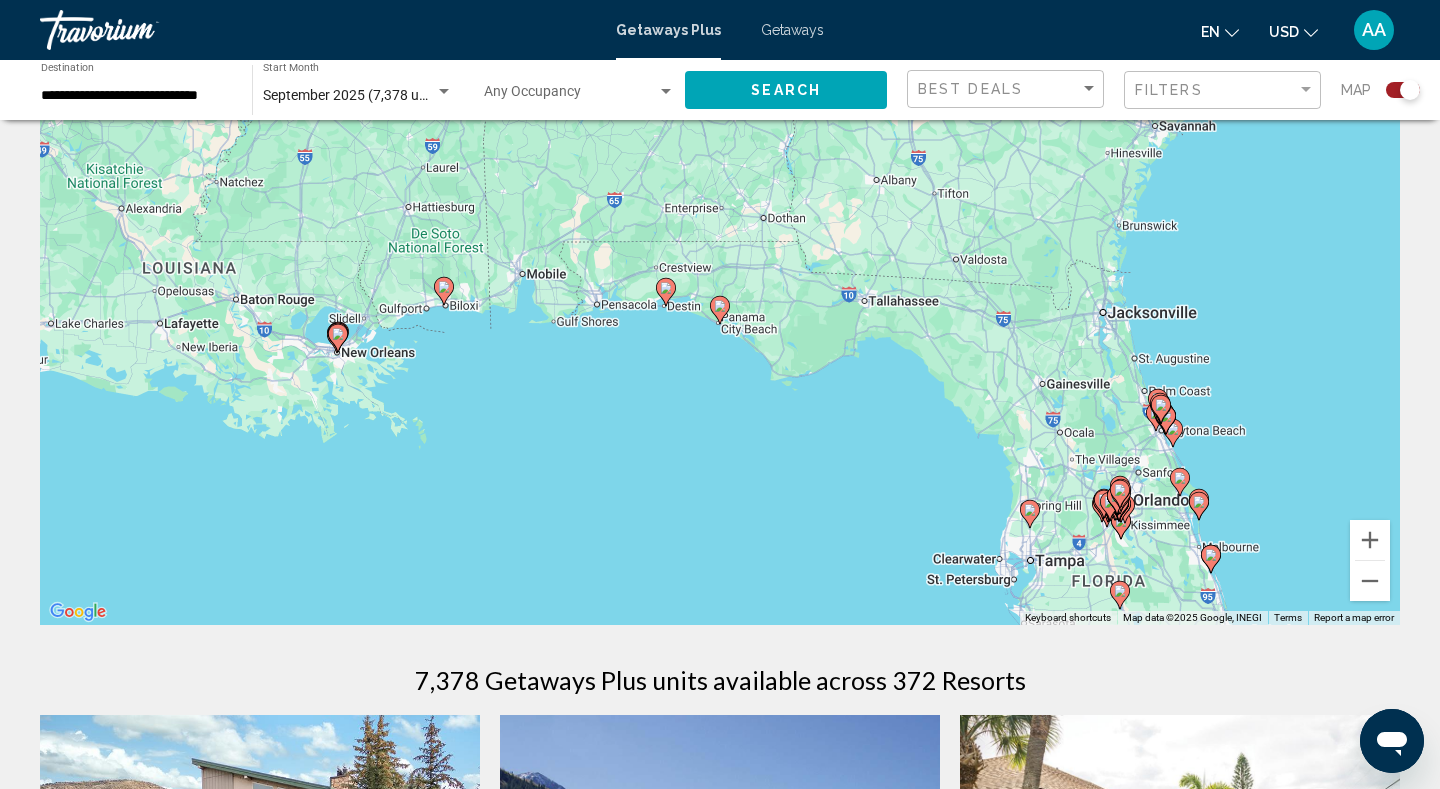 click 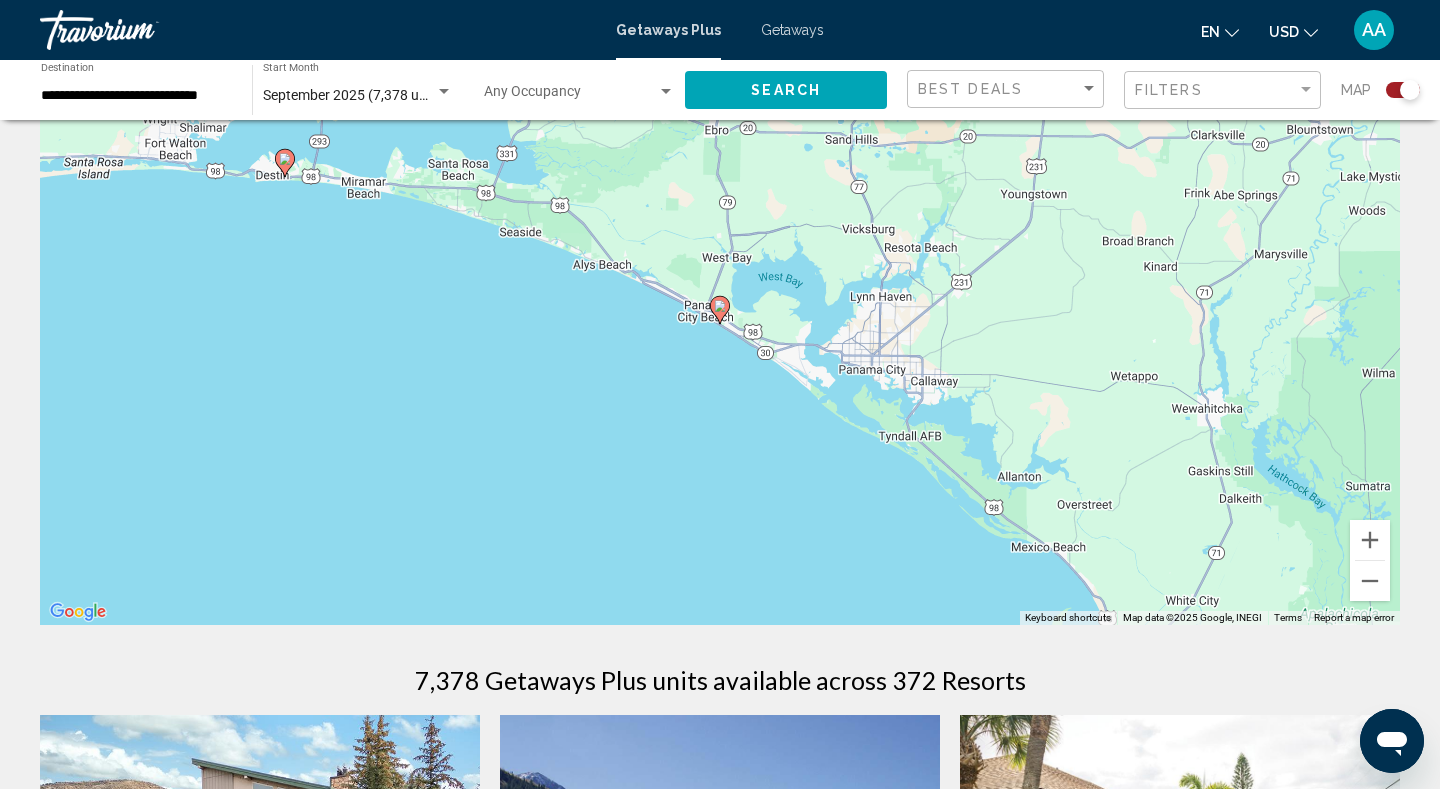 click 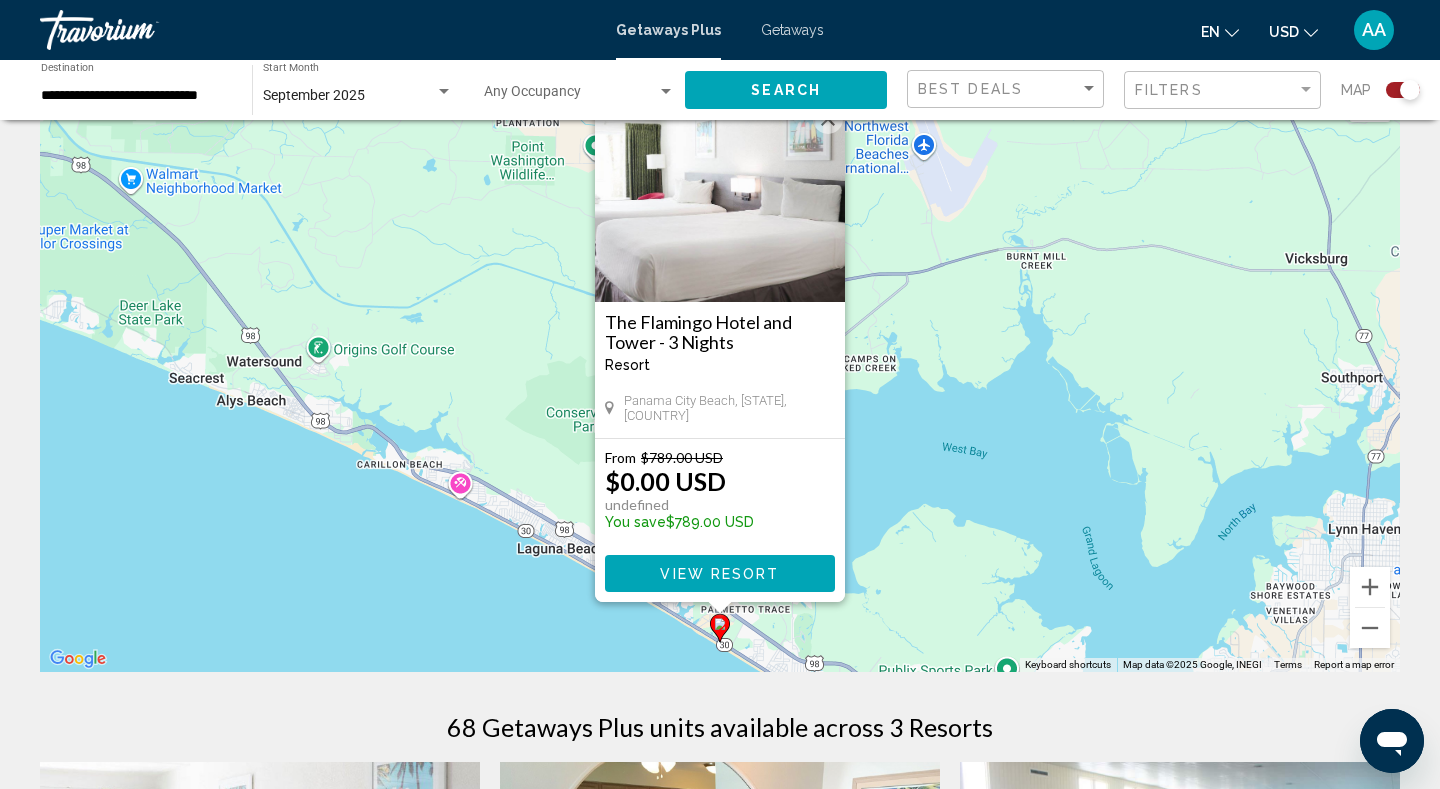 scroll, scrollTop: 70, scrollLeft: 0, axis: vertical 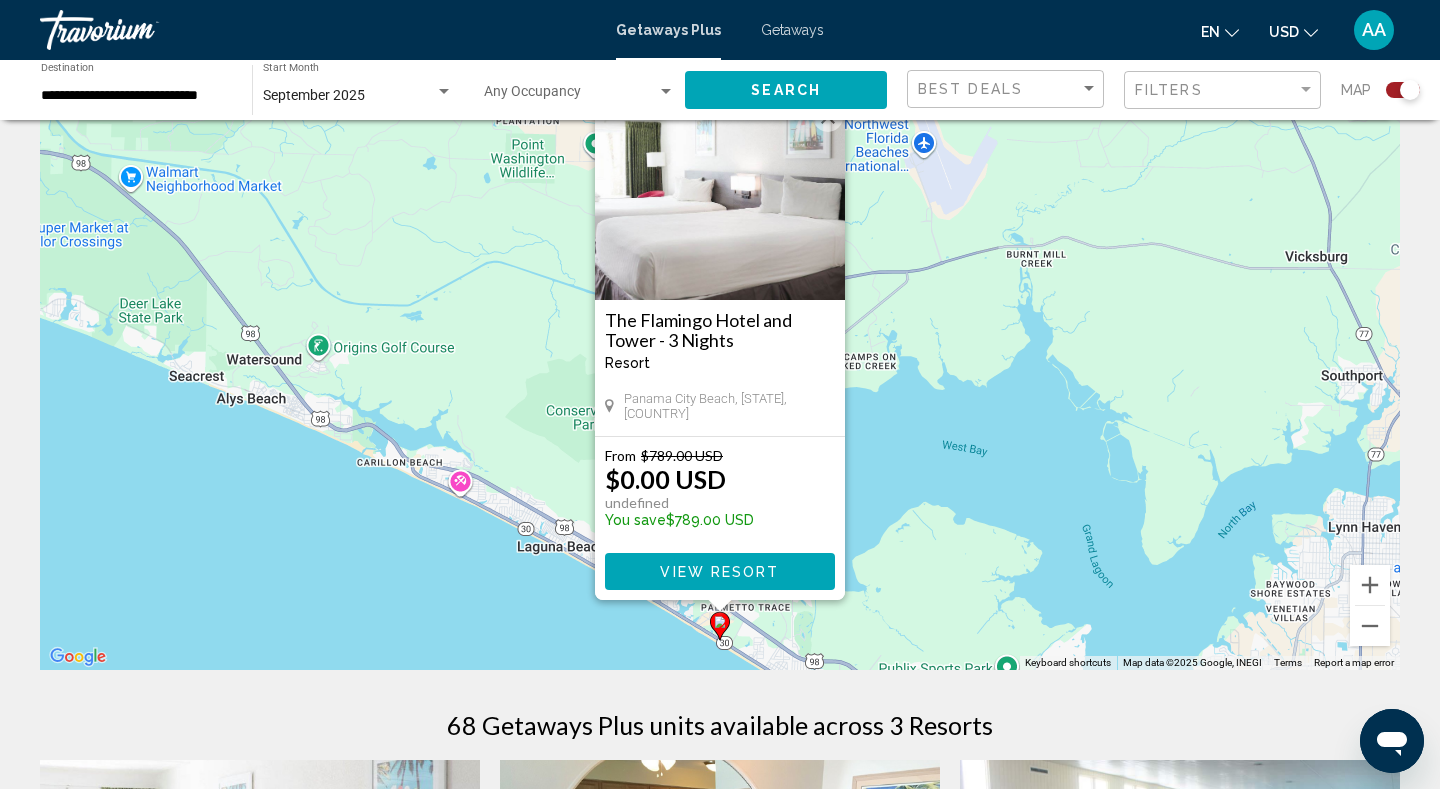 click on "To activate drag with keyboard, press Alt + Enter. Once in keyboard drag state, use the arrow keys to move the marker. To complete the drag, press the Enter key. To cancel, press Escape.  The Flamingo Hotel and Tower - 3 Nights  Resort  -  This is an adults only resort
[CITY], [STATE], [COUNTRY] From $[NUMBER] USD $[NUMBER] USD undefined You save  $[NUMBER] USD  View Resort" at bounding box center (720, 370) 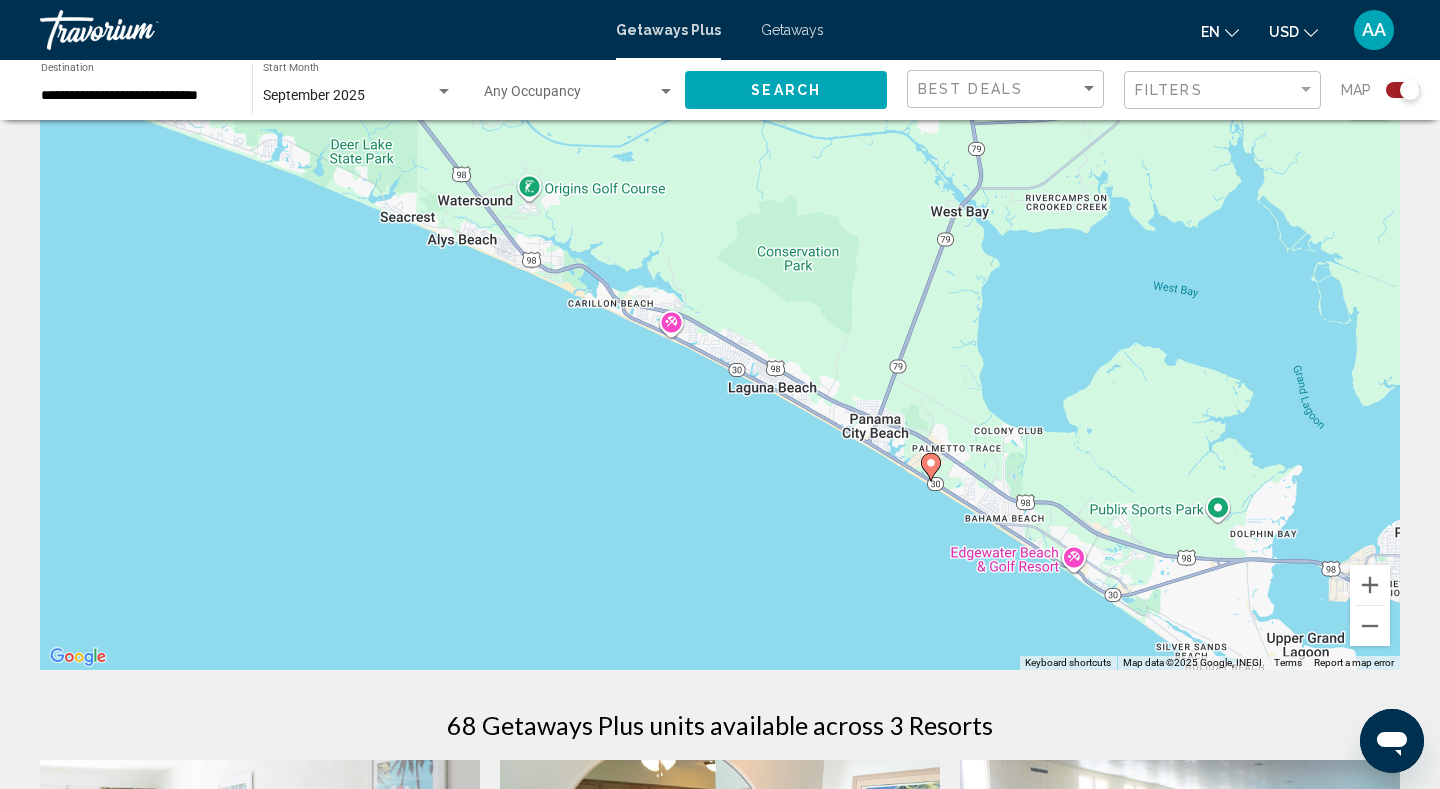 drag, startPoint x: 240, startPoint y: 440, endPoint x: 320, endPoint y: 221, distance: 233.15445 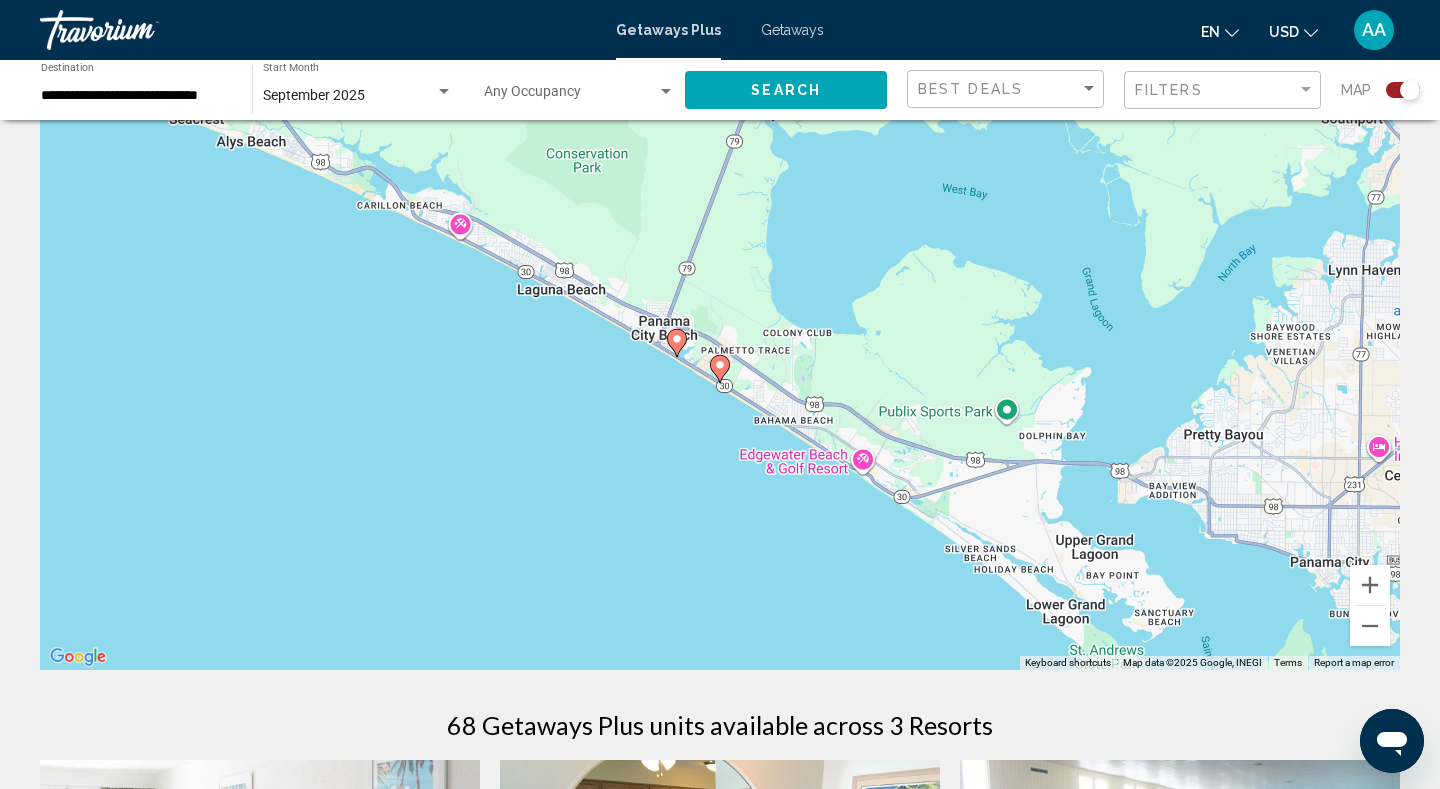 click 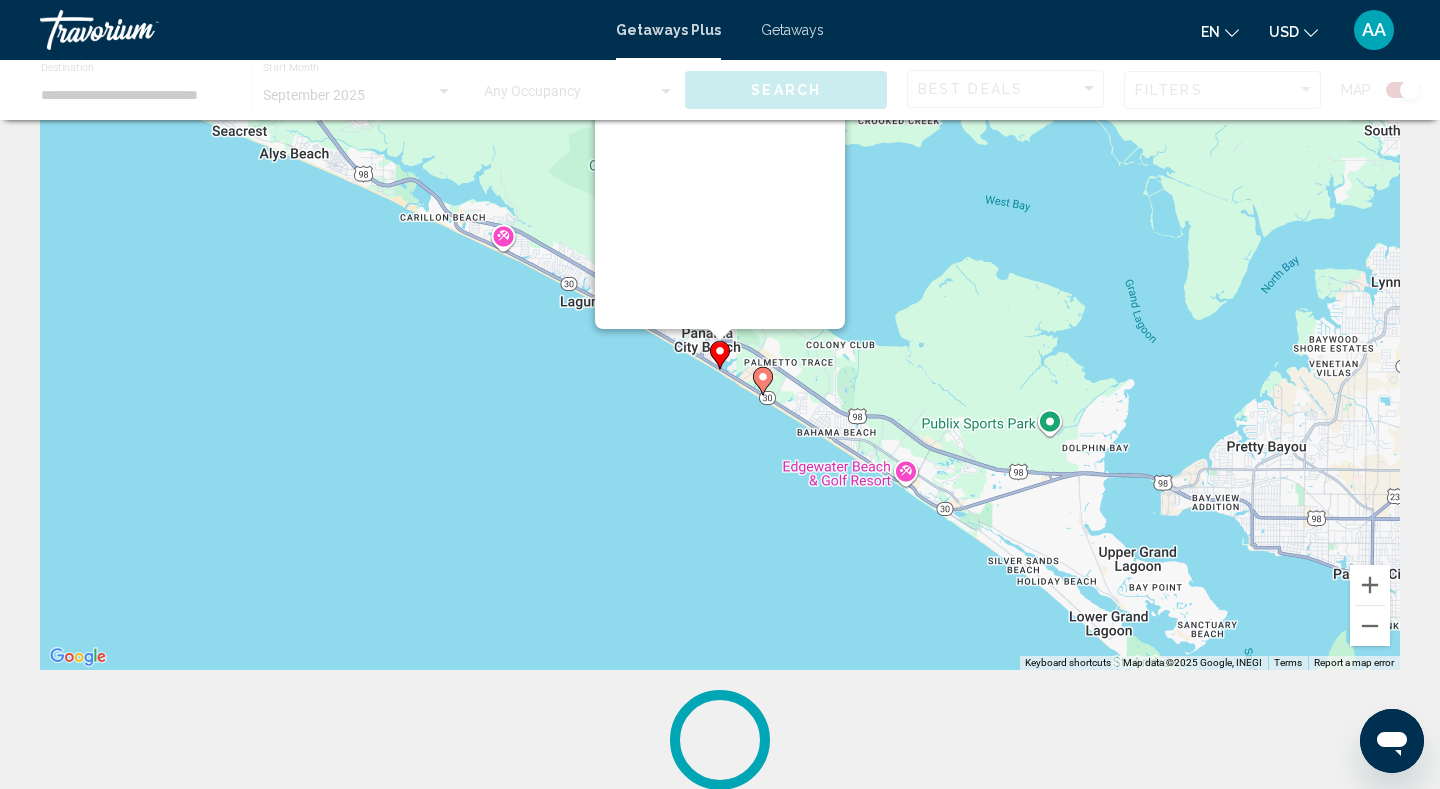 scroll, scrollTop: 0, scrollLeft: 0, axis: both 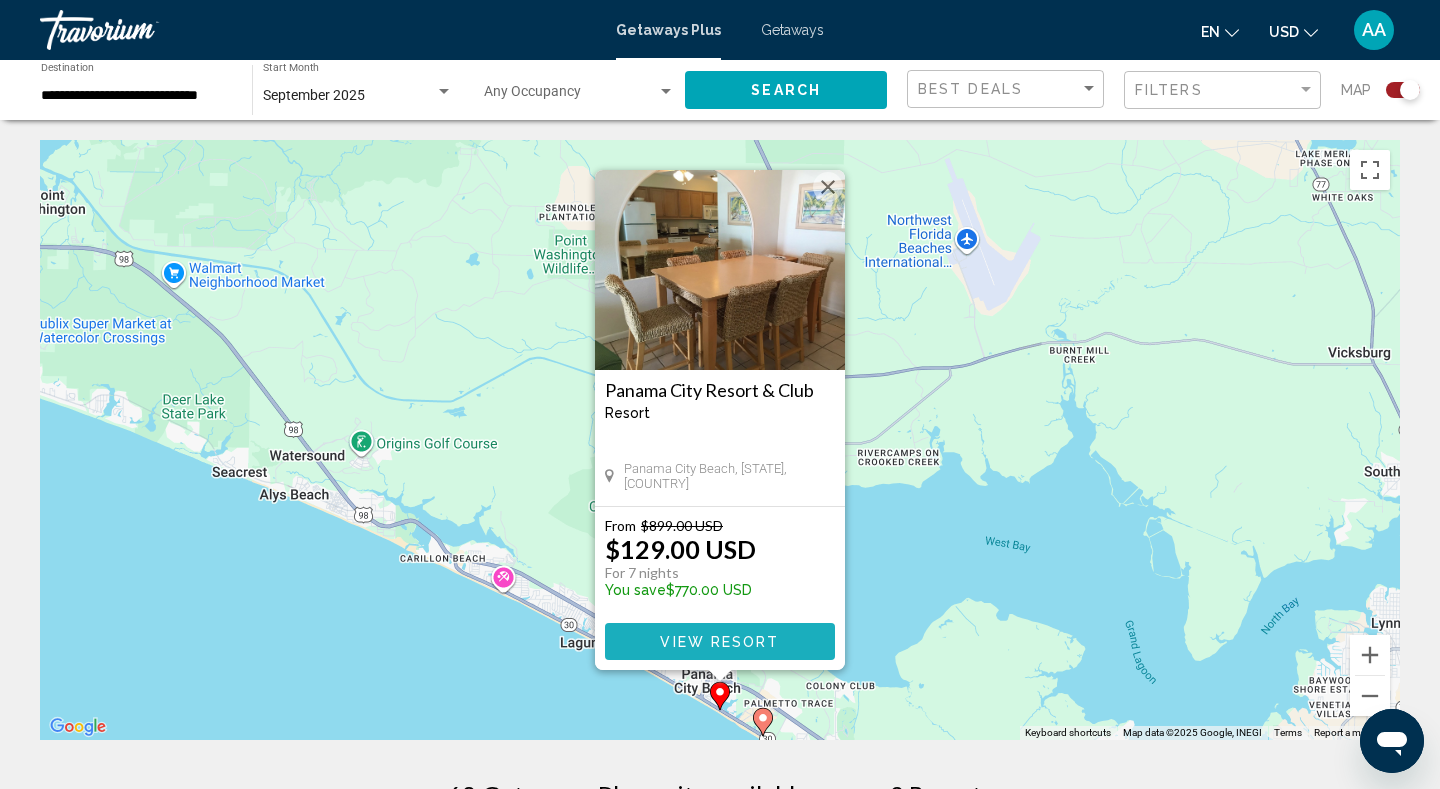 click on "View Resort" at bounding box center (719, 642) 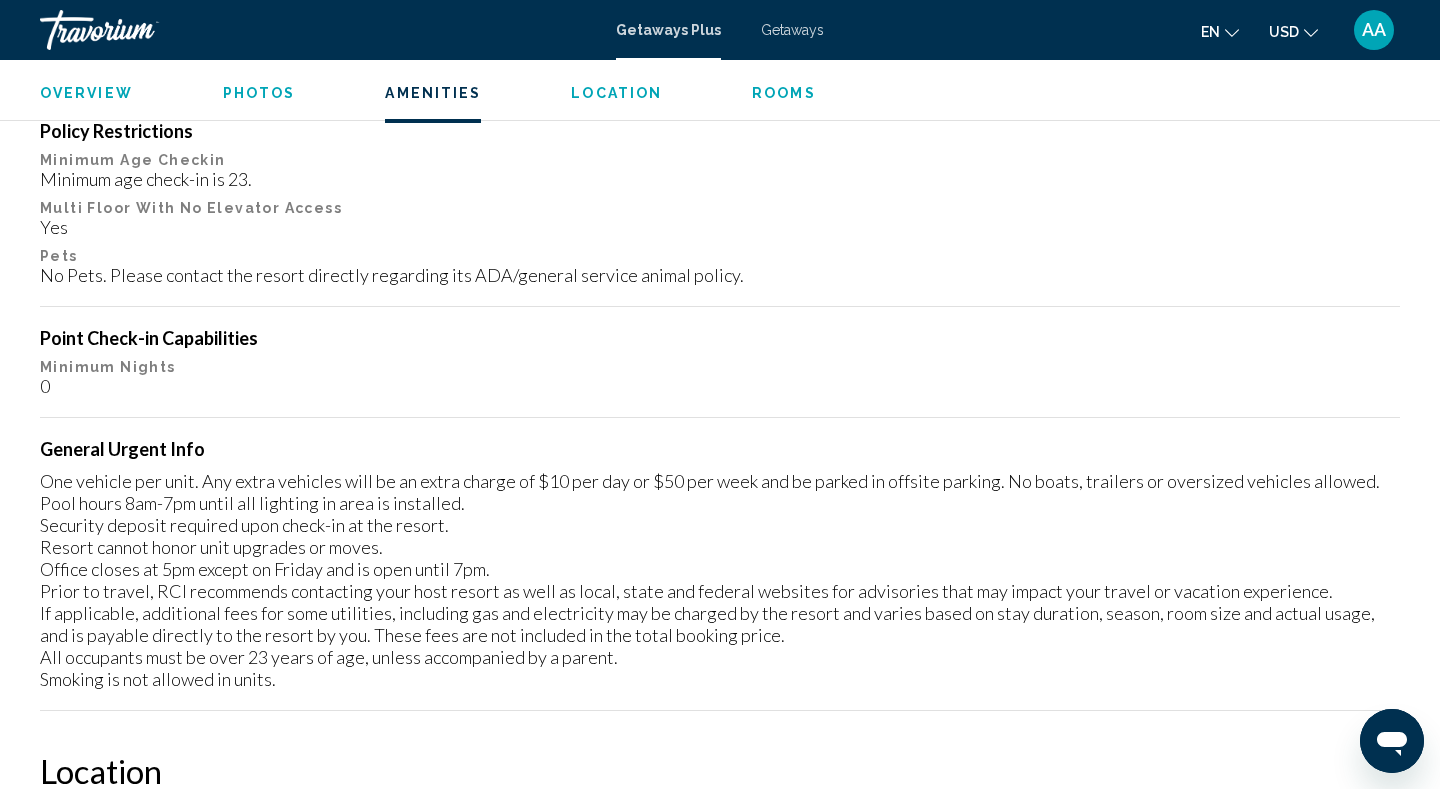 scroll, scrollTop: 2118, scrollLeft: 0, axis: vertical 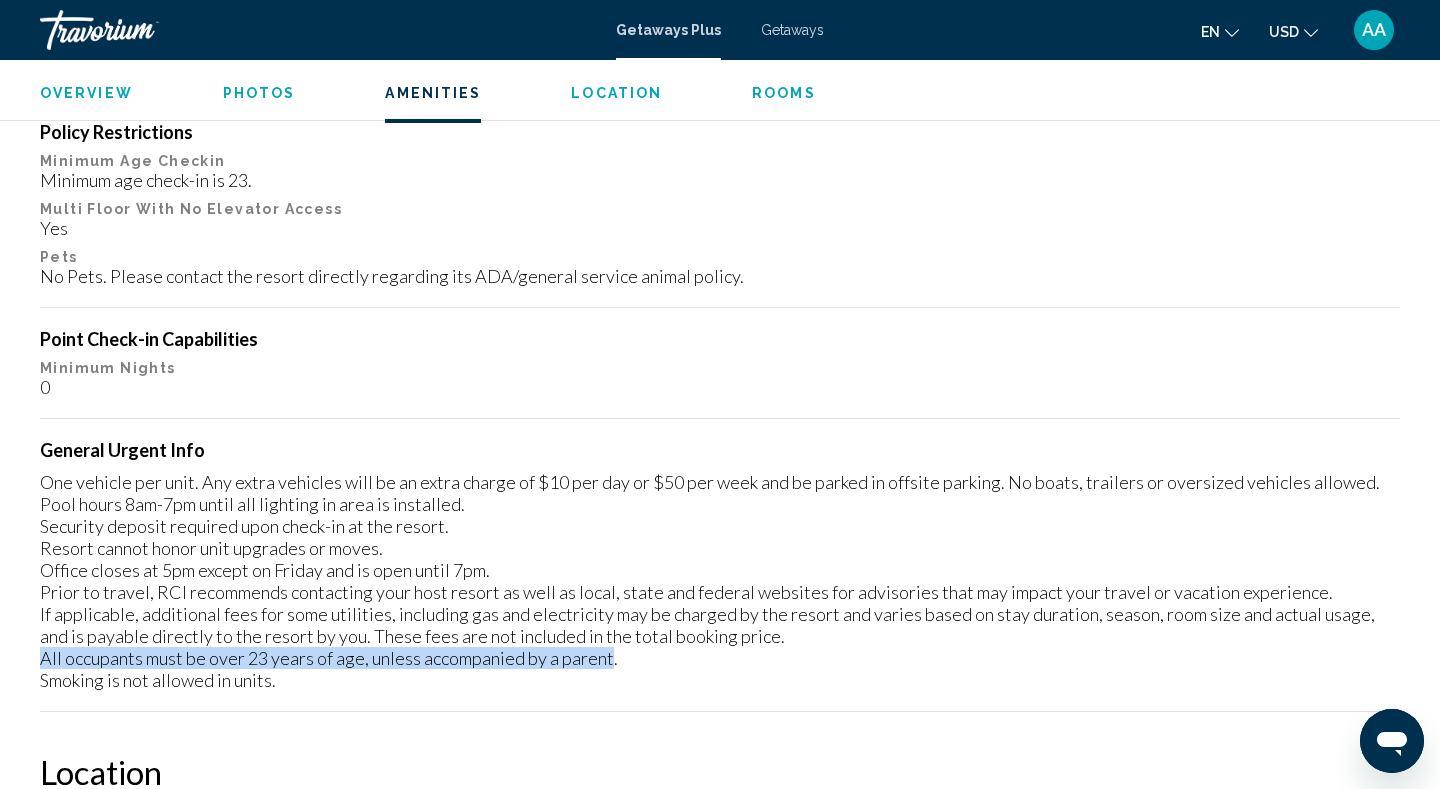drag, startPoint x: 609, startPoint y: 656, endPoint x: 40, endPoint y: 657, distance: 569.00085 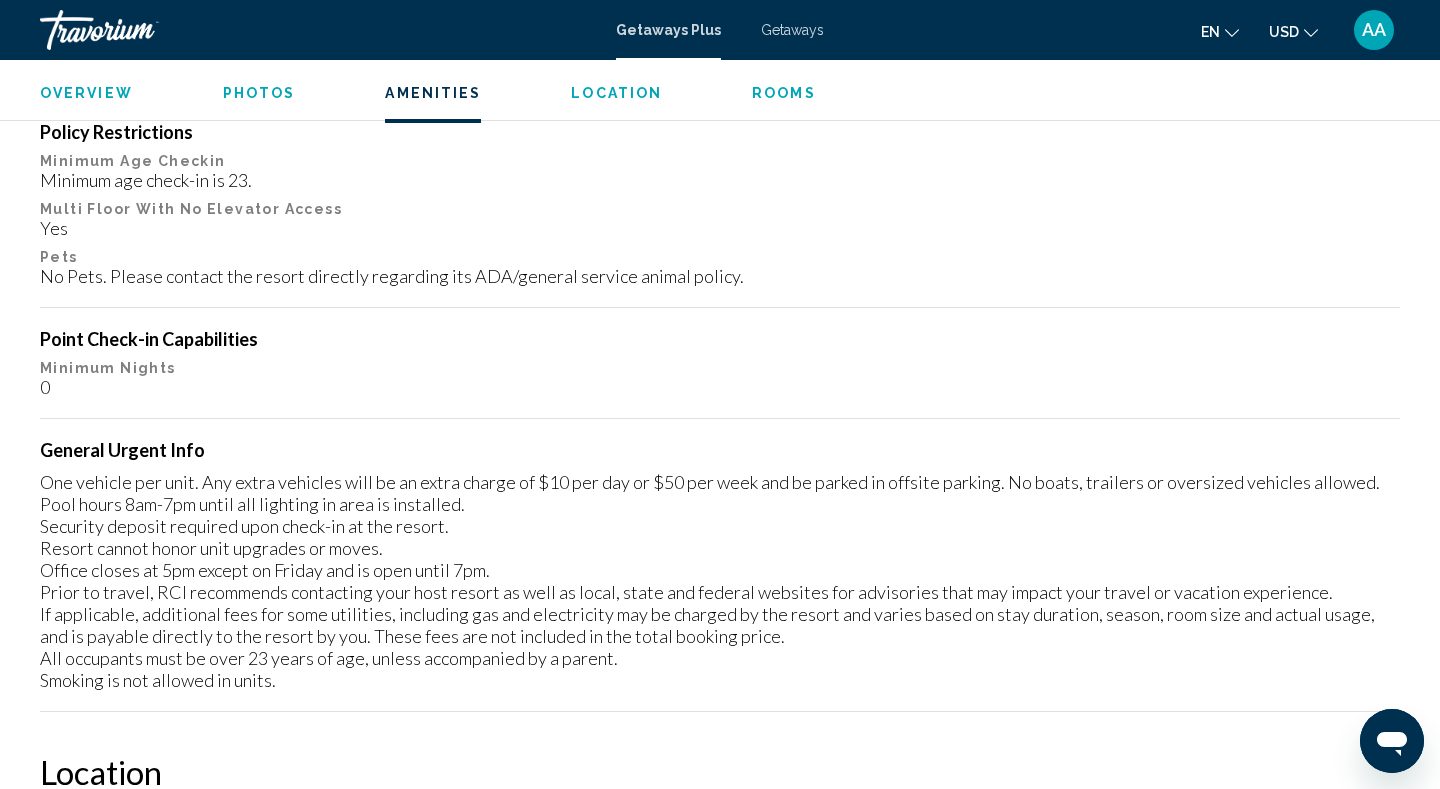 click on "Housekeeping Fees  Unit Type   Schedule   Info  for all units per stay "Housekeeping fee for all RCI Points reservations: There may be a fee of 49.00 U.S. dollars for all units, per stay. Cash or Credit is accepted." Resort Fees  Info  Mandatory security deposit fee is 150.00 U.S. dollars . Only Credit Cards accepted. Policy Restrictions Minimum Age Checkin Minimum age check-in is 23. Multi Floor With No Elevator Access Yes Pets No Pets.  Please contact the resort directly regarding its ADA/general service animal policy. Point Check-in Capabilities Minimum Nights 0 General Urgent Info One vehicle per unit.  Any extra vehicles will be an extra charge of $10 per day or $50 per week and be parked in offsite parking.  No boats, trailers or oversized vehicles allowed. Pool hours 8am-7pm until all lighting in area is installed. Security deposit required upon check-in at the resort. Resort cannot honor unit upgrades or moves. Office closes at 5pm except on Friday and is open until 7pm." at bounding box center (720, 260) 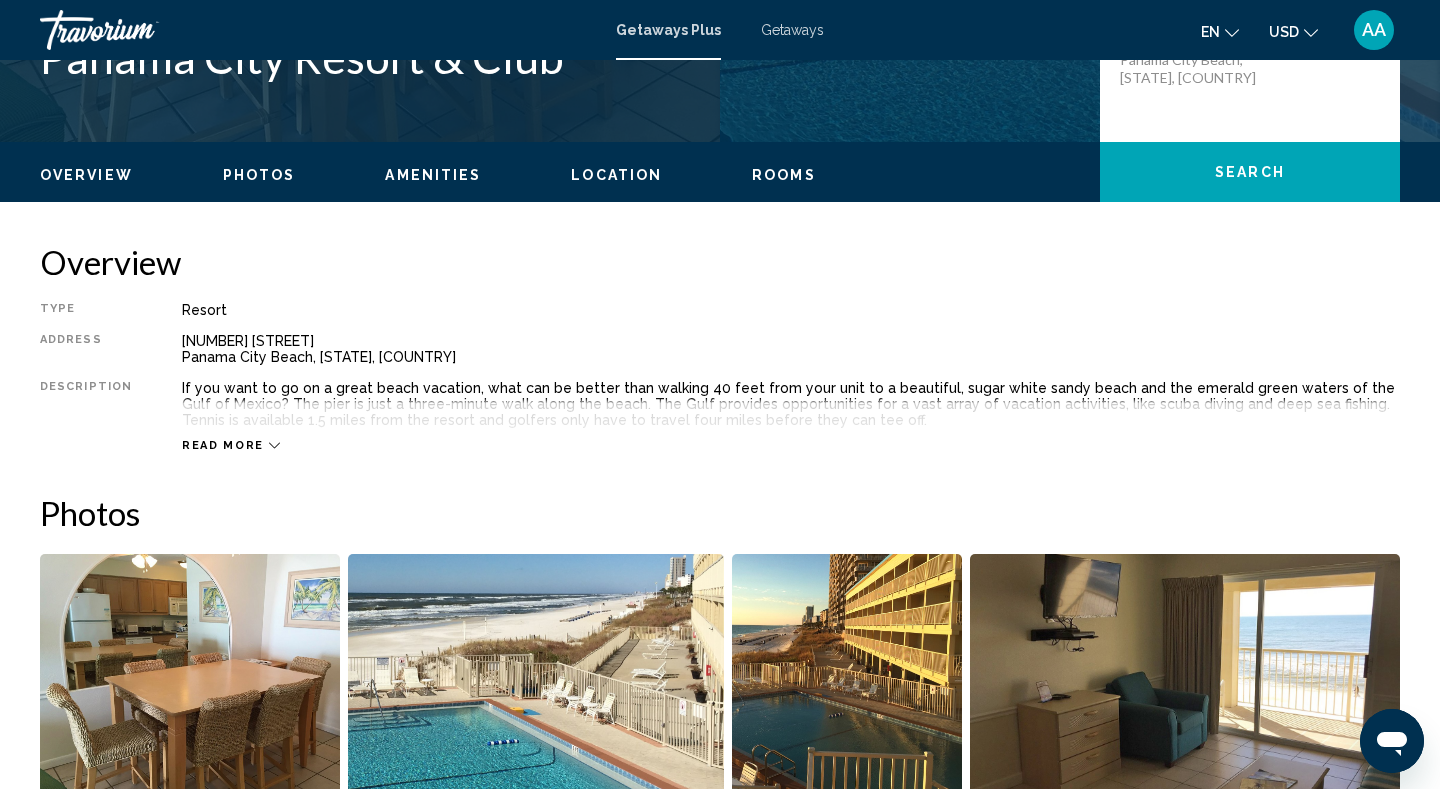 scroll, scrollTop: 519, scrollLeft: 0, axis: vertical 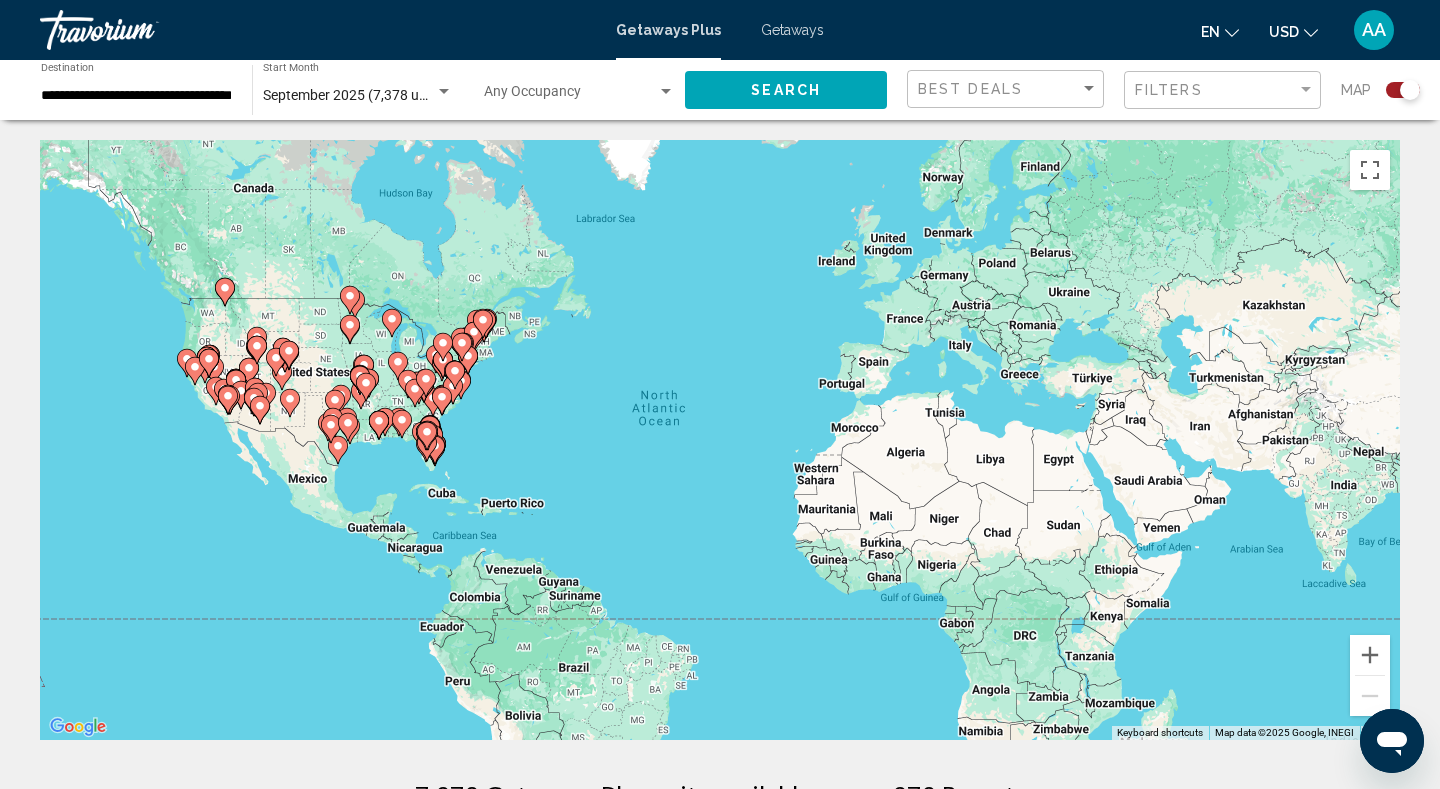 click on "To activate drag with keyboard, press Alt + Enter. Once in keyboard drag state, use the arrow keys to move the marker. To complete the drag, press the Enter key. To cancel, press Escape." at bounding box center [720, 440] 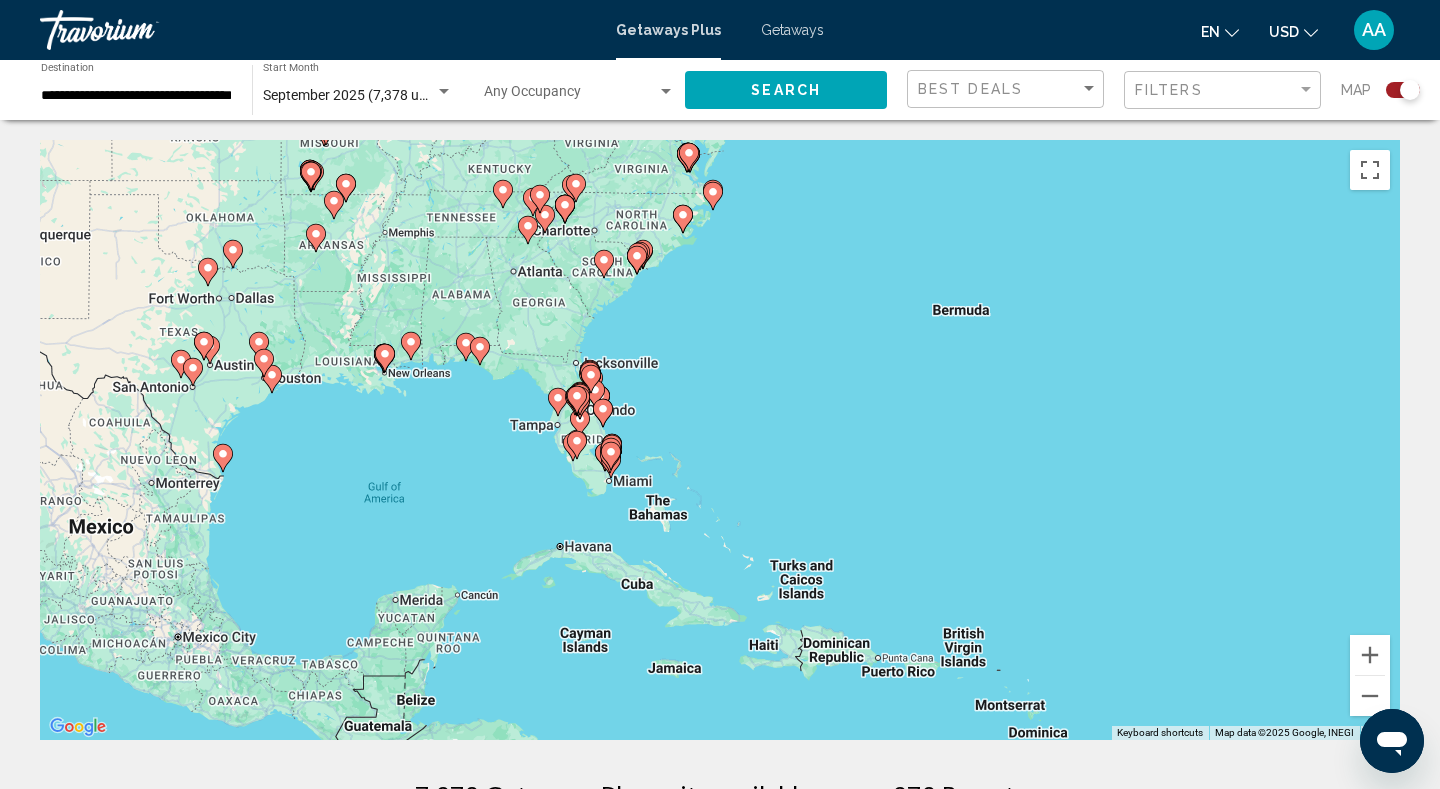 drag, startPoint x: 676, startPoint y: 417, endPoint x: 515, endPoint y: 392, distance: 162.92943 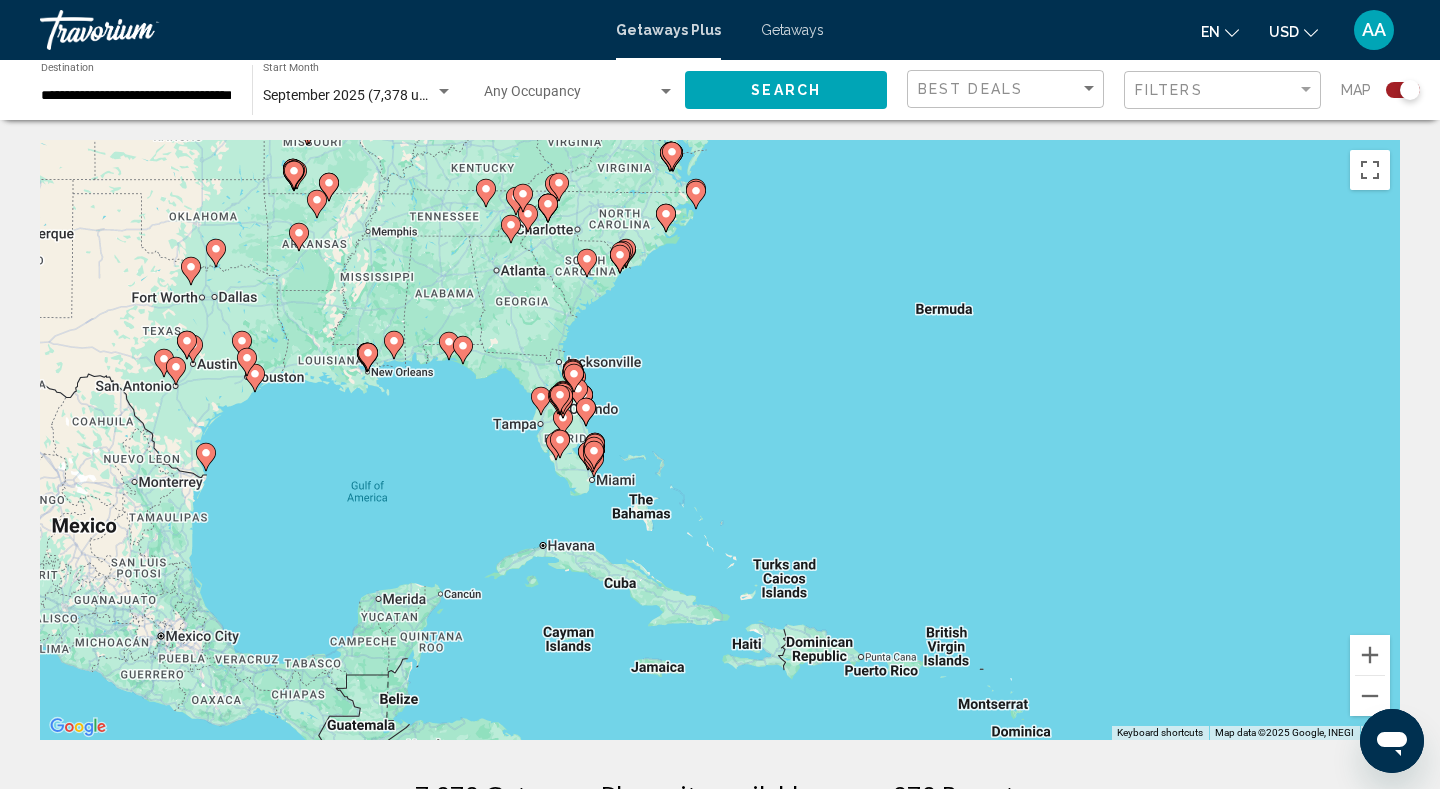 click on "To activate drag with keyboard, press Alt + Enter. Once in keyboard drag state, use the arrow keys to move the marker. To complete the drag, press the Enter key. To cancel, press Escape." at bounding box center (720, 440) 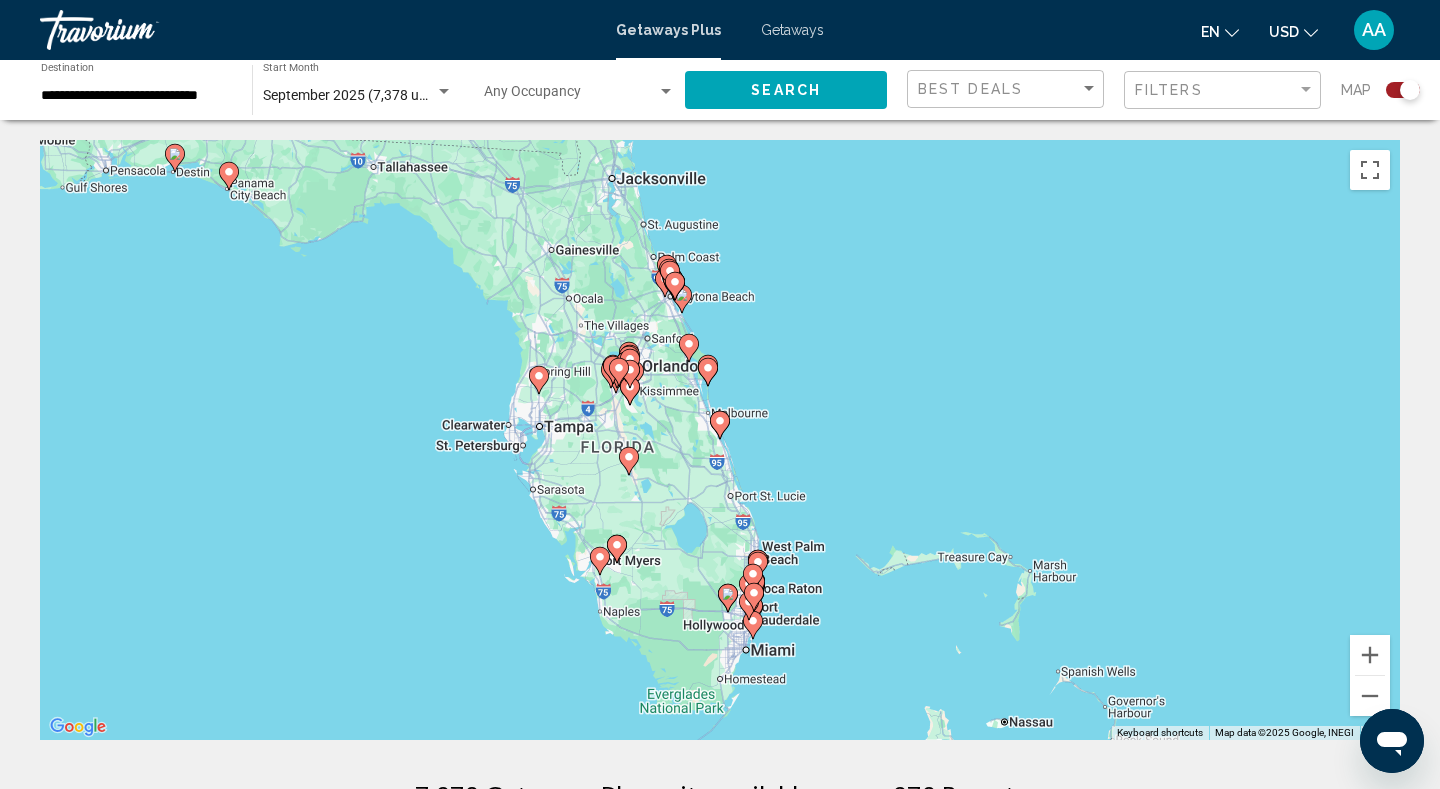 click on "To navigate, press the arrow keys. To activate drag with keyboard, press Alt + Enter. Once in keyboard drag state, use the arrow keys to move the marker. To complete the drag, press the Enter key. To cancel, press Escape." at bounding box center [720, 440] 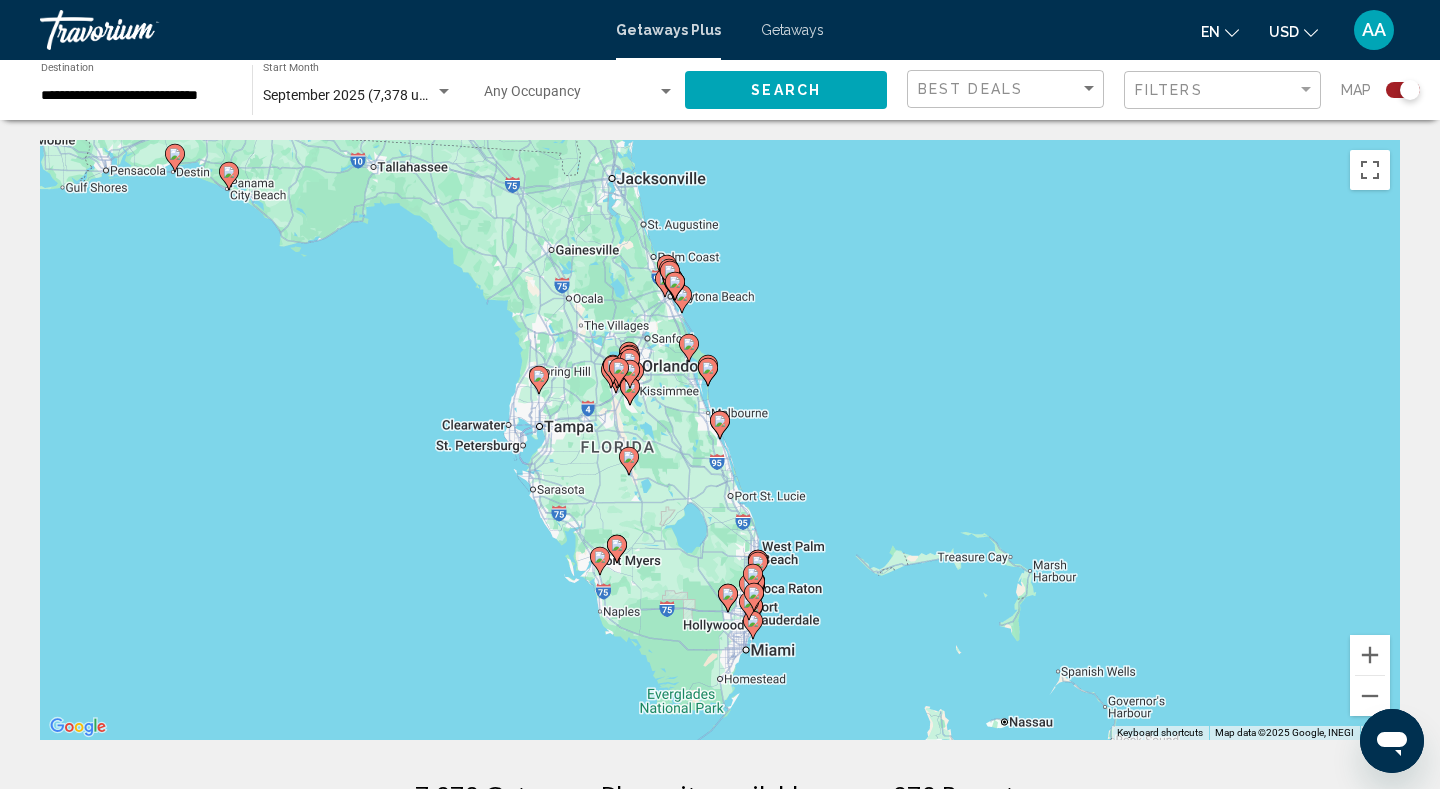 click 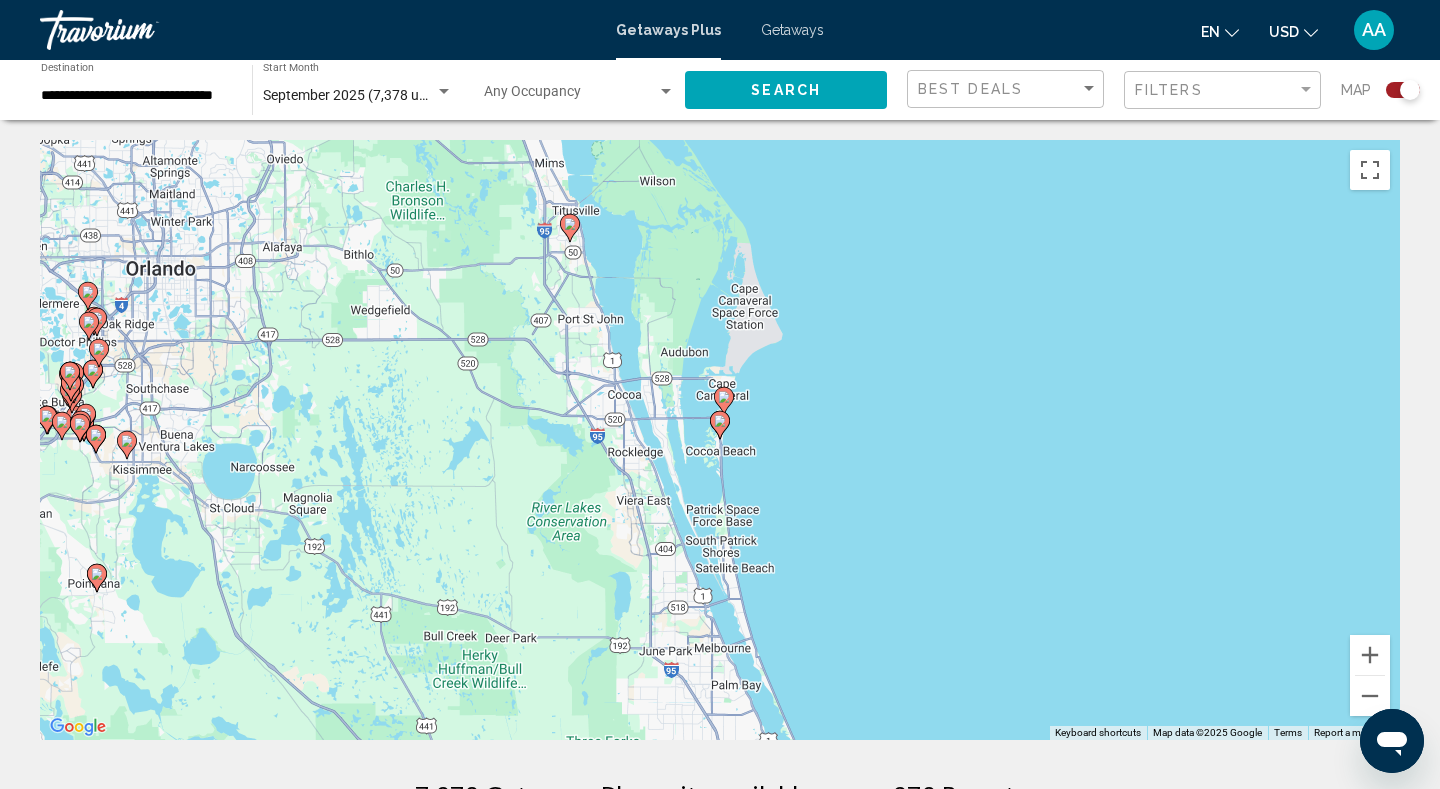 click 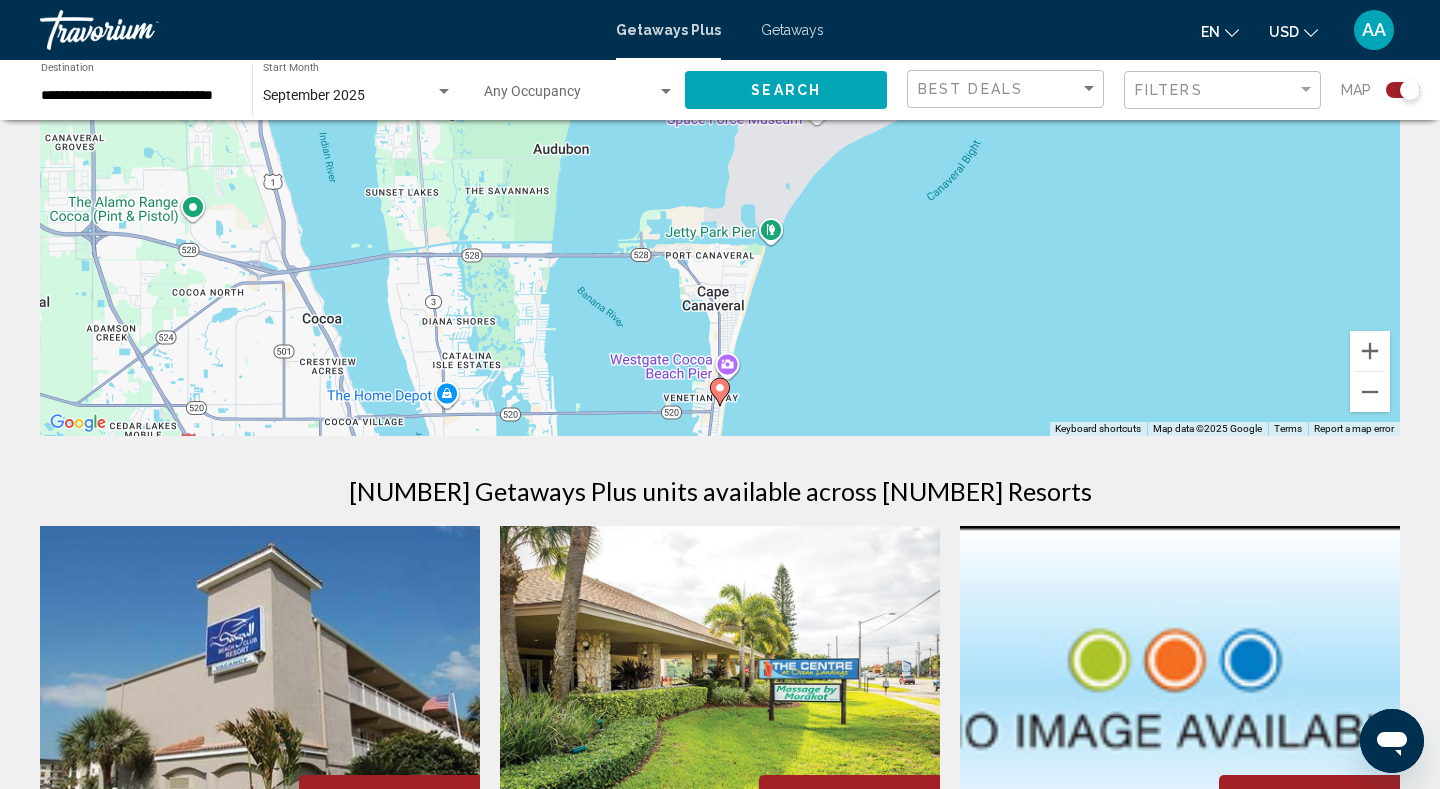 scroll, scrollTop: 316, scrollLeft: 0, axis: vertical 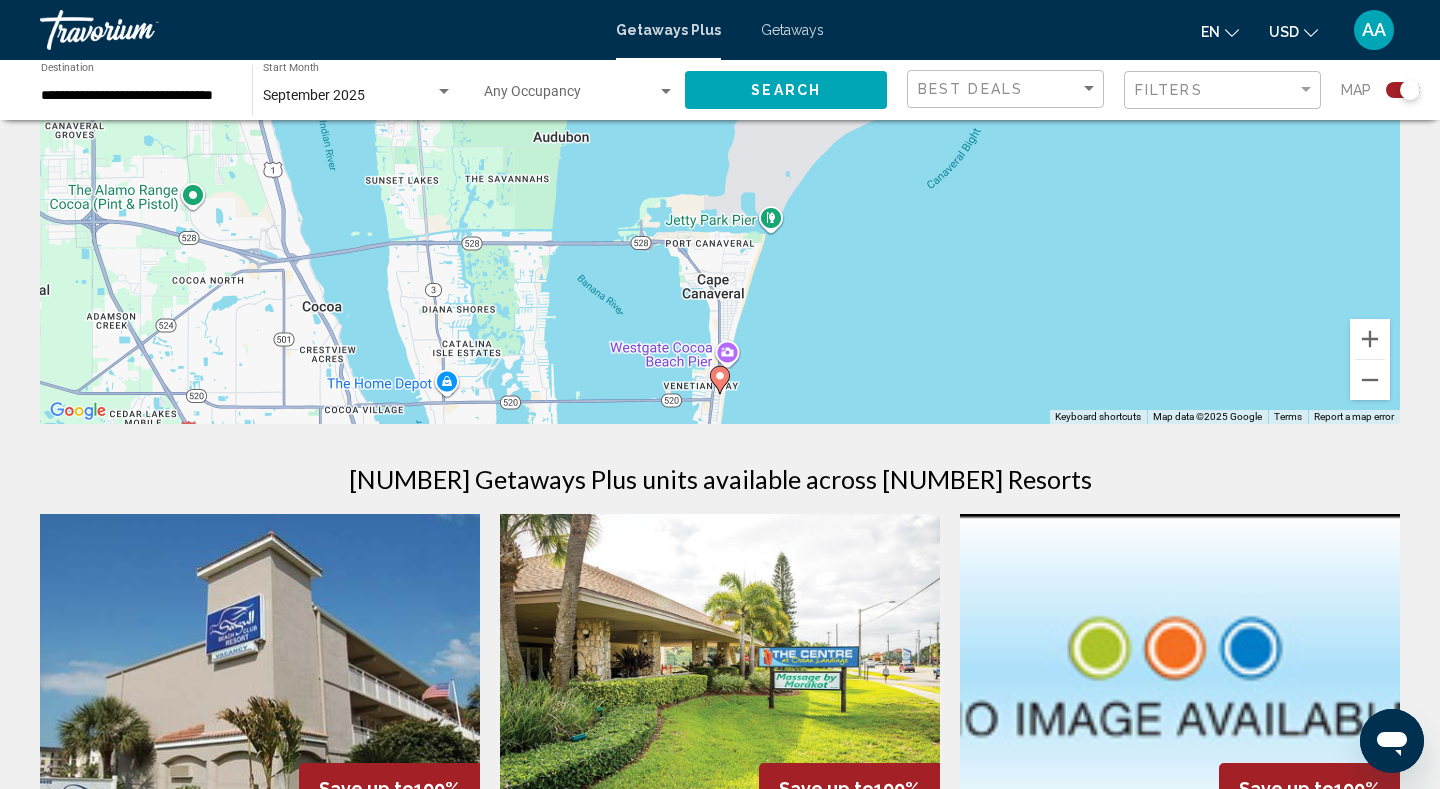 click 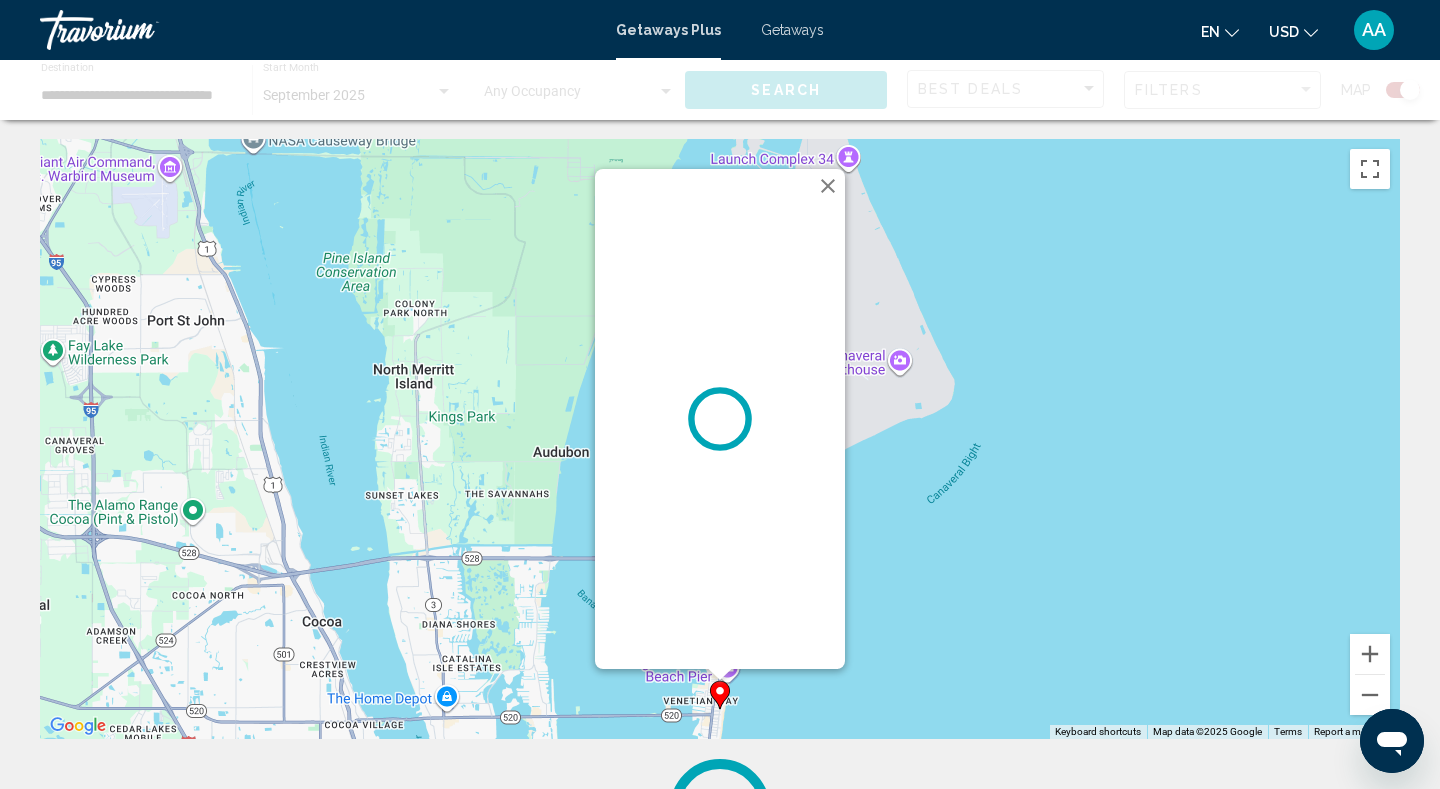 scroll, scrollTop: 0, scrollLeft: 0, axis: both 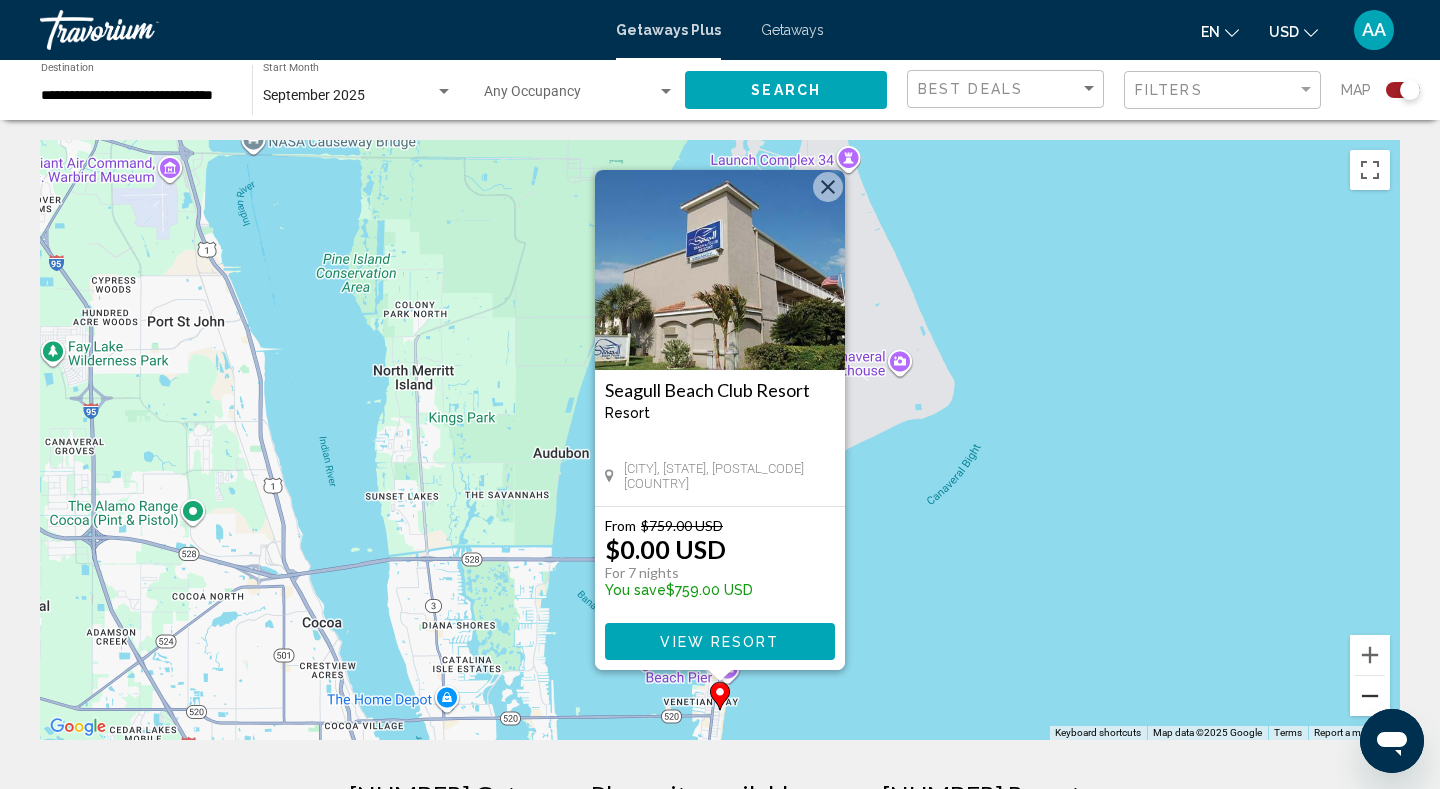 click at bounding box center (1370, 696) 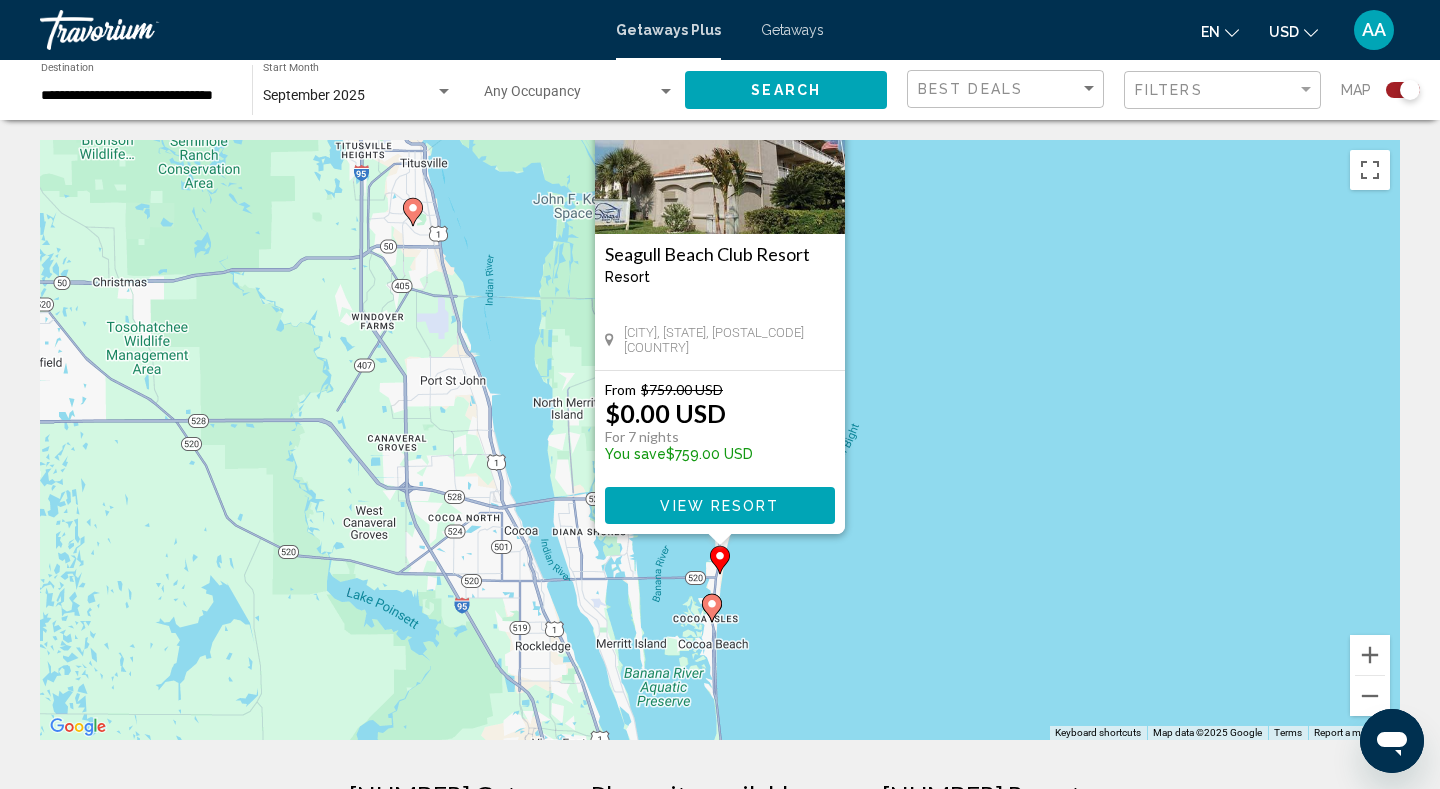 click 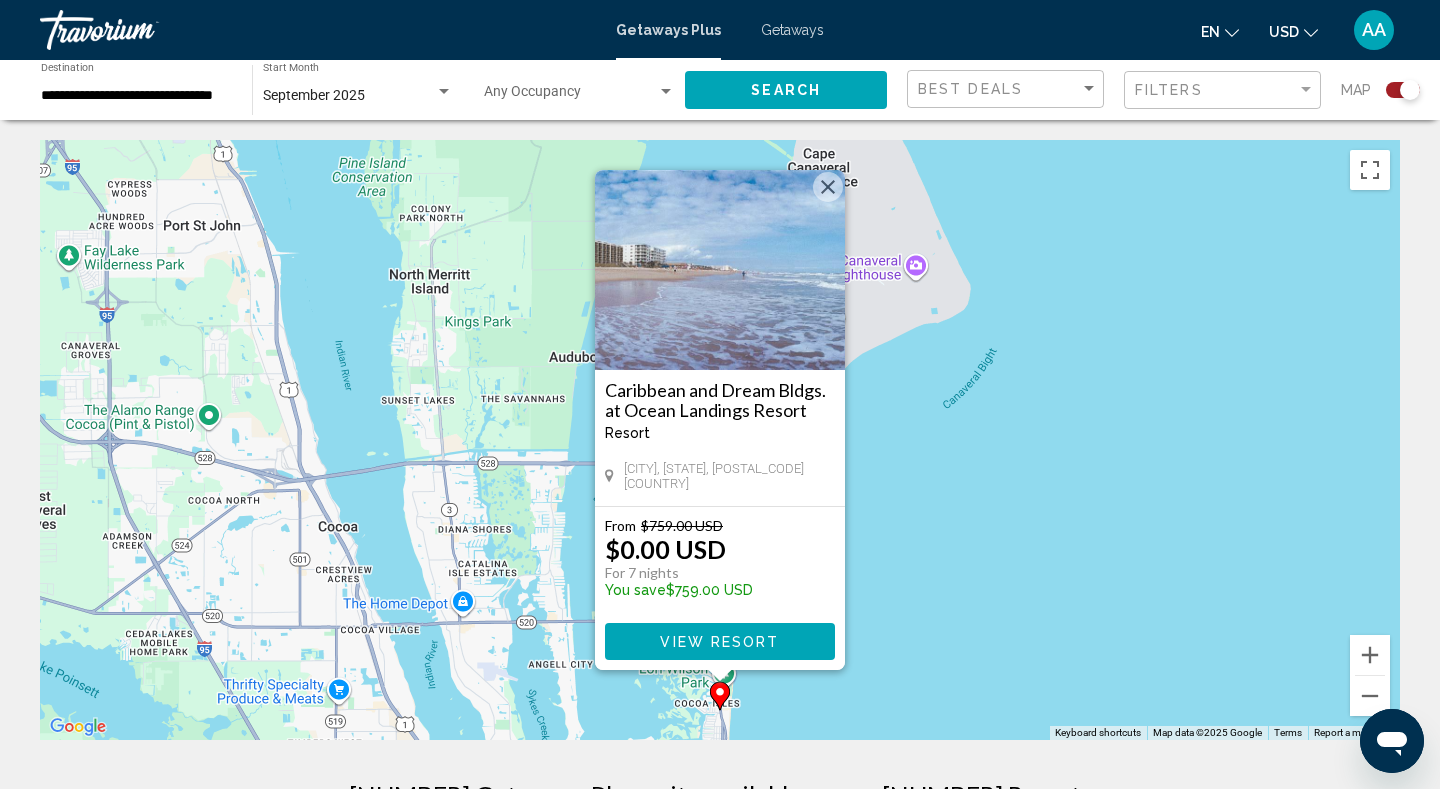 click on "To navigate, press the arrow keys.  To activate drag with keyboard, press Alt + Enter. Once in keyboard drag state, use the arrow keys to move the marker. To complete the drag, press the Enter key. To cancel, press Escape.  Caribbean and Dream Bldgs. at Ocean Landings Resort  Resort  -  This is an adults only resort
[CITY], [STATE], [POSTAL_CODE][COUNTRY] From $[NUMBER] USD $[NUMBER] USD For 7 nights You save  $[NUMBER] USD  View Resort" at bounding box center (720, 440) 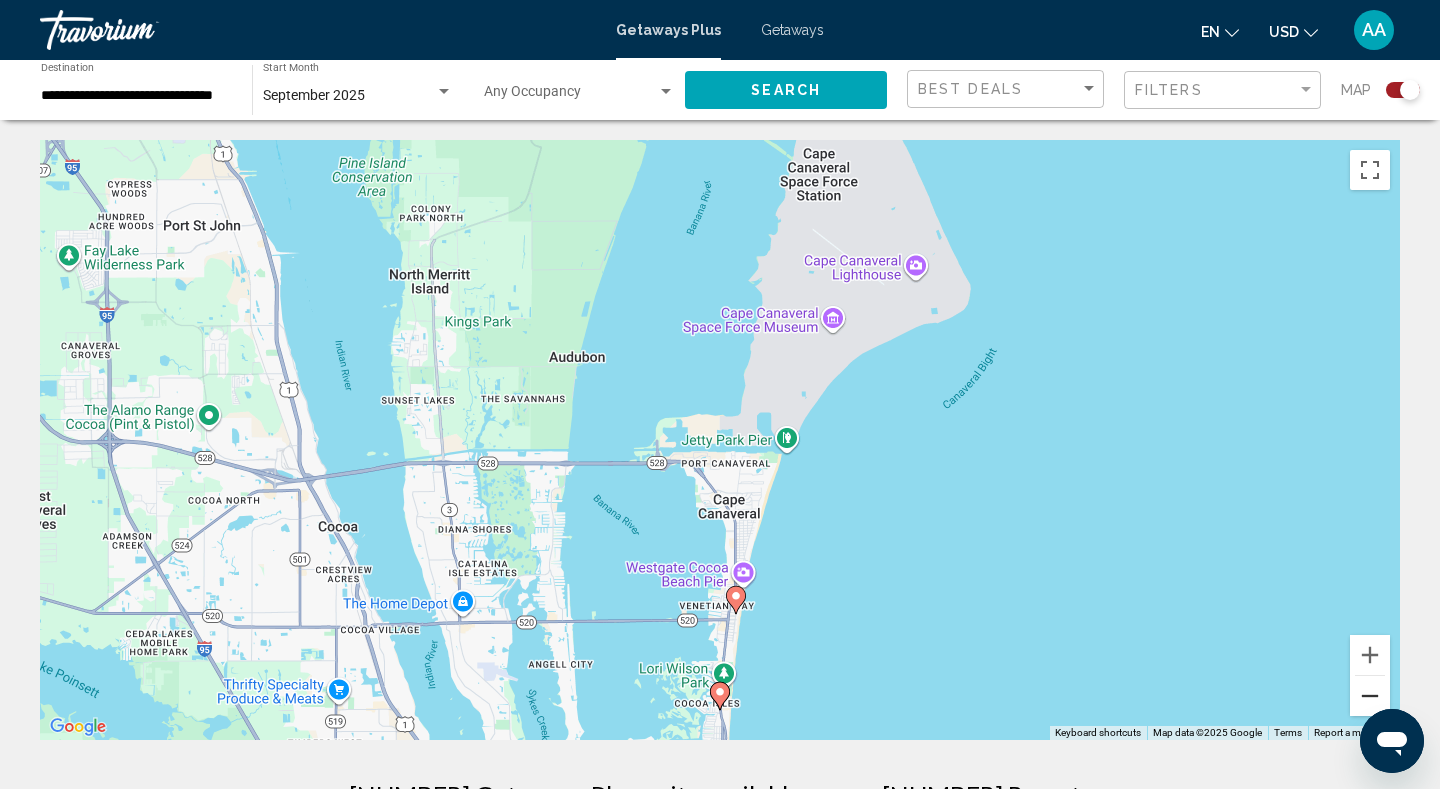 click at bounding box center (1370, 696) 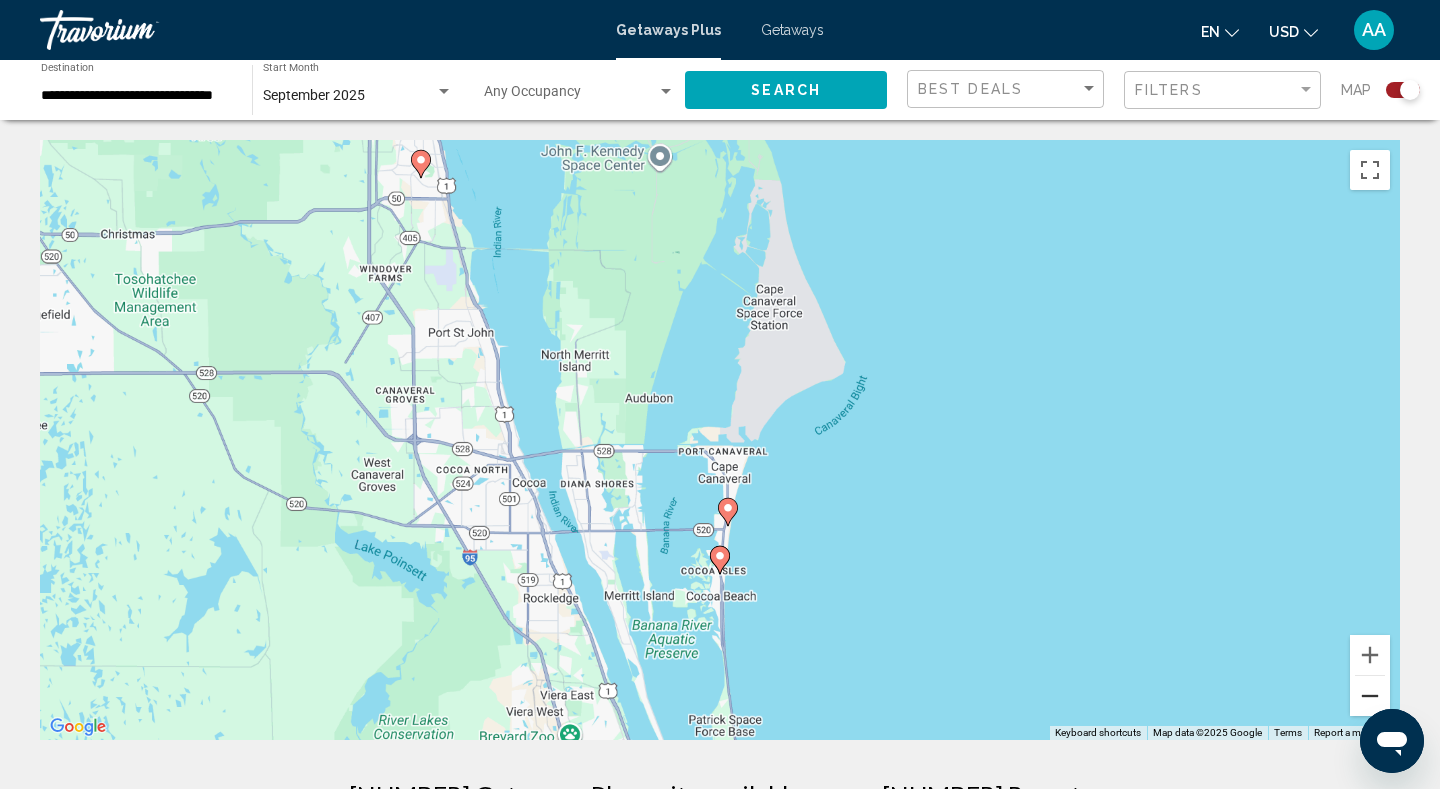 click at bounding box center (1370, 696) 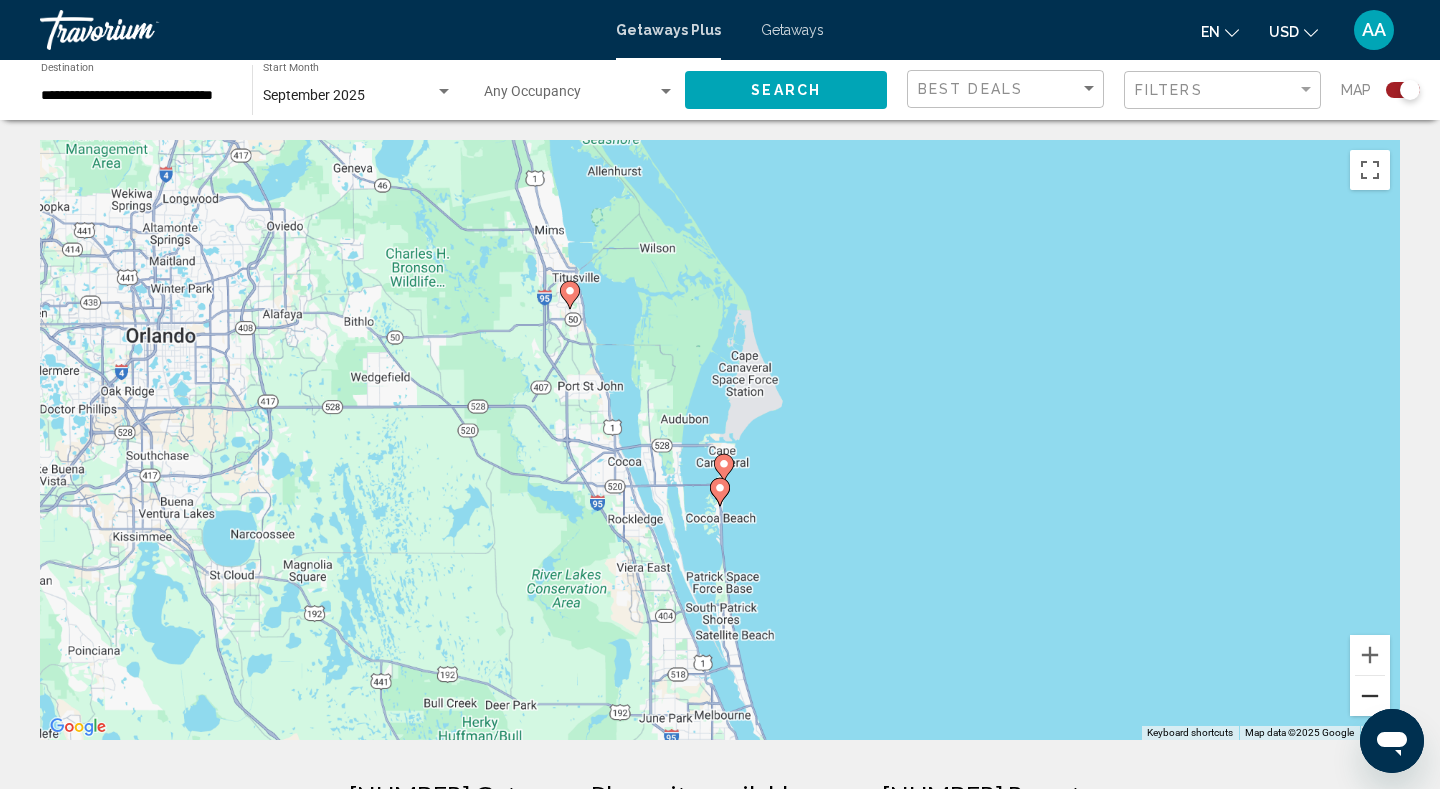 click at bounding box center (1370, 696) 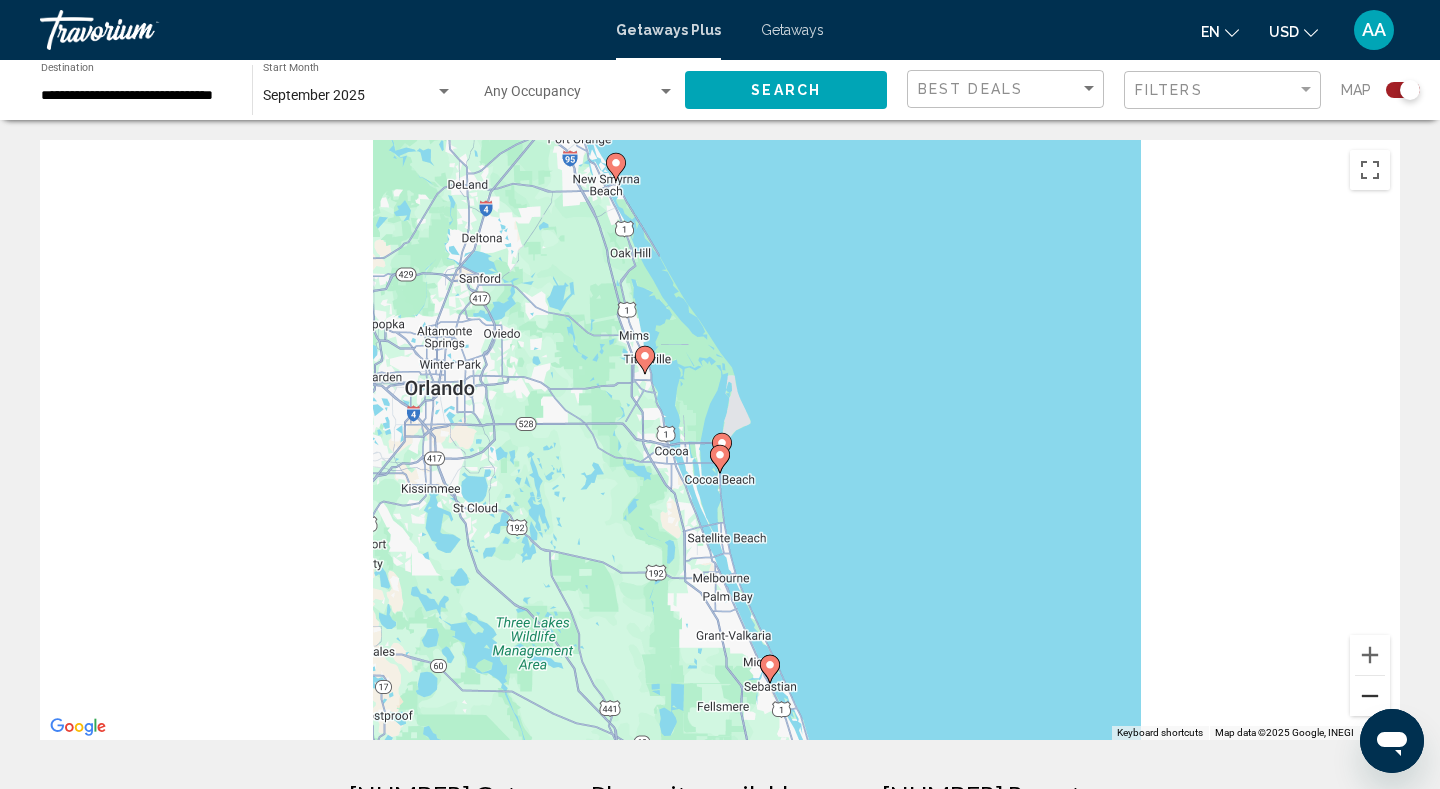 click at bounding box center [1370, 696] 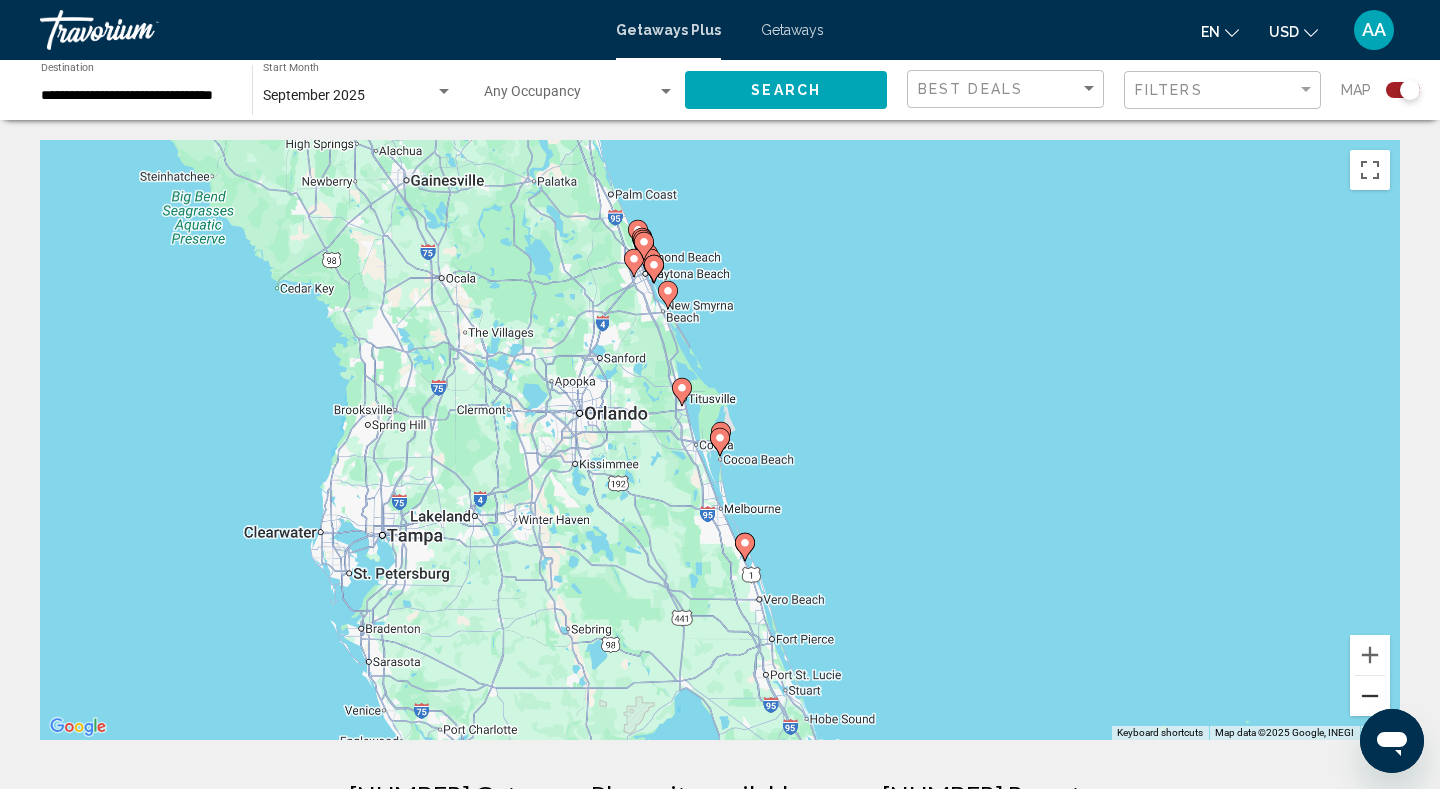 click at bounding box center [1370, 696] 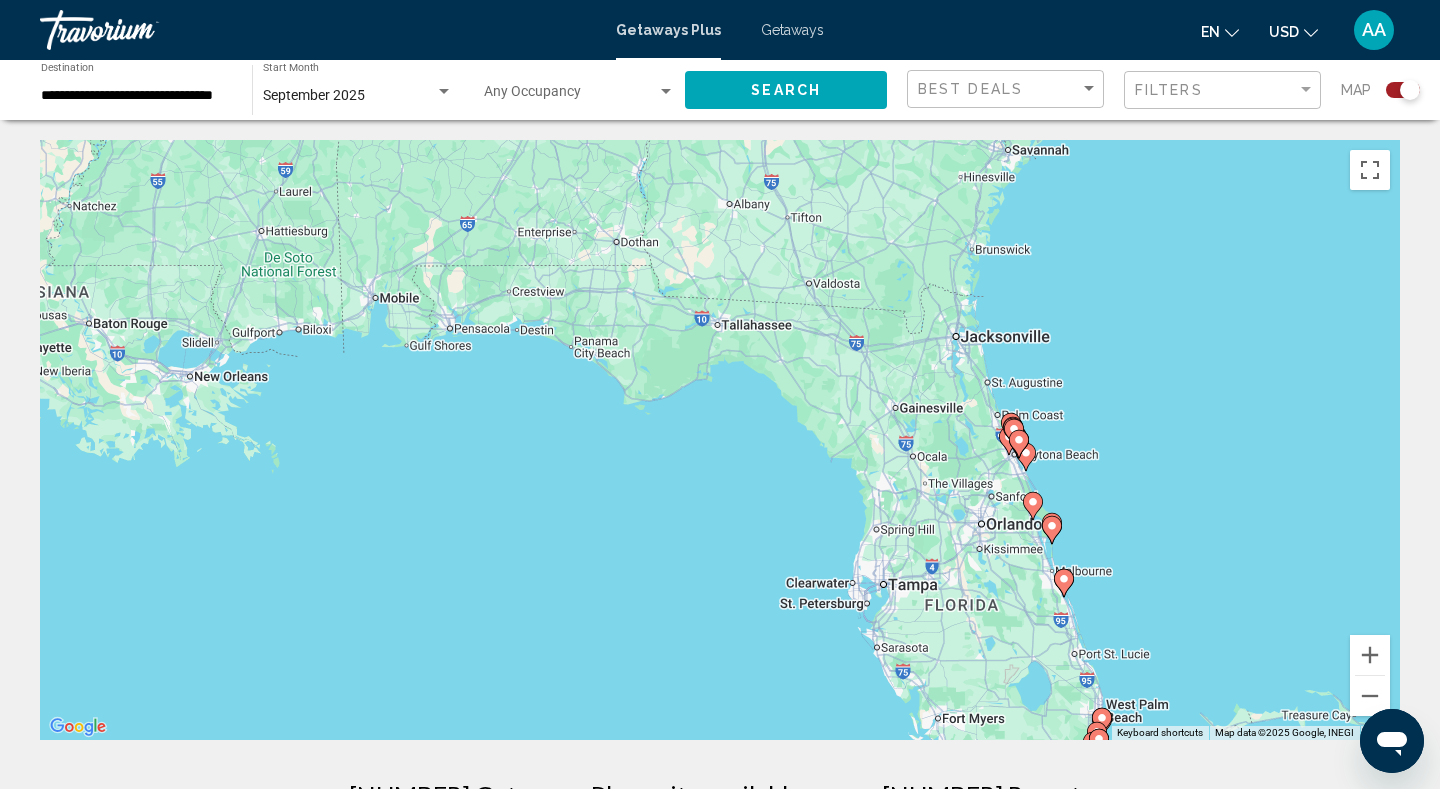 drag, startPoint x: 422, startPoint y: 423, endPoint x: 765, endPoint y: 521, distance: 356.72537 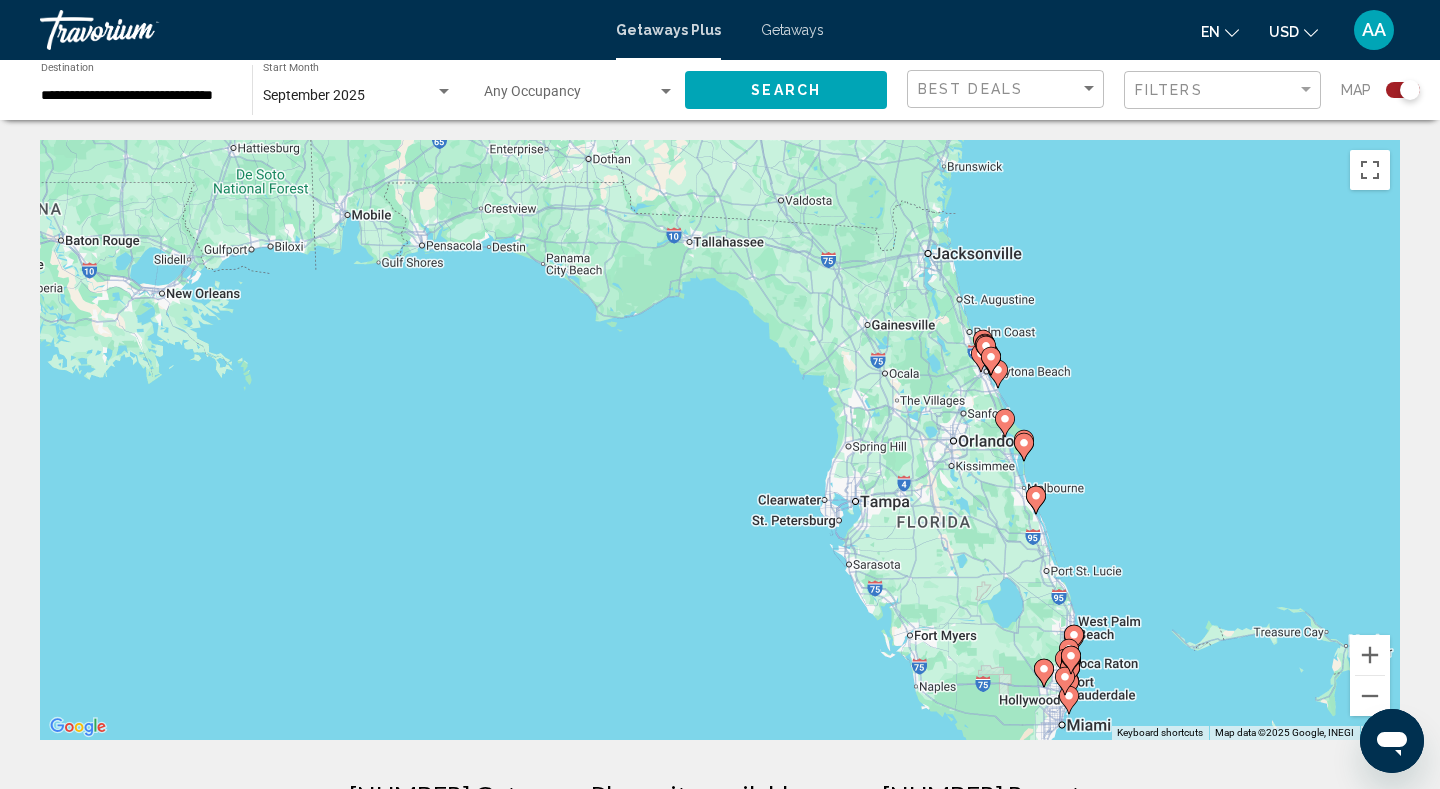 drag, startPoint x: 706, startPoint y: 439, endPoint x: 661, endPoint y: 348, distance: 101.51847 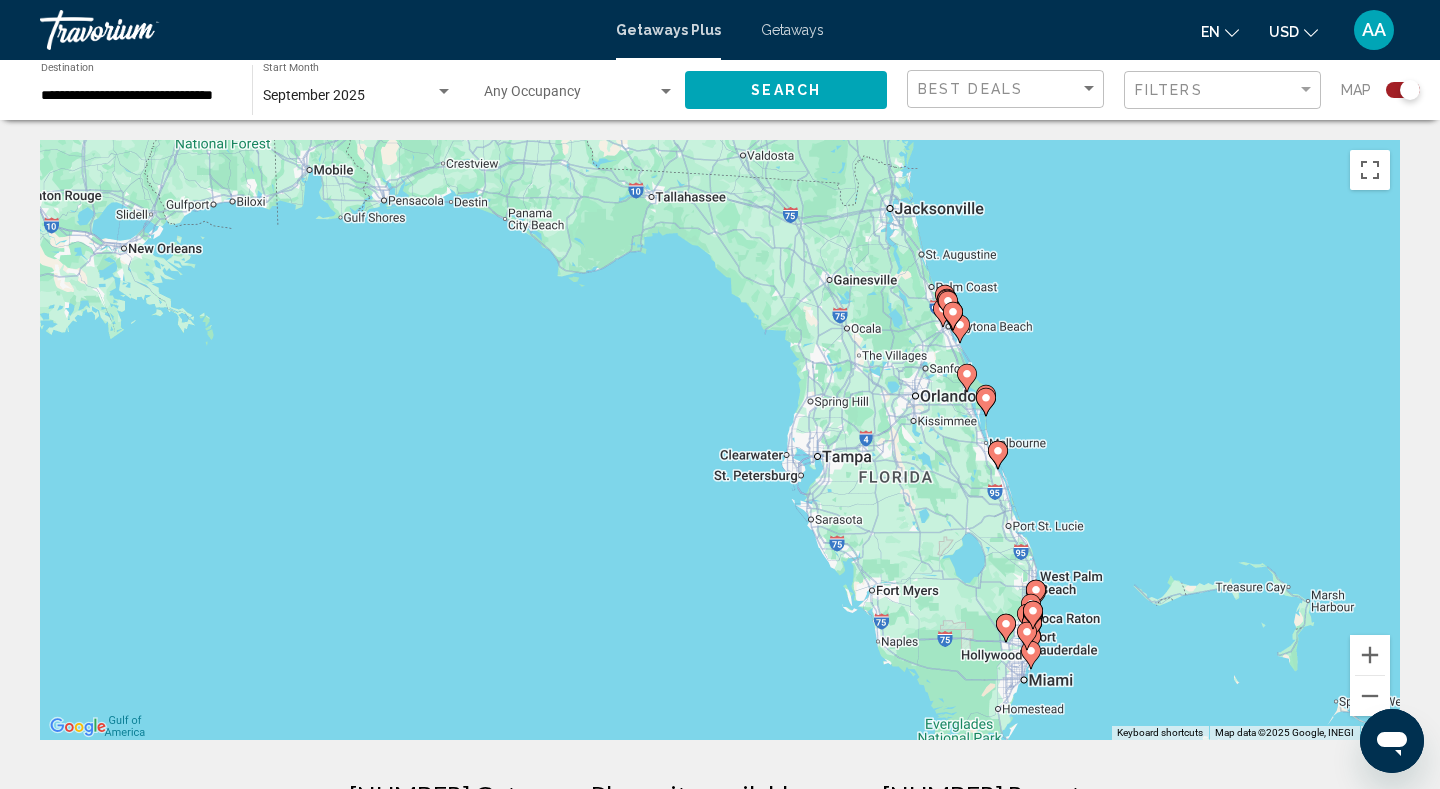 drag, startPoint x: 661, startPoint y: 348, endPoint x: 625, endPoint y: 302, distance: 58.412327 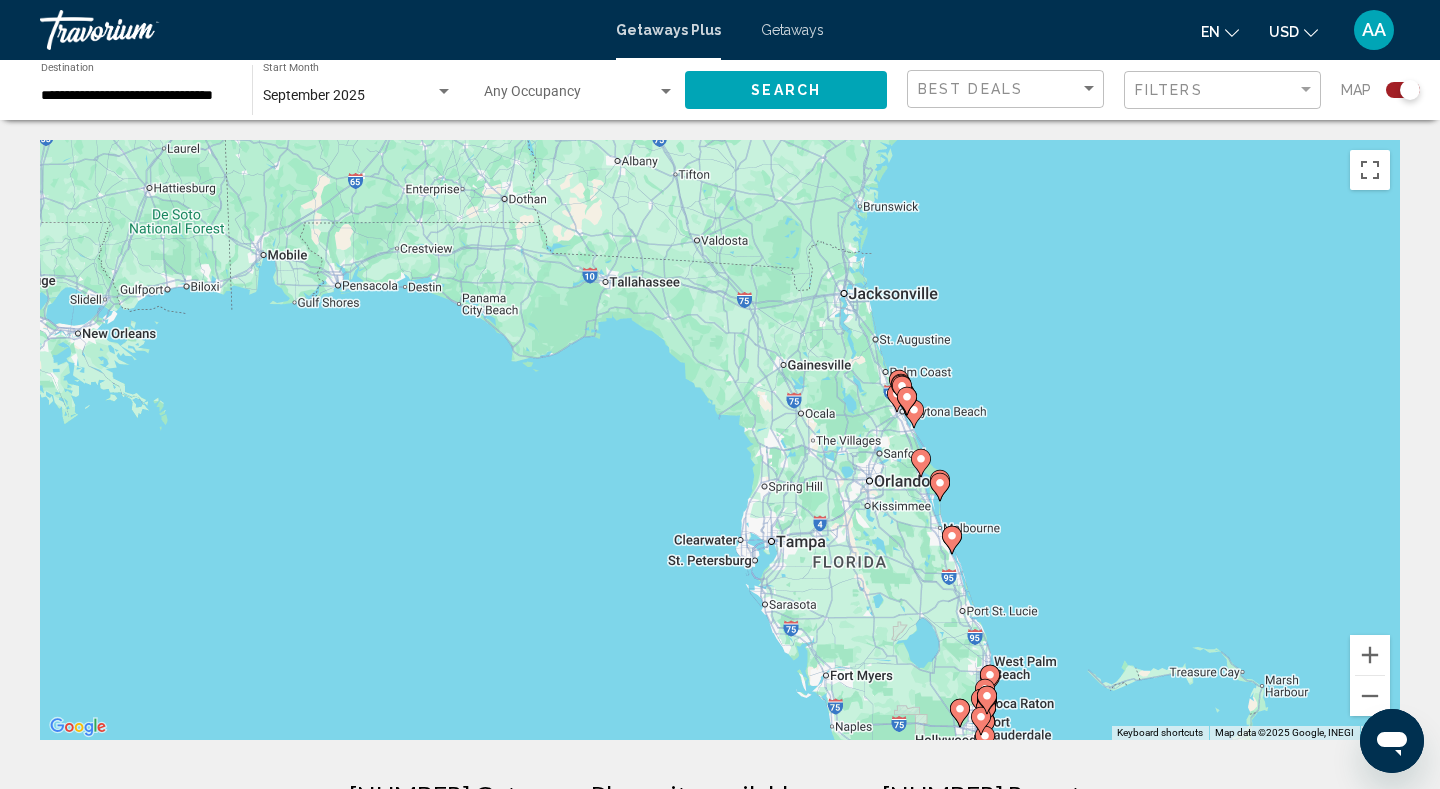 drag, startPoint x: 769, startPoint y: 582, endPoint x: 724, endPoint y: 664, distance: 93.53609 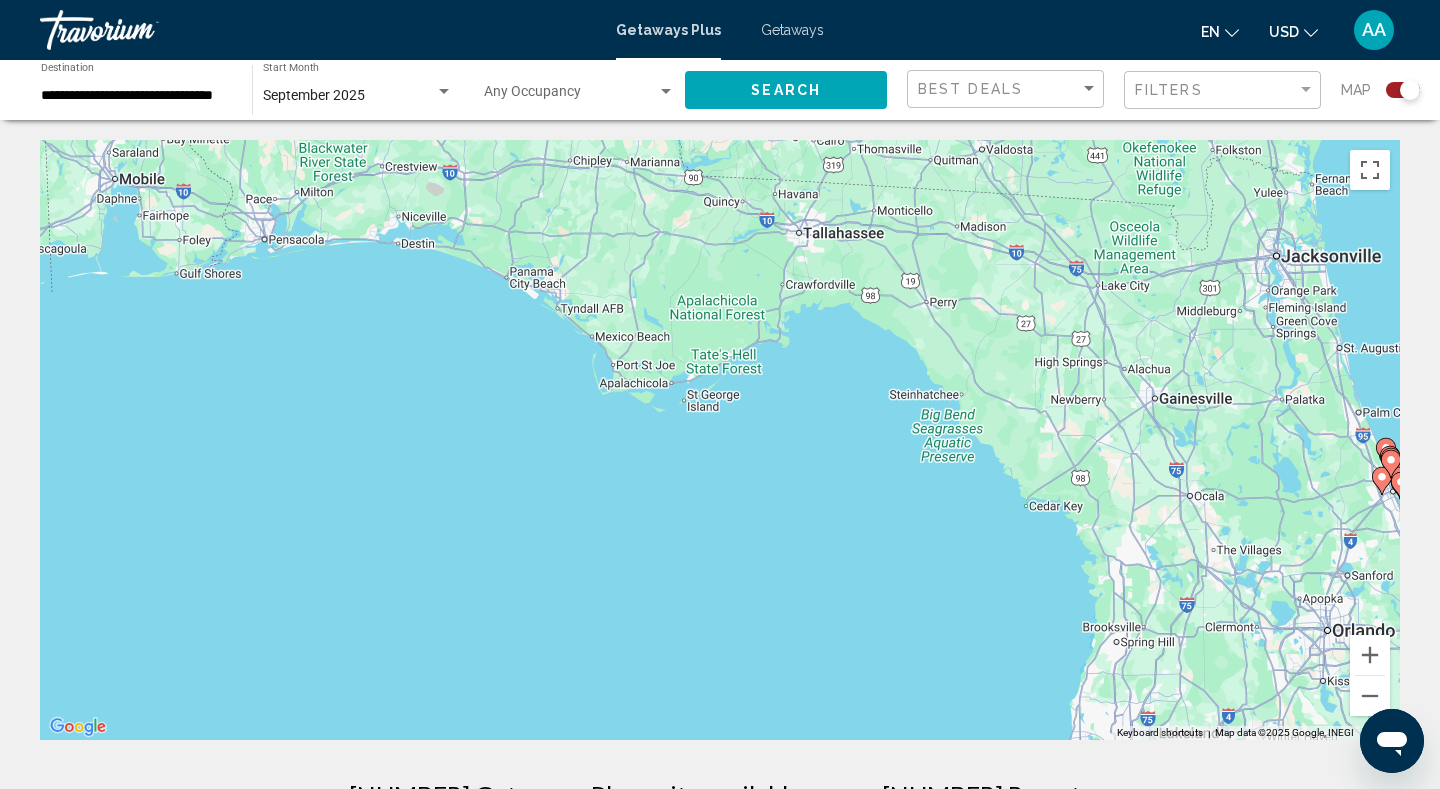 drag, startPoint x: 375, startPoint y: 281, endPoint x: 551, endPoint y: 298, distance: 176.81912 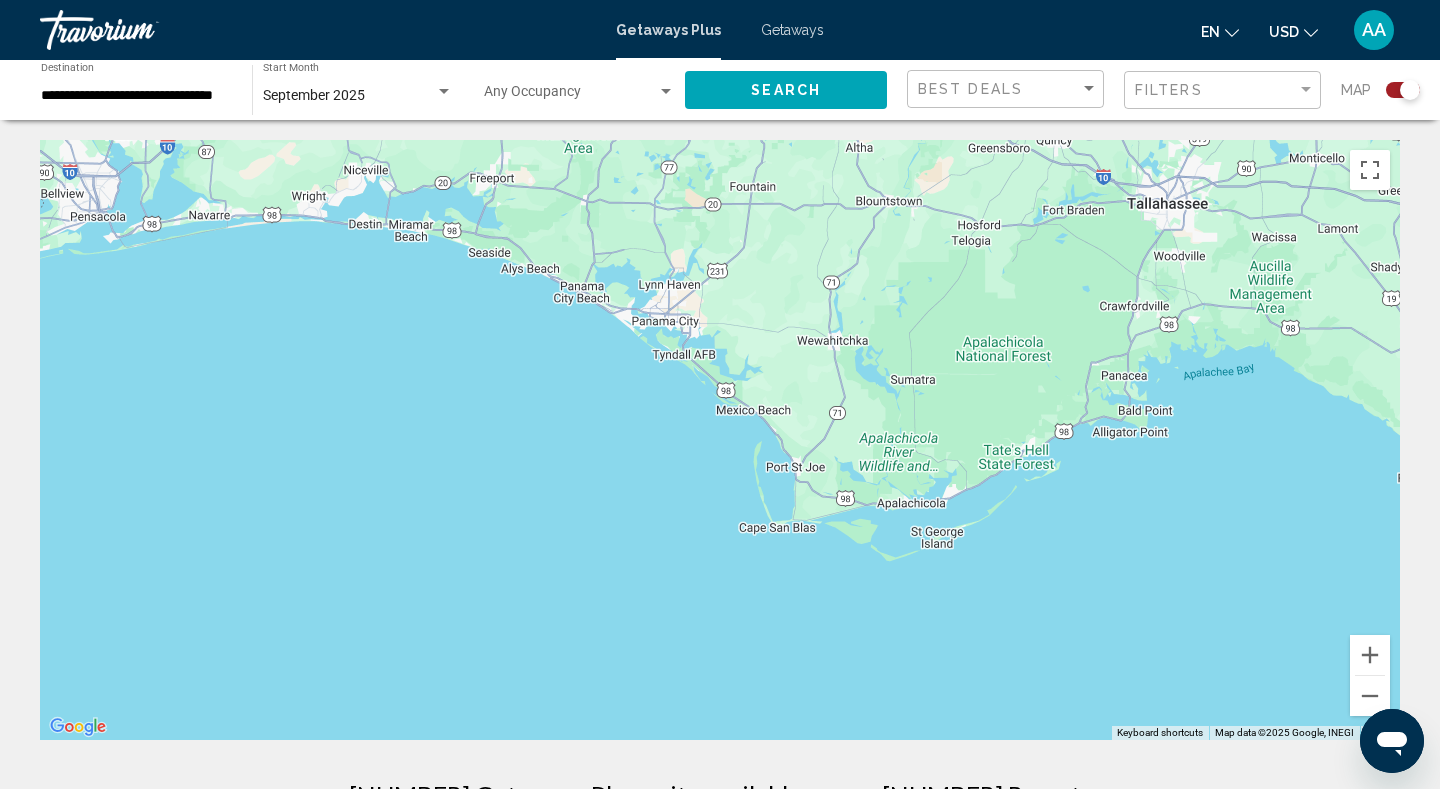 click at bounding box center (720, 440) 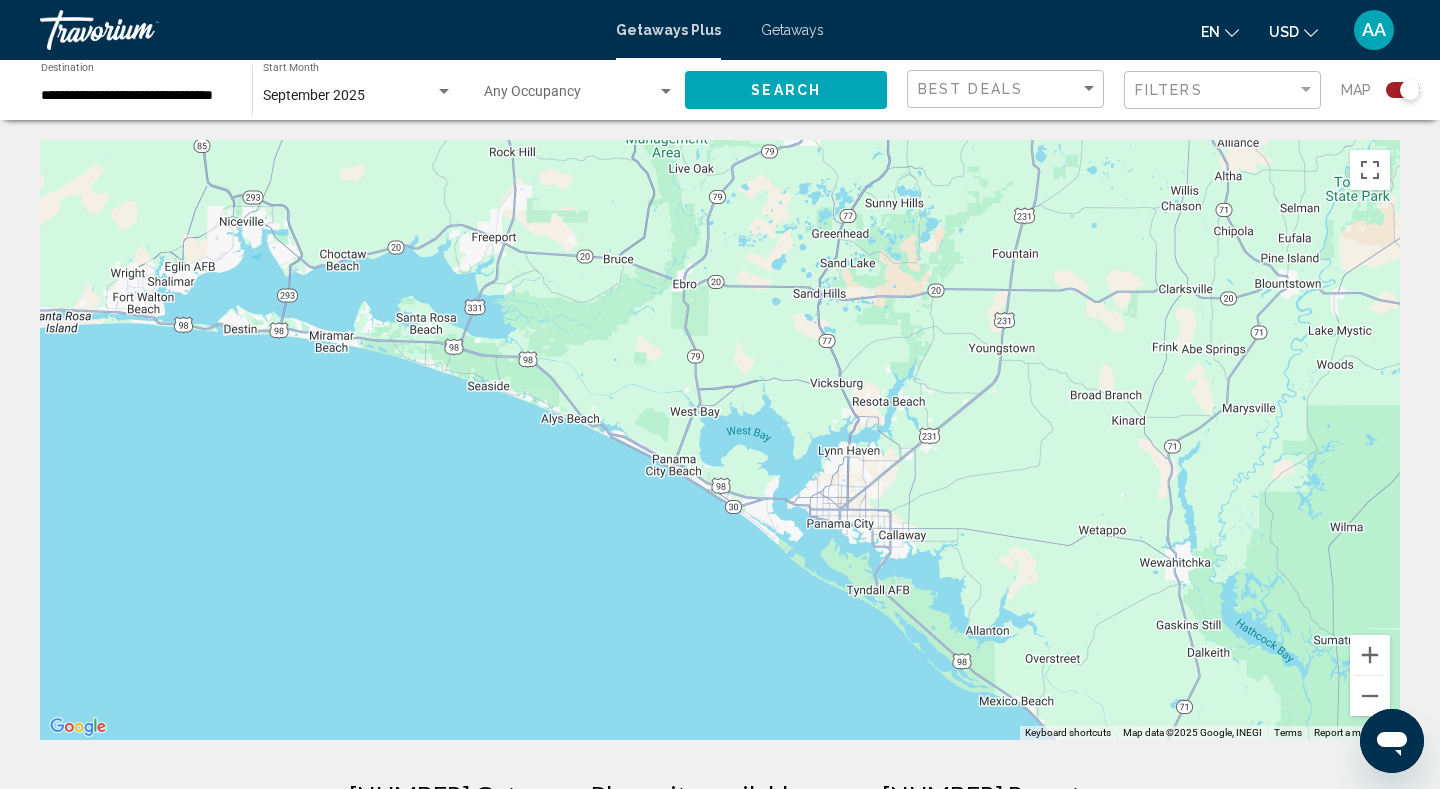 drag, startPoint x: 550, startPoint y: 275, endPoint x: 532, endPoint y: 425, distance: 151.07614 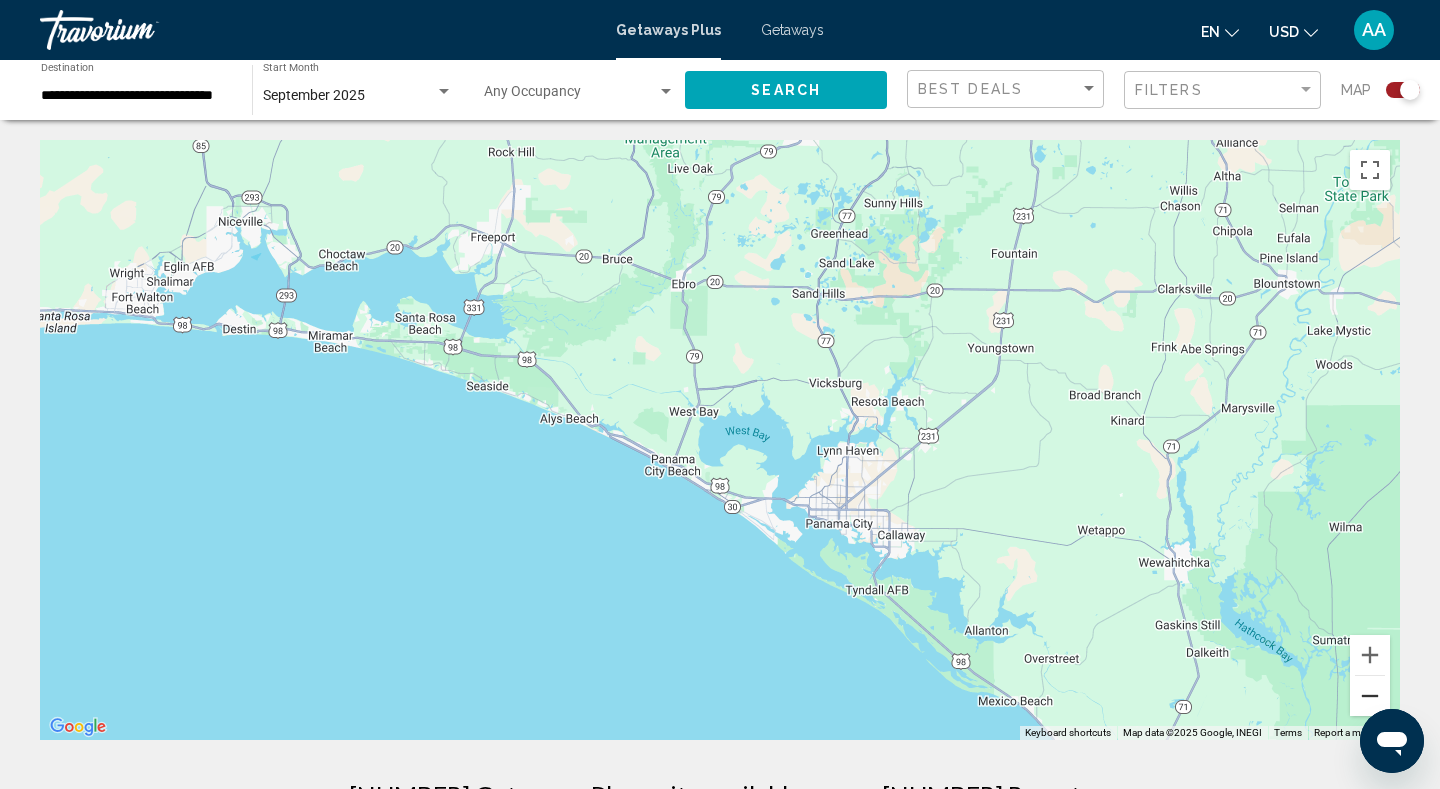 click at bounding box center [1370, 696] 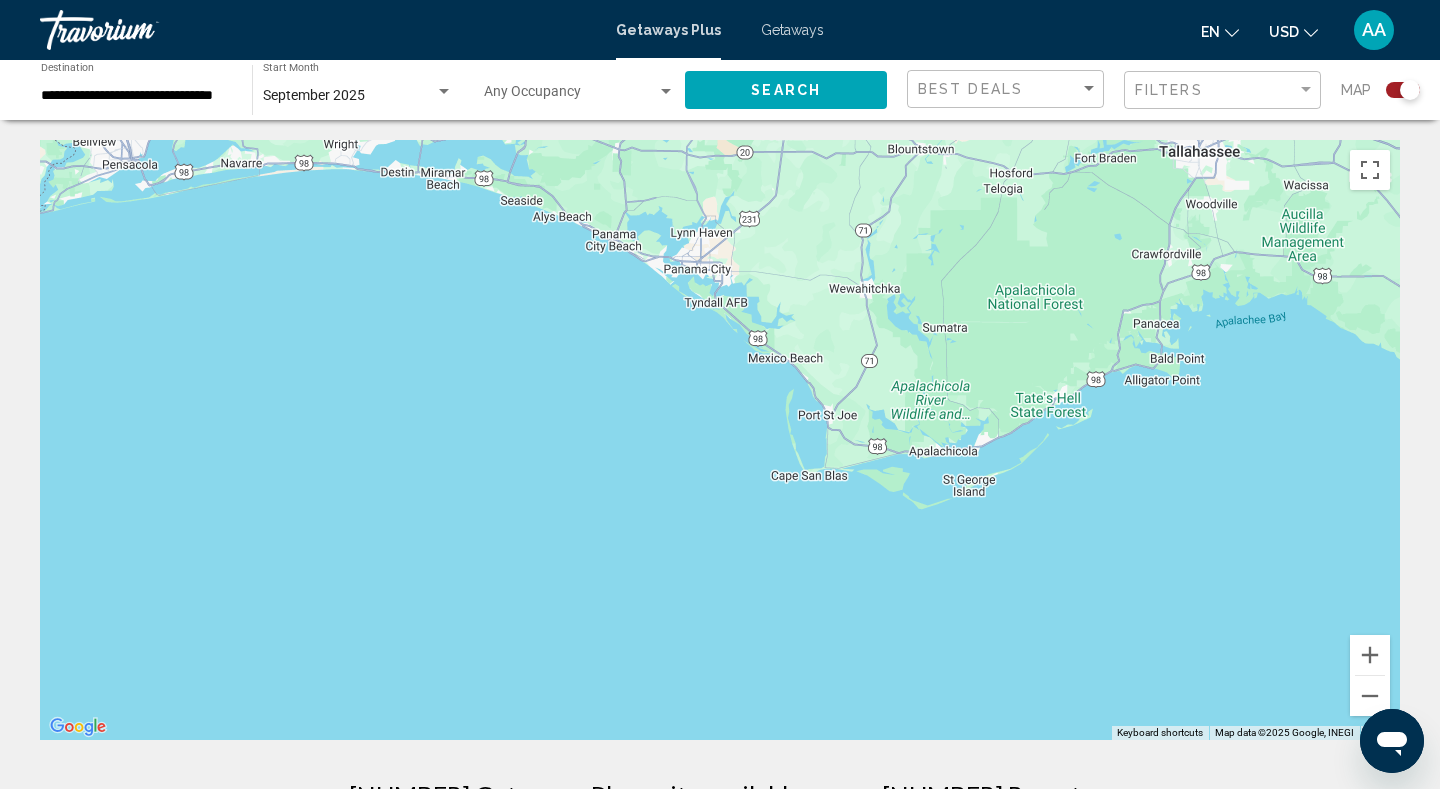 drag, startPoint x: 701, startPoint y: 475, endPoint x: 562, endPoint y: 307, distance: 218.04816 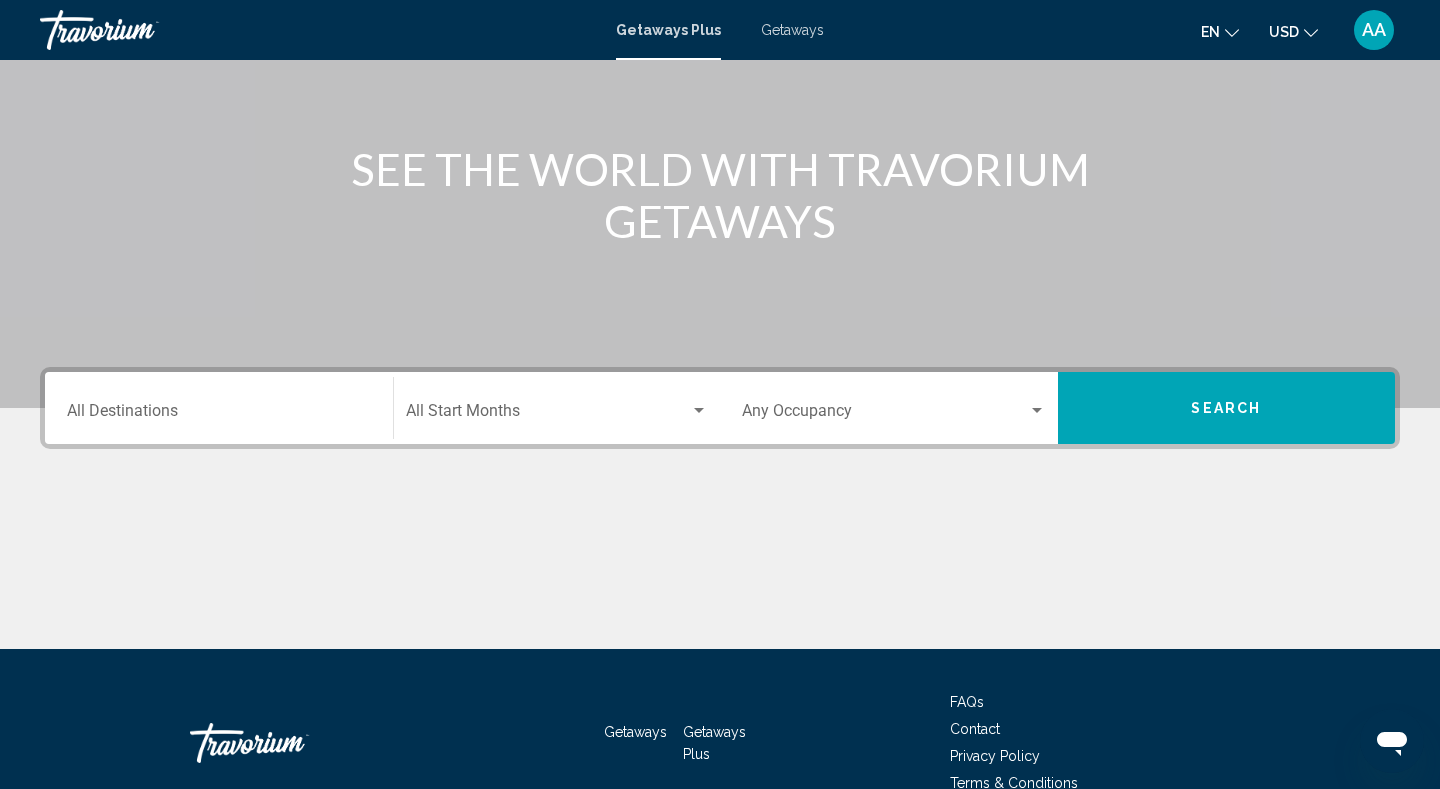 scroll, scrollTop: 0, scrollLeft: 0, axis: both 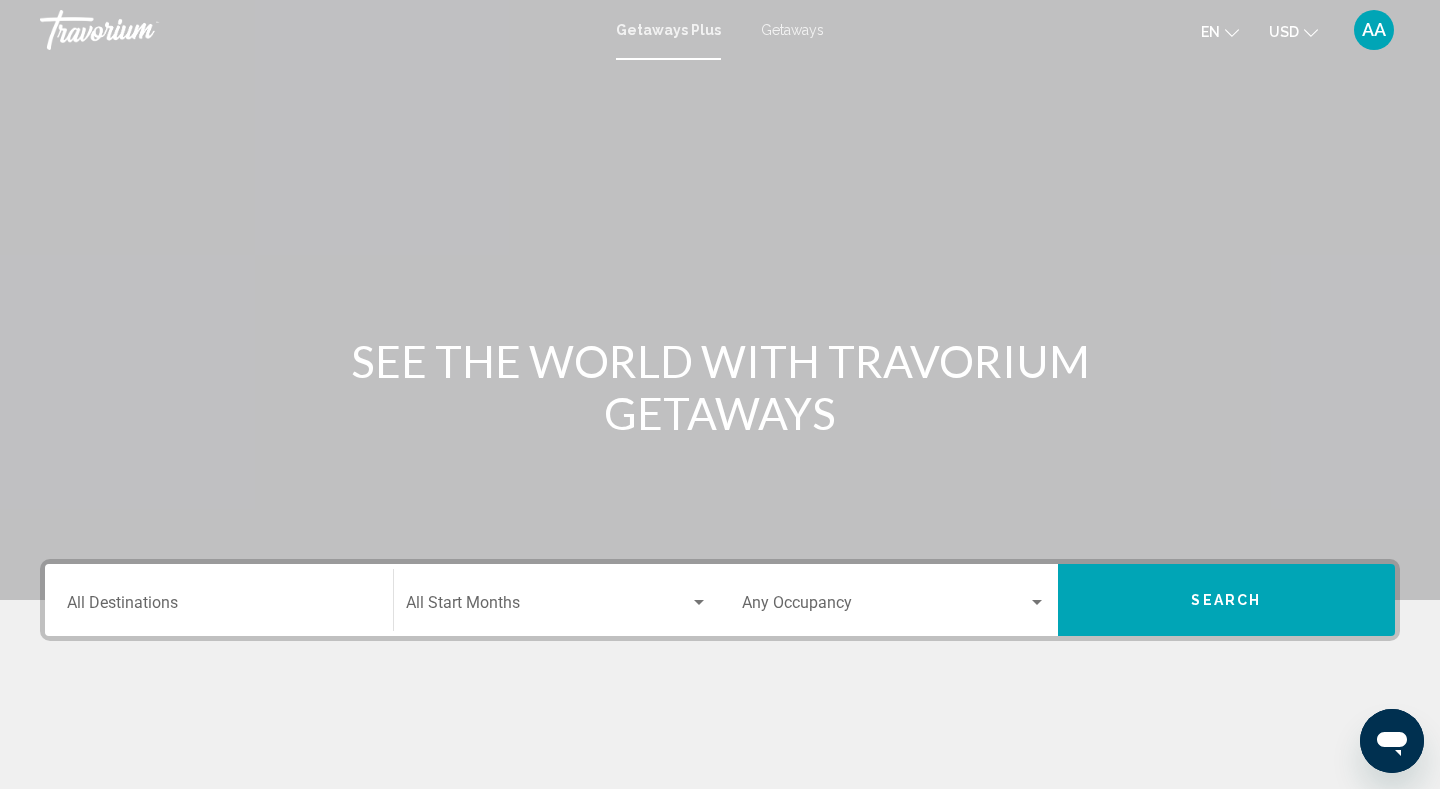 click on "Getaways" at bounding box center (792, 30) 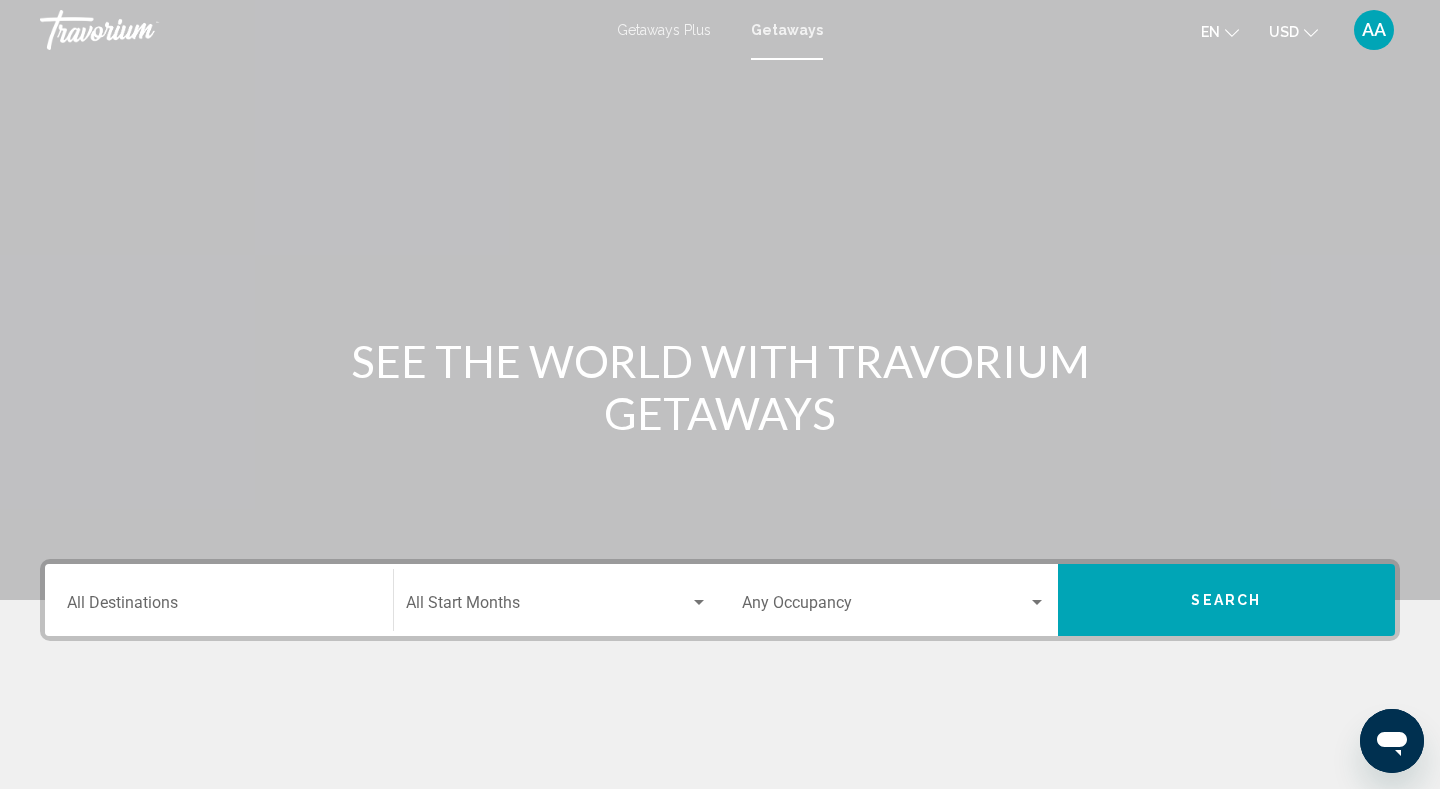 click on "Destination All Destinations" at bounding box center [219, 600] 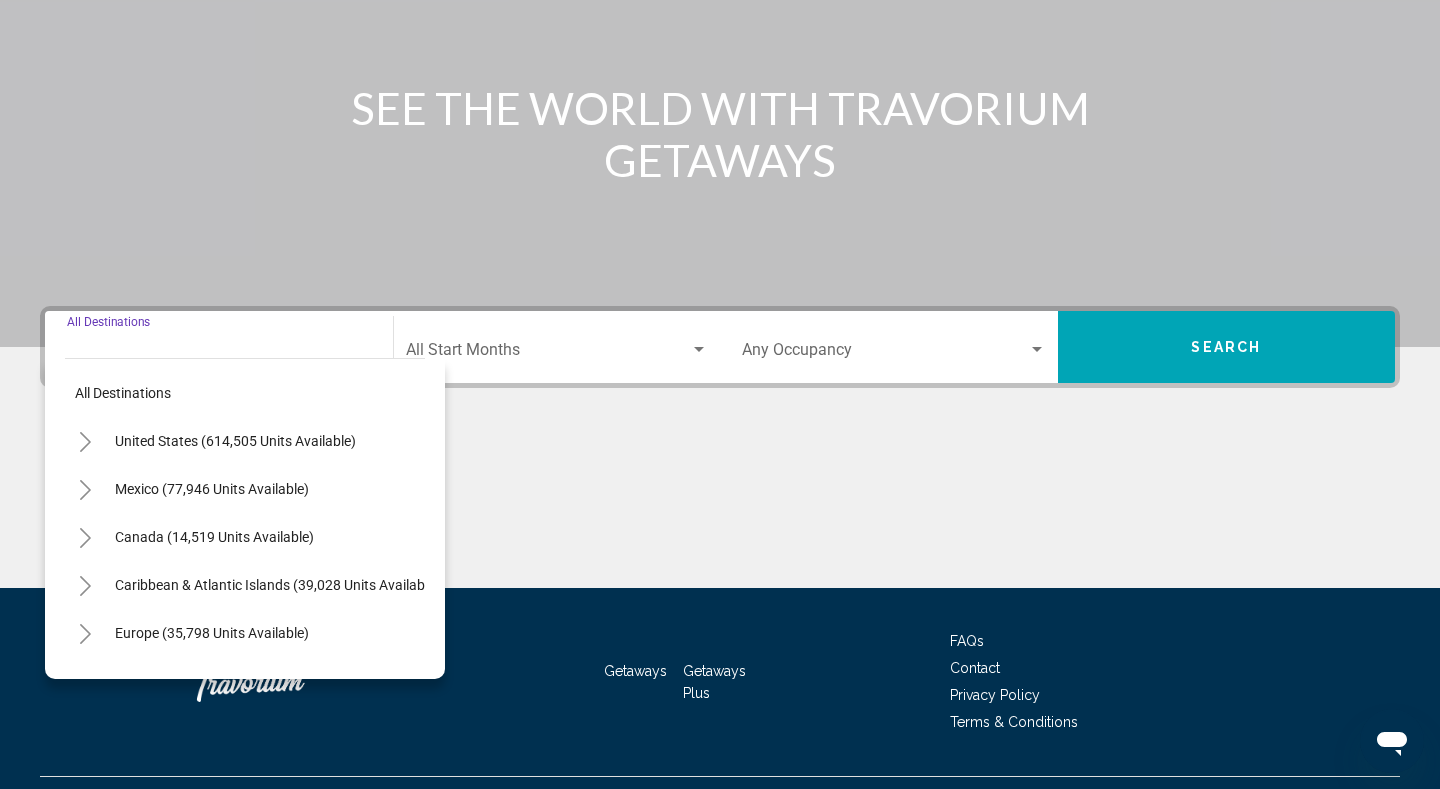 scroll, scrollTop: 297, scrollLeft: 0, axis: vertical 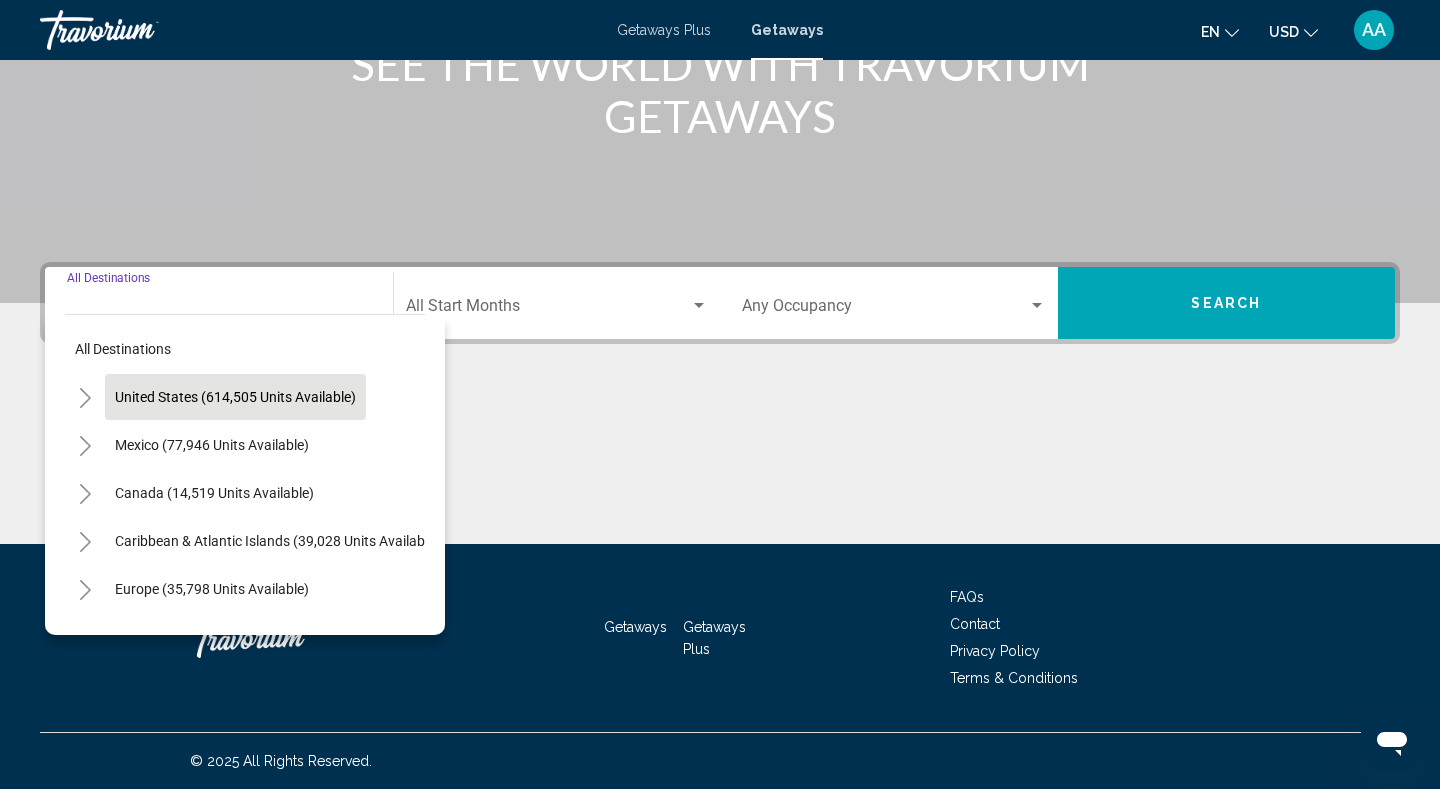 click on "United States (614,505 units available)" at bounding box center (212, 445) 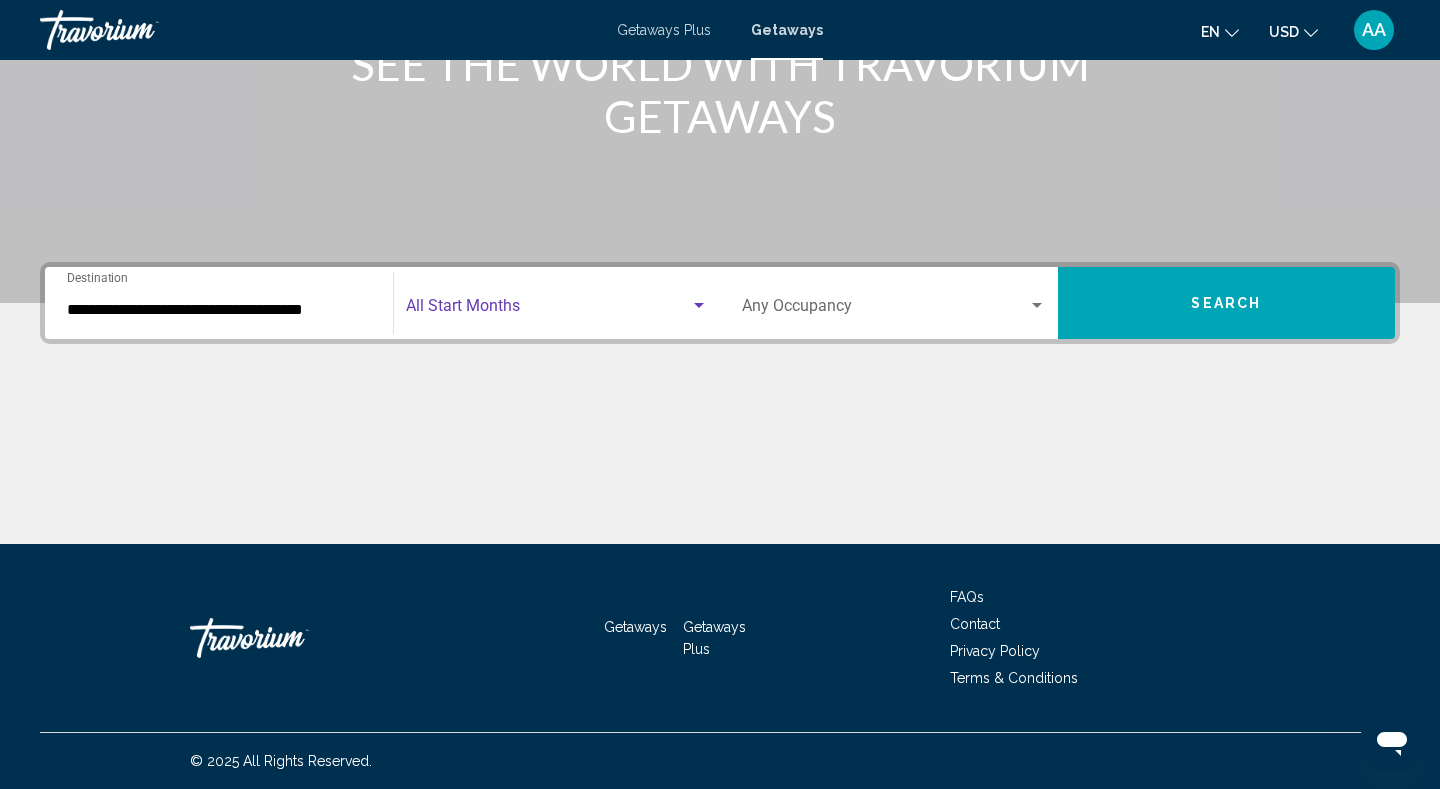 click at bounding box center [548, 310] 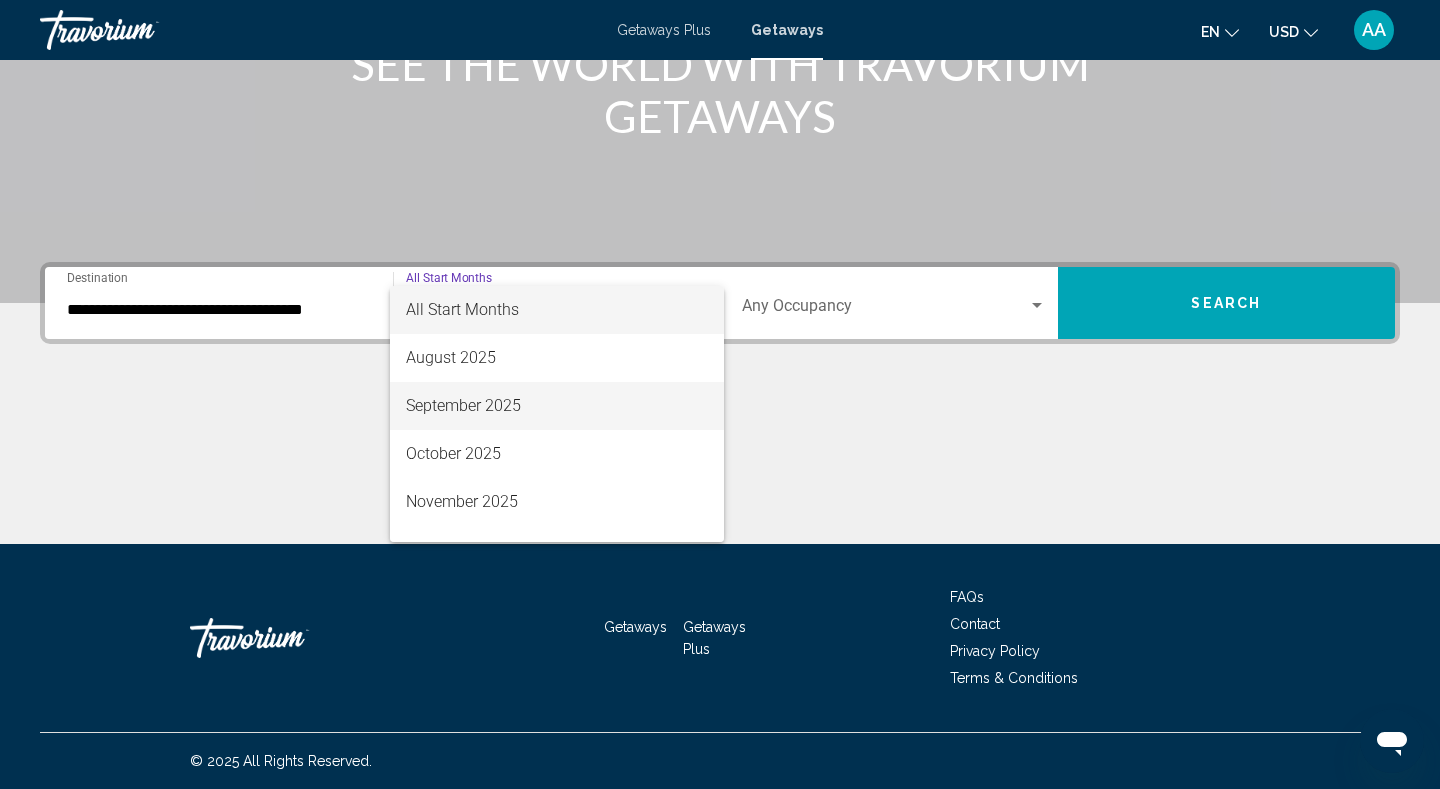 click on "September 2025" at bounding box center (557, 406) 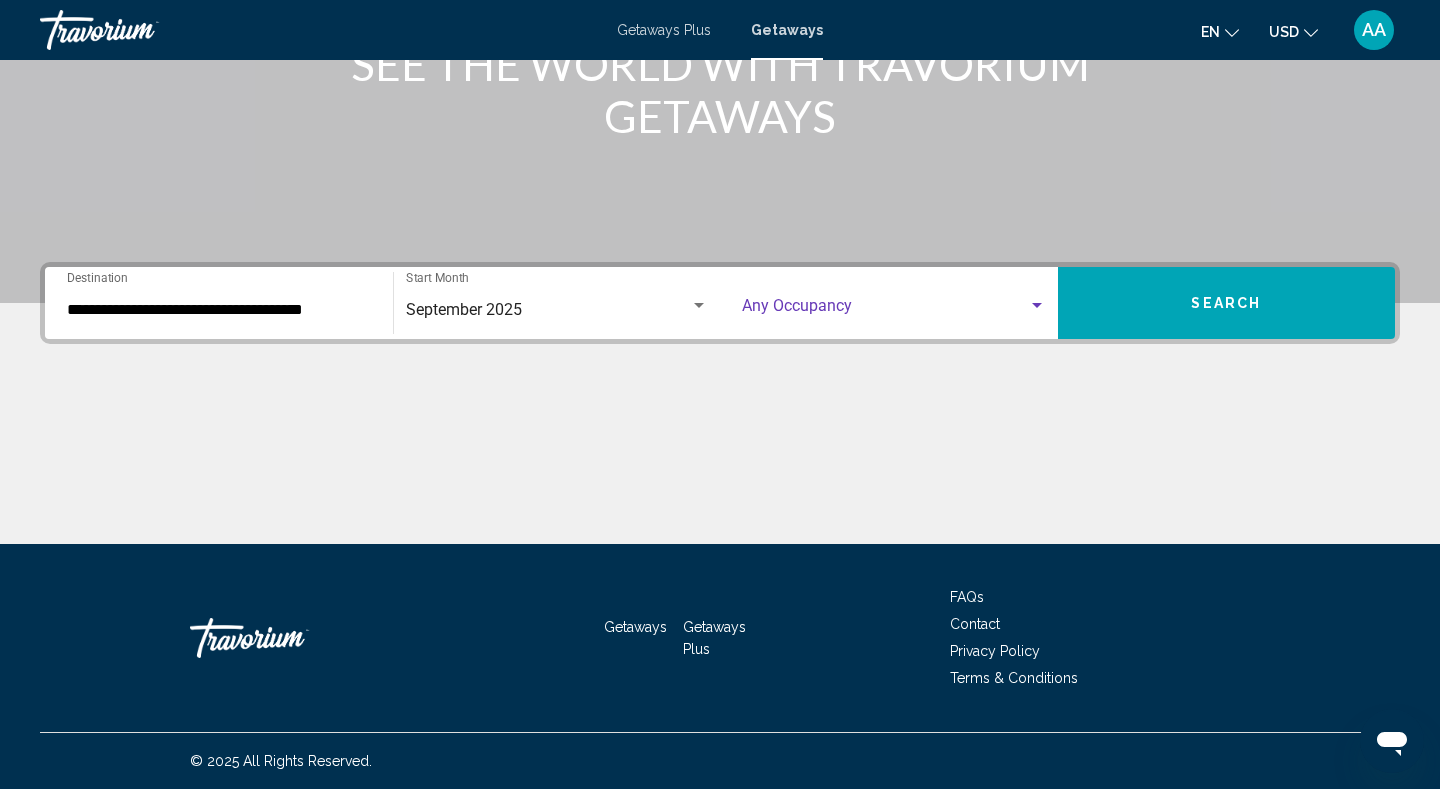 click at bounding box center (885, 310) 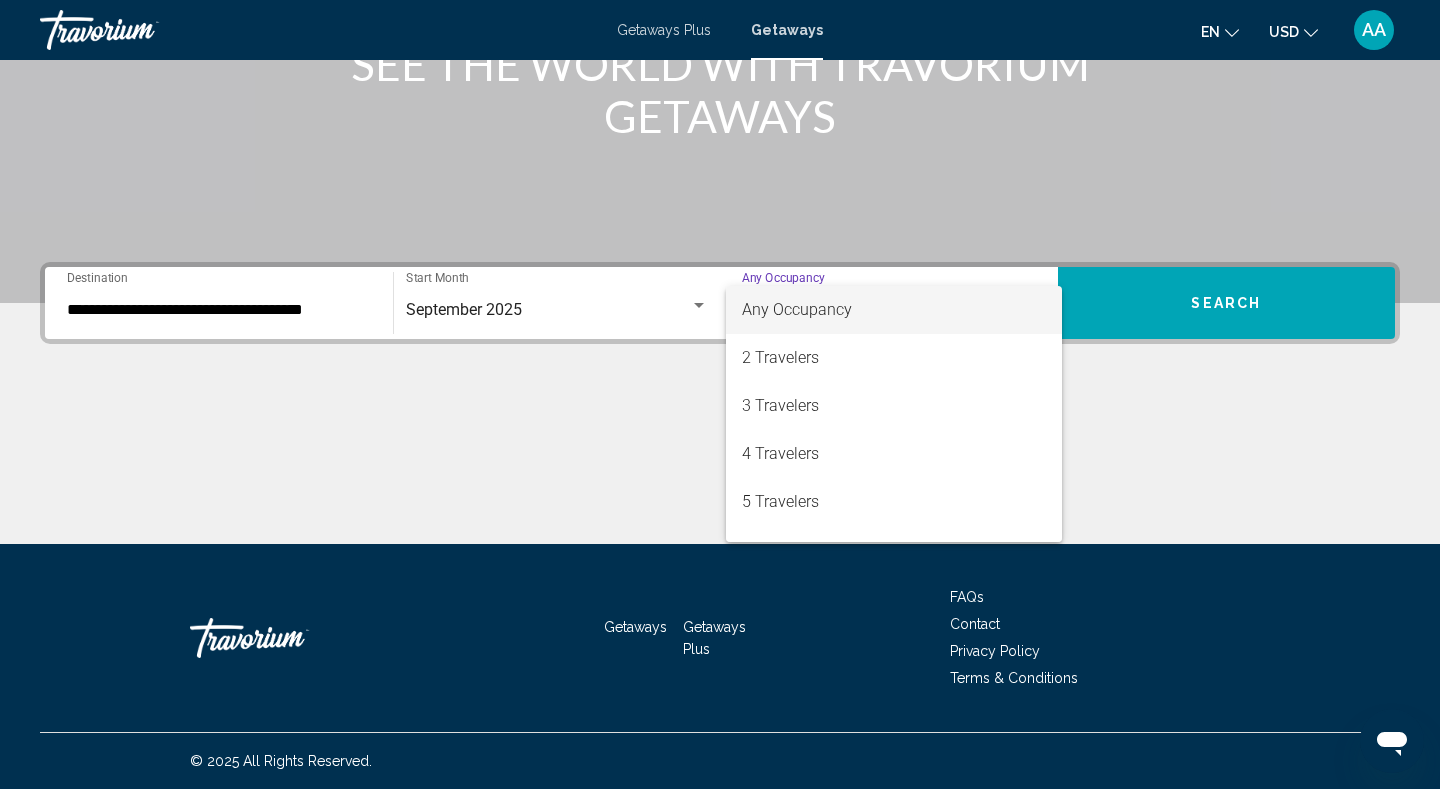 click at bounding box center (720, 394) 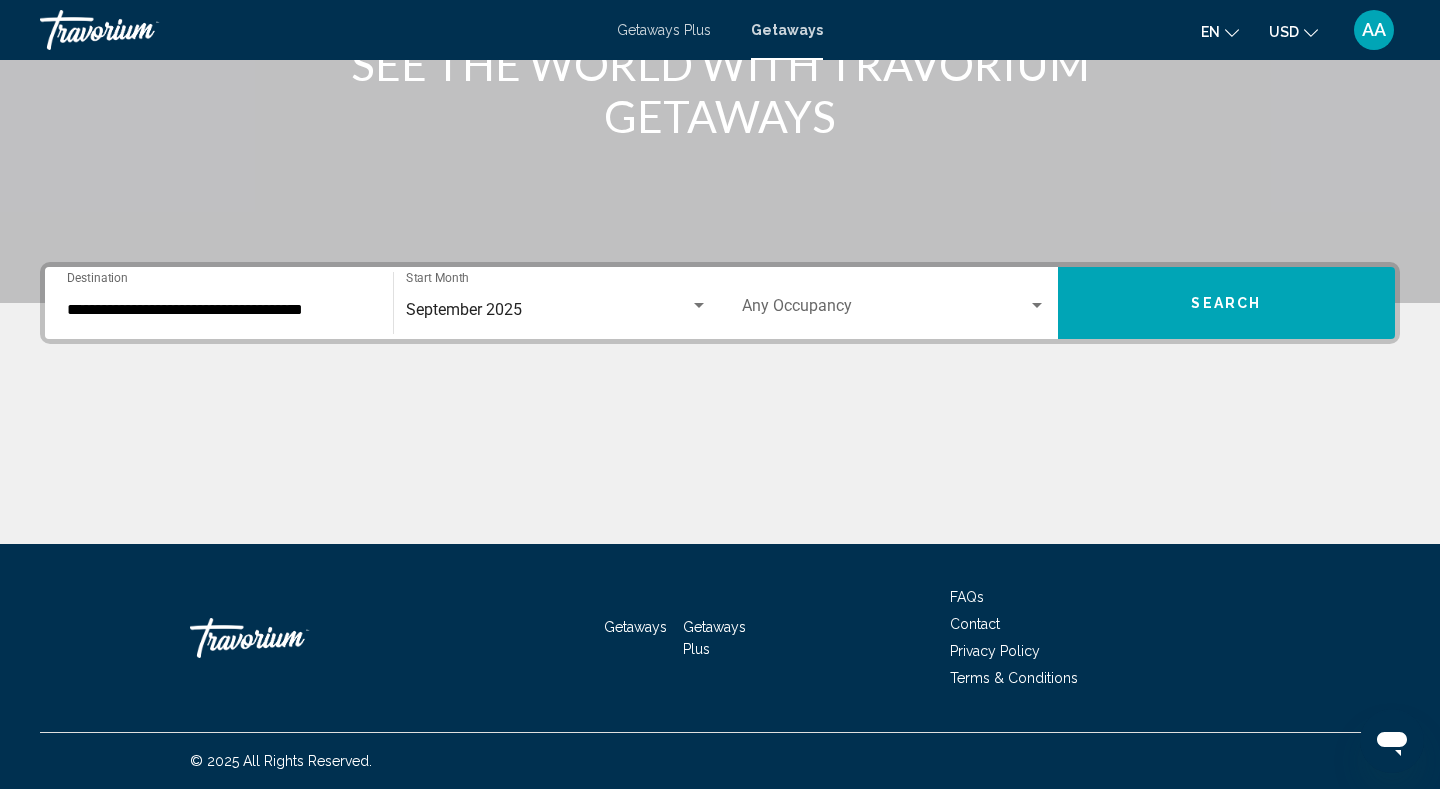 click on "Search" at bounding box center [1227, 303] 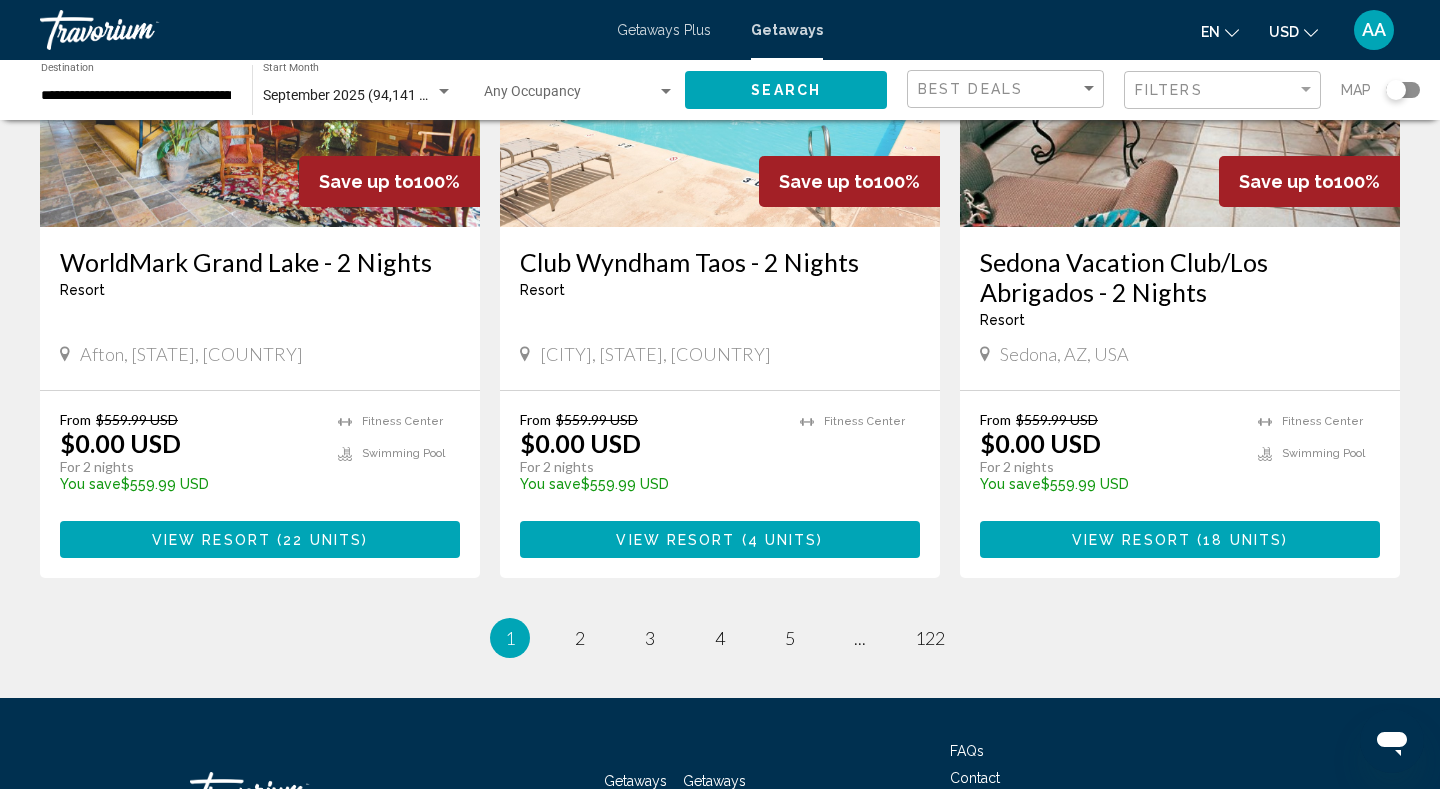 scroll, scrollTop: 2439, scrollLeft: 0, axis: vertical 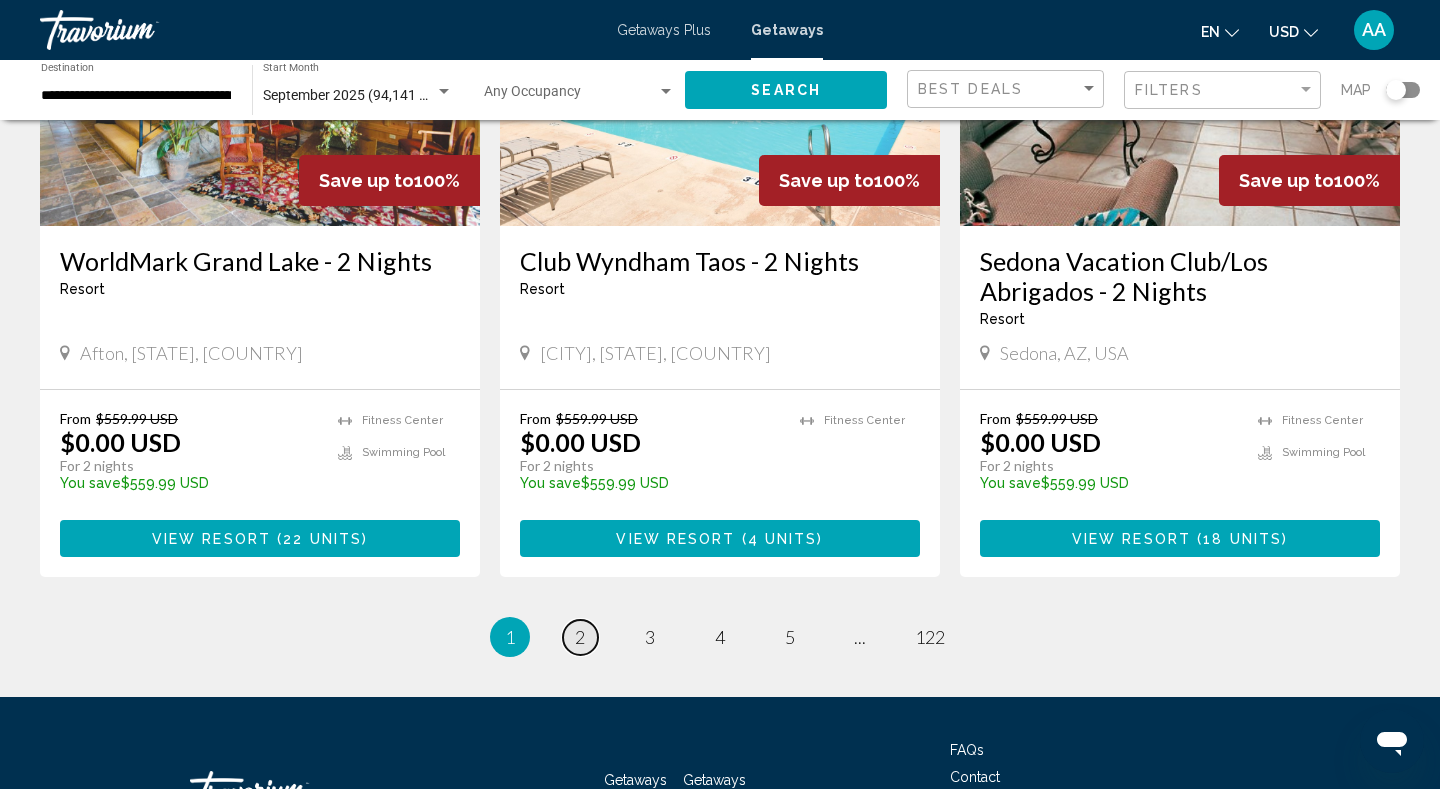 click on "2" at bounding box center [580, 637] 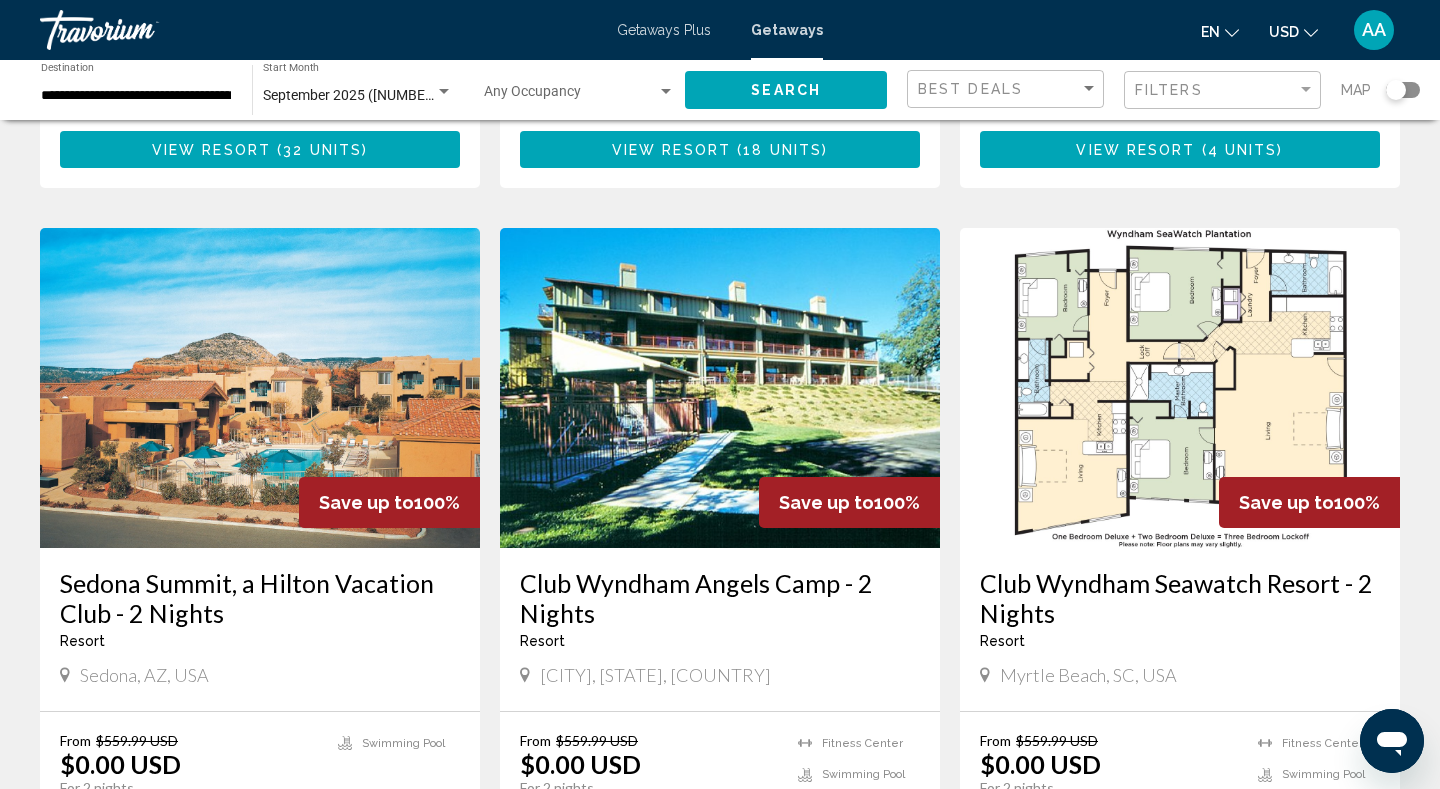 scroll, scrollTop: 0, scrollLeft: 0, axis: both 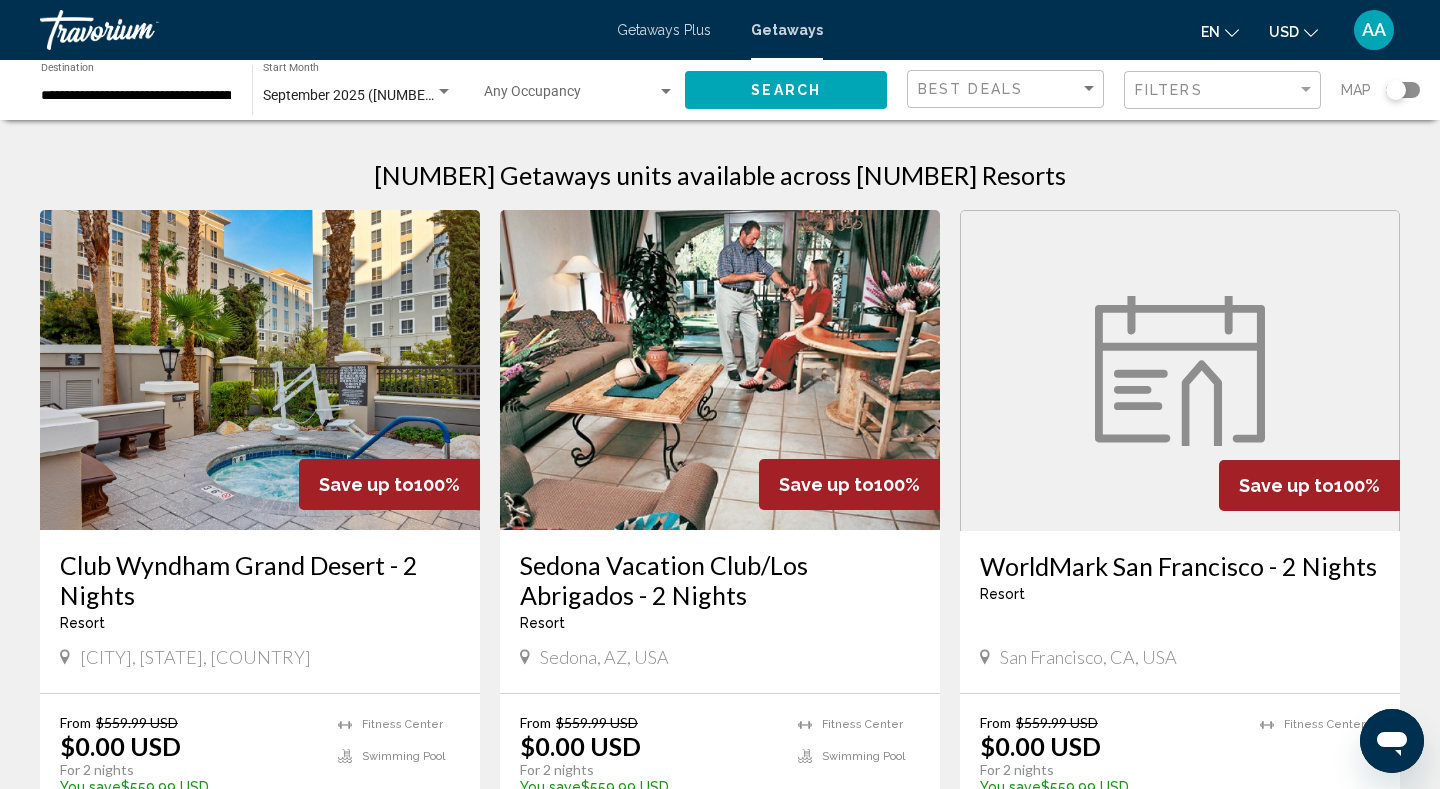 click 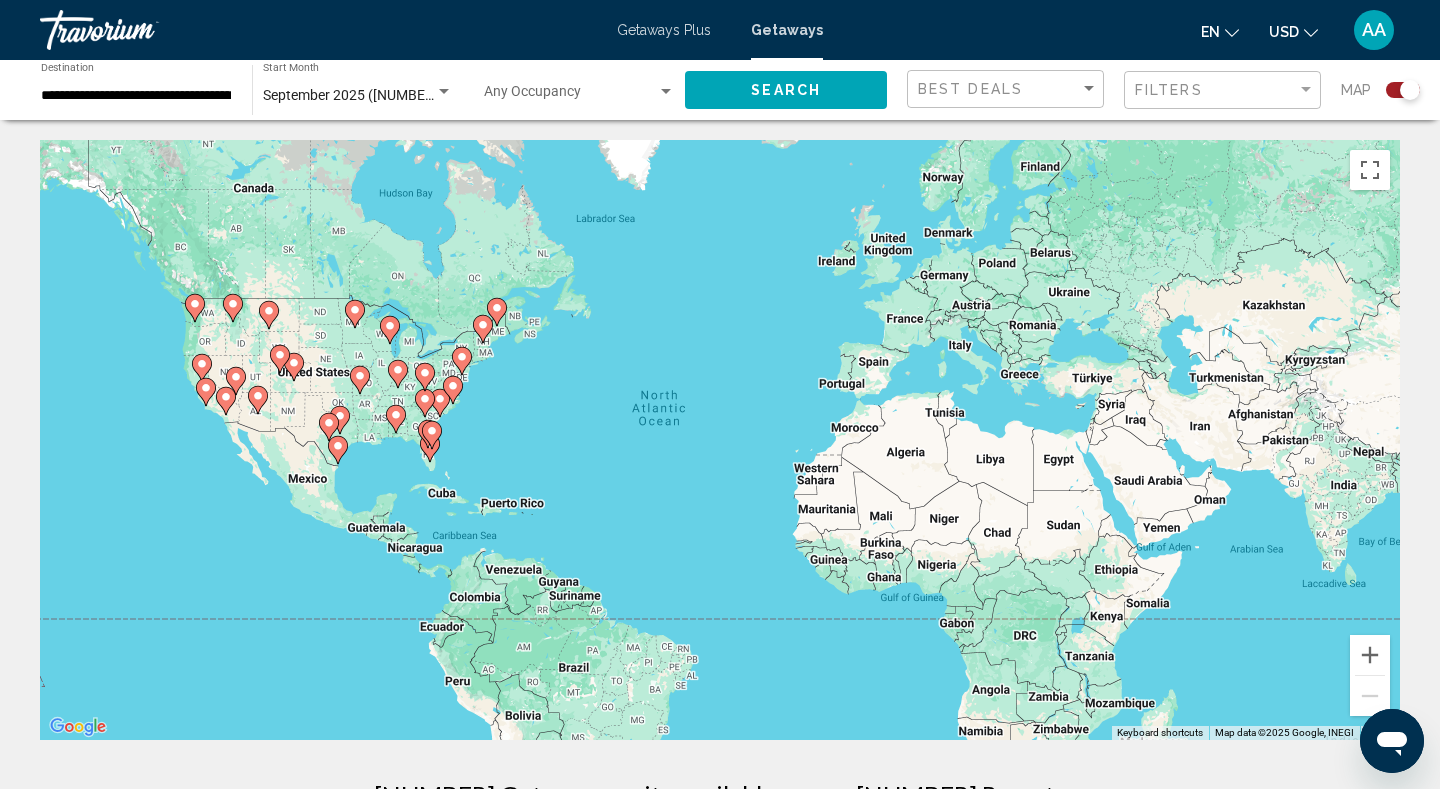click on "To activate drag with keyboard, press Alt + Enter. Once in keyboard drag state, use the arrow keys to move the marker. To complete the drag, press the Enter key. To cancel, press Escape." at bounding box center (720, 440) 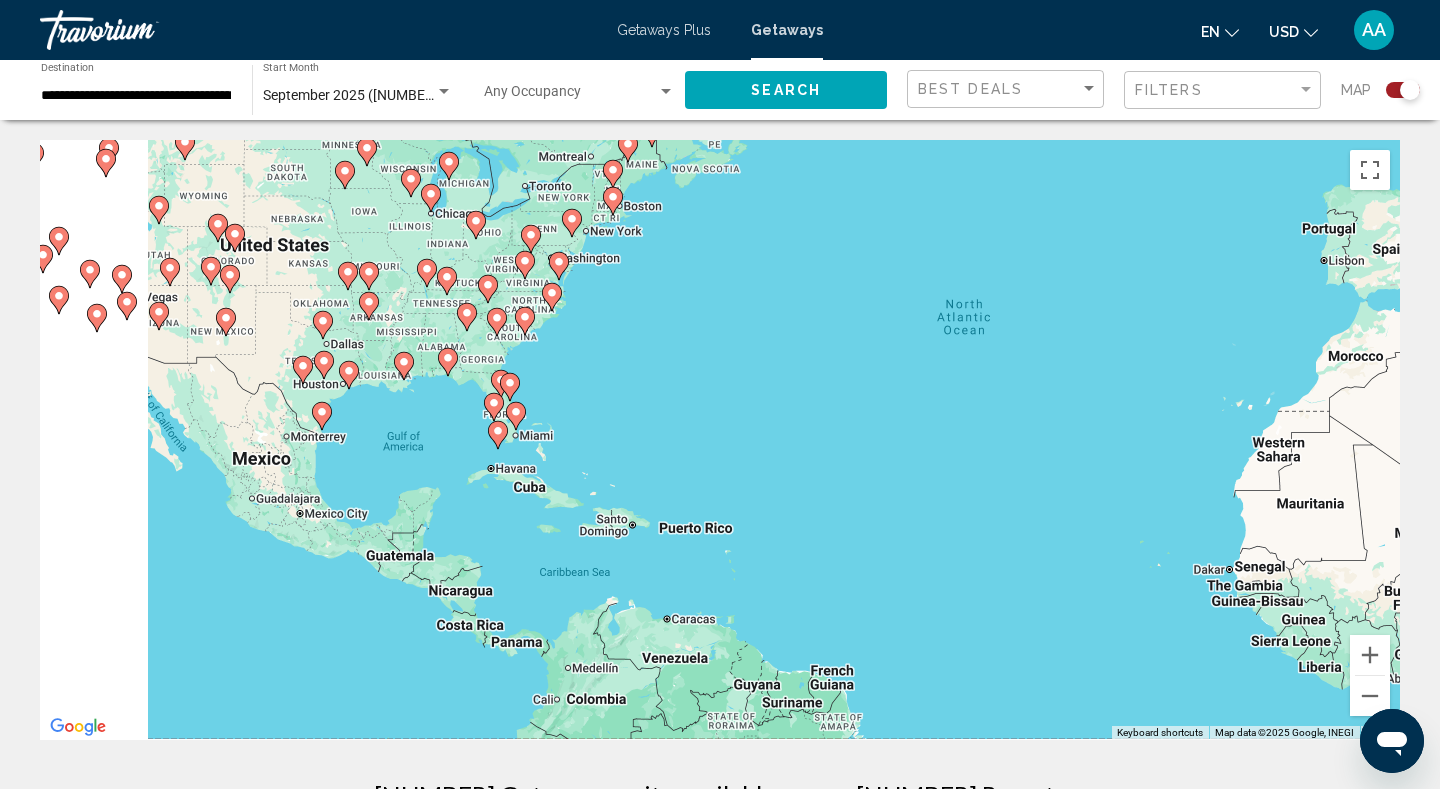 drag, startPoint x: 411, startPoint y: 440, endPoint x: 612, endPoint y: 422, distance: 201.80437 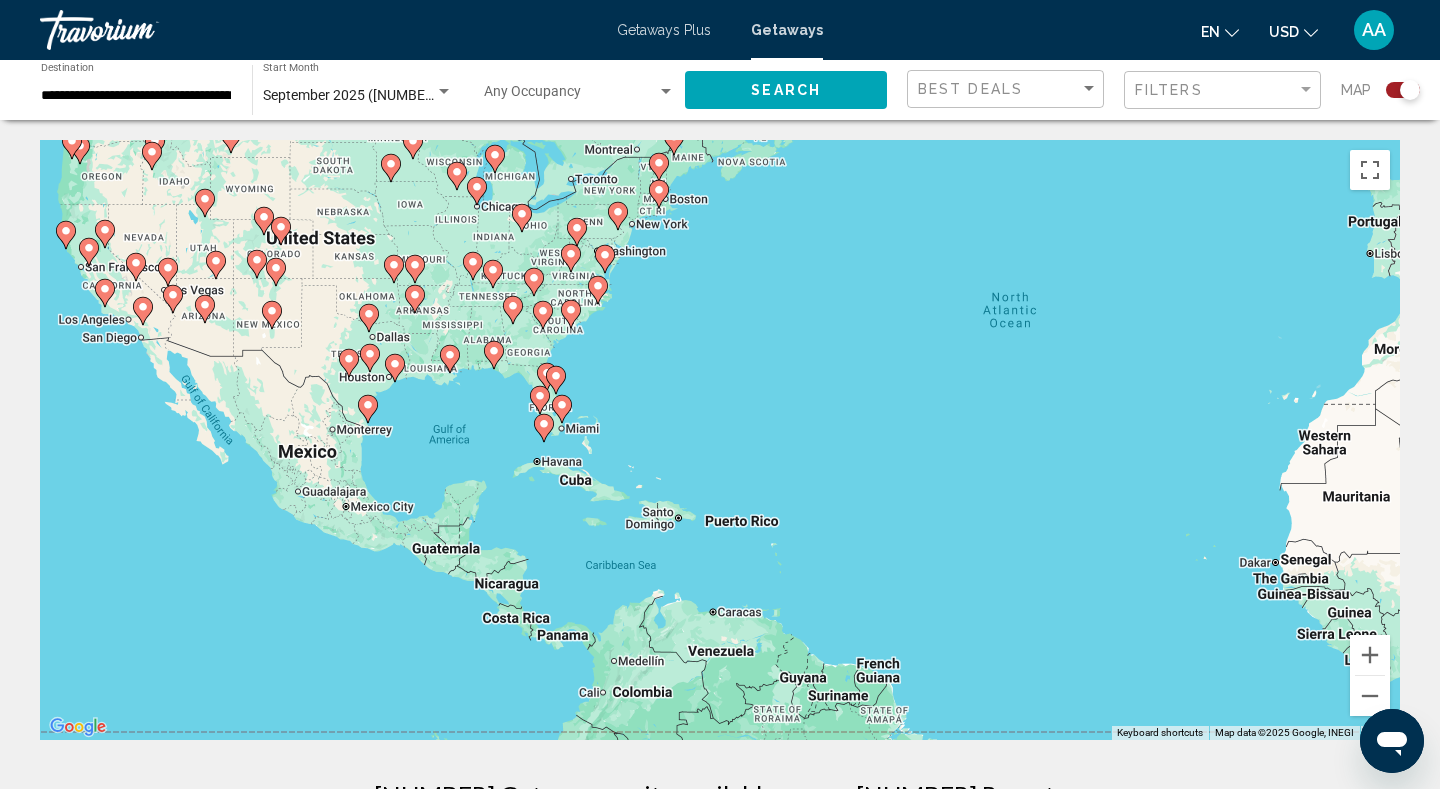 click on "To activate drag with keyboard, press Alt + Enter. Once in keyboard drag state, use the arrow keys to move the marker. To complete the drag, press the Enter key. To cancel, press Escape." at bounding box center [720, 440] 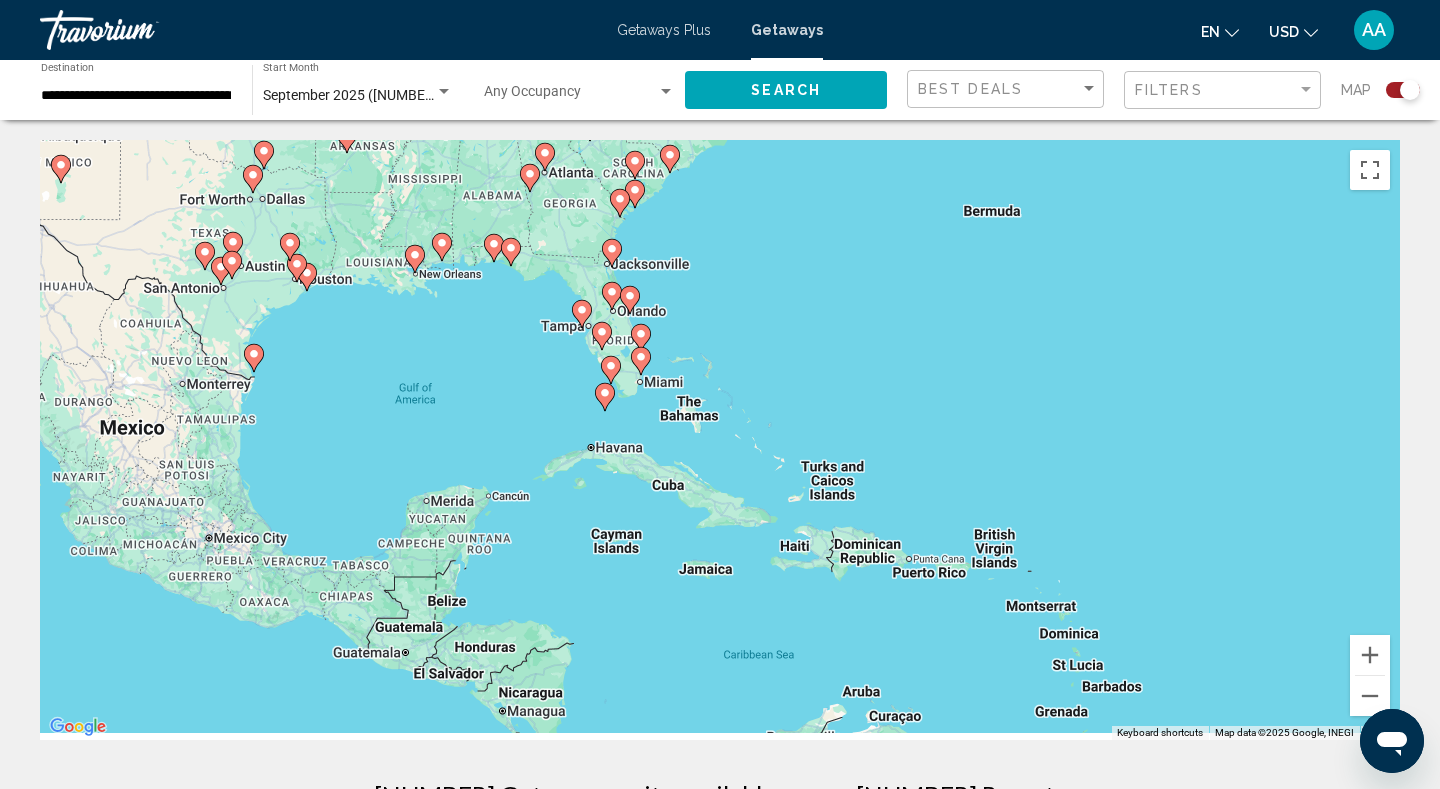 drag, startPoint x: 561, startPoint y: 427, endPoint x: 761, endPoint y: 355, distance: 212.56528 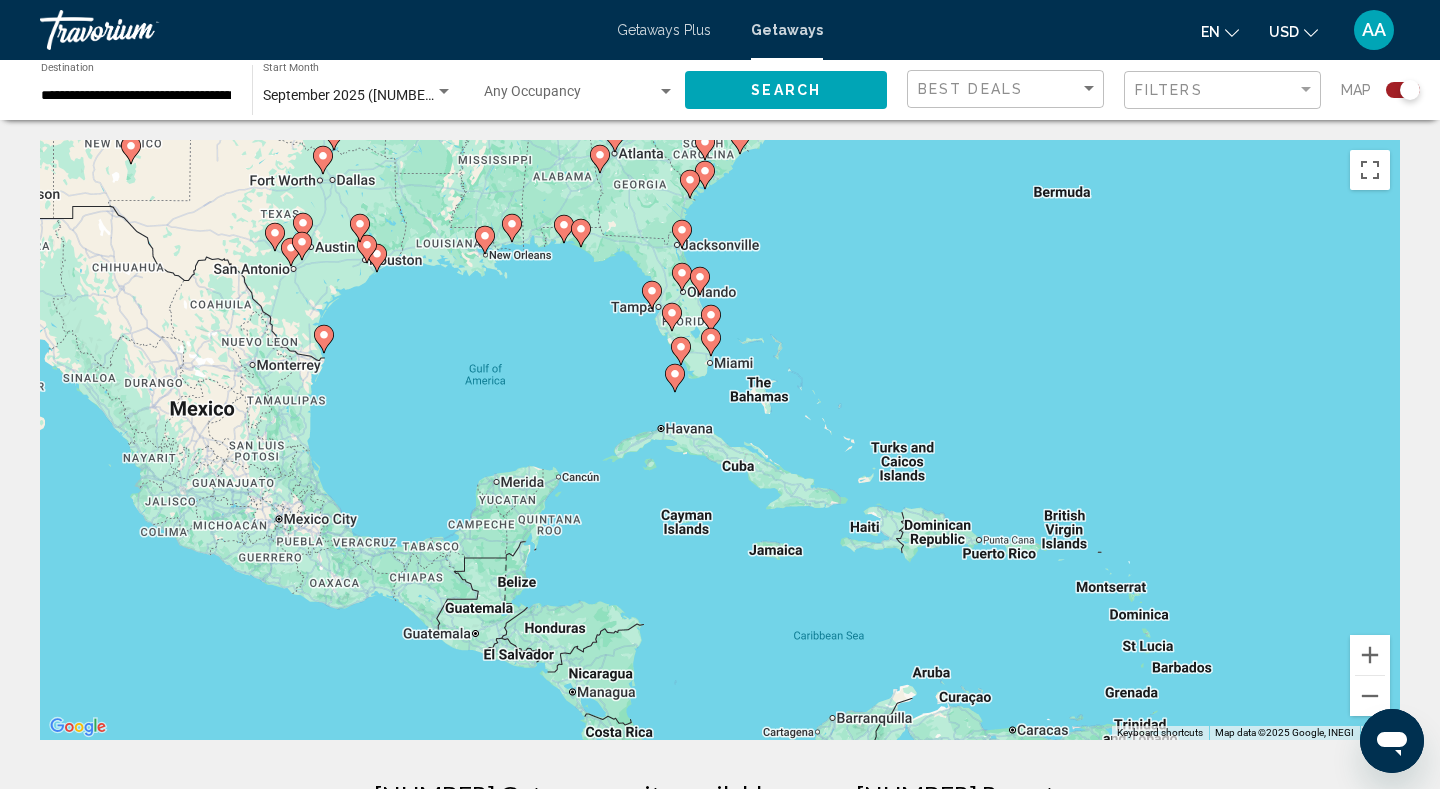 click on "To activate drag with keyboard, press Alt + Enter. Once in keyboard drag state, use the arrow keys to move the marker. To complete the drag, press the Enter key. To cancel, press Escape." at bounding box center (720, 440) 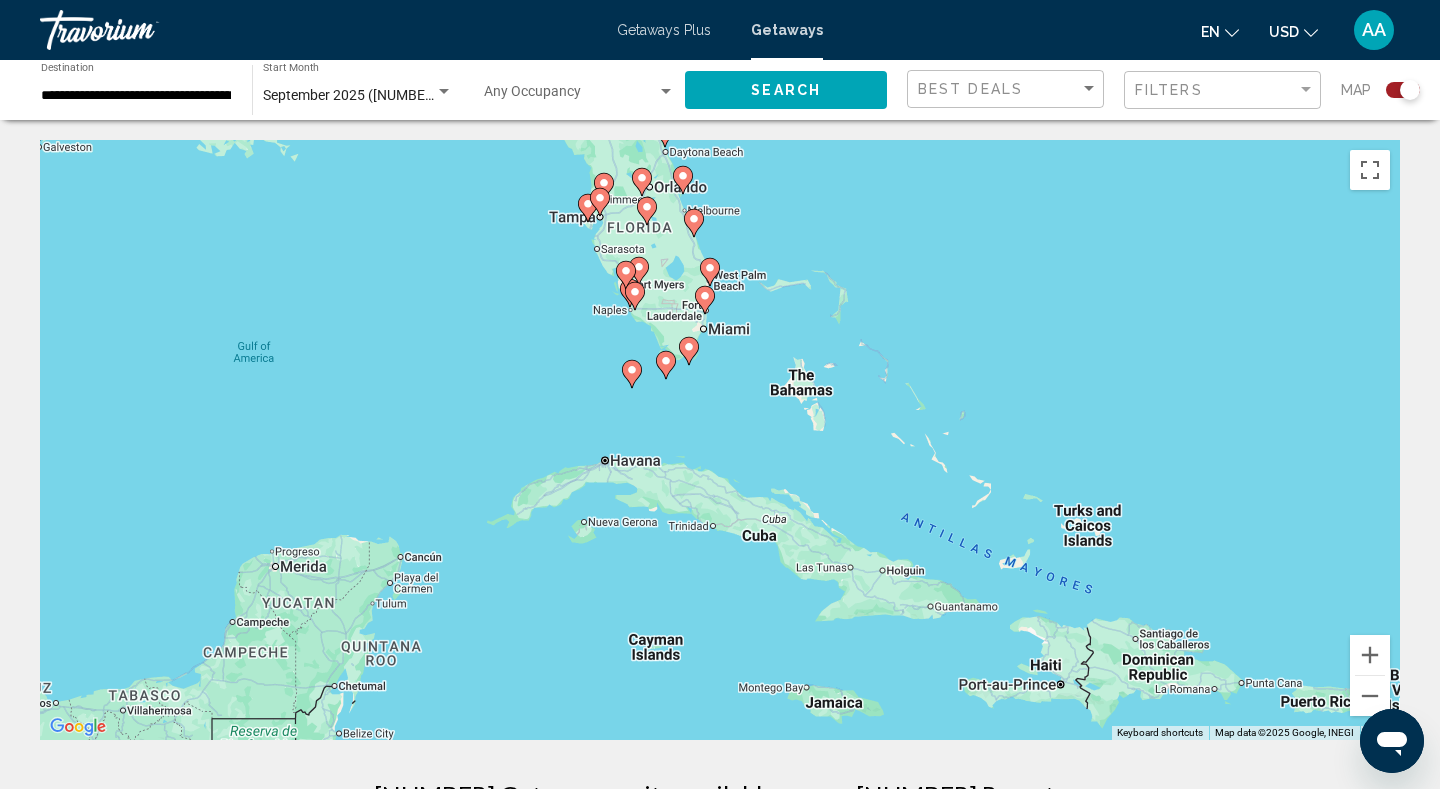 click 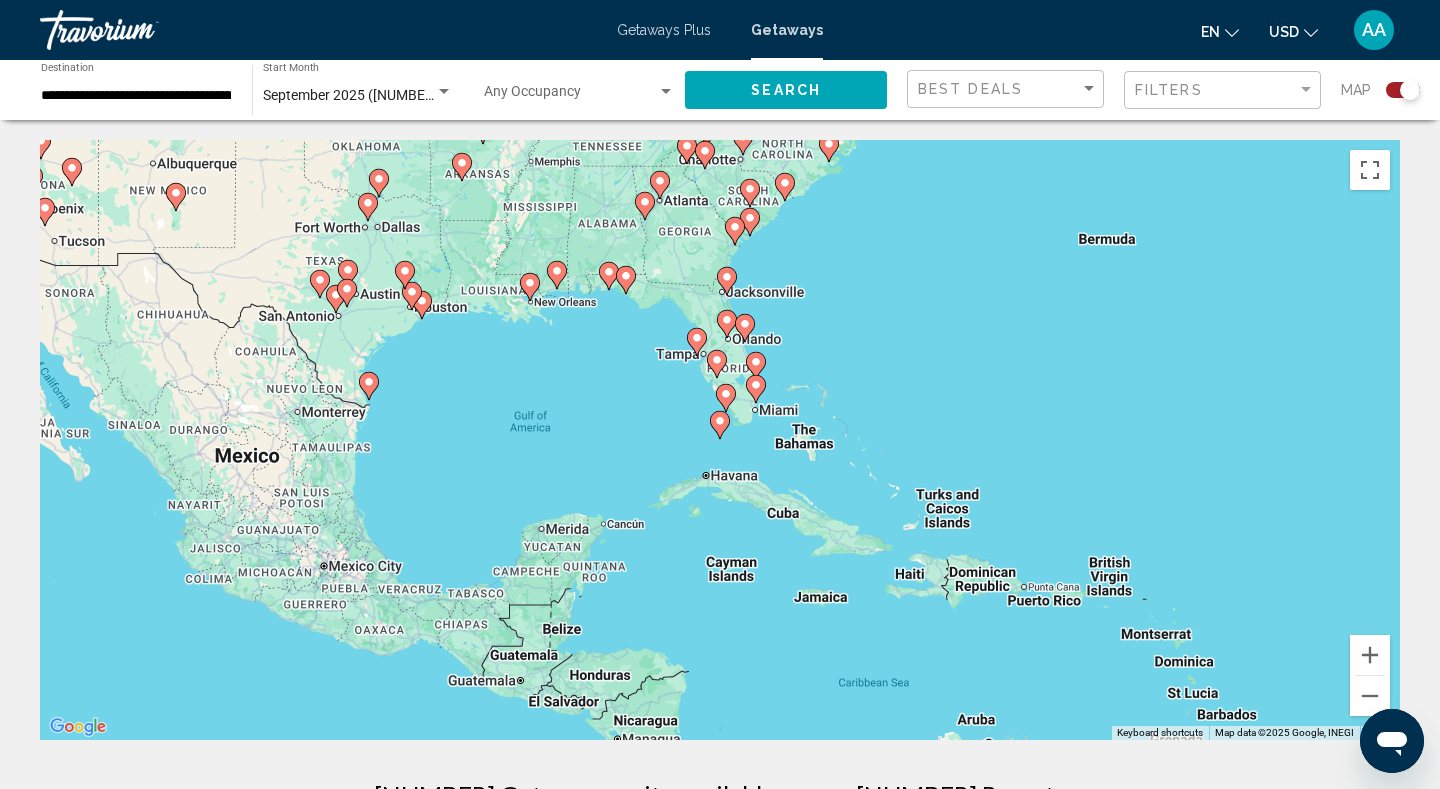 click 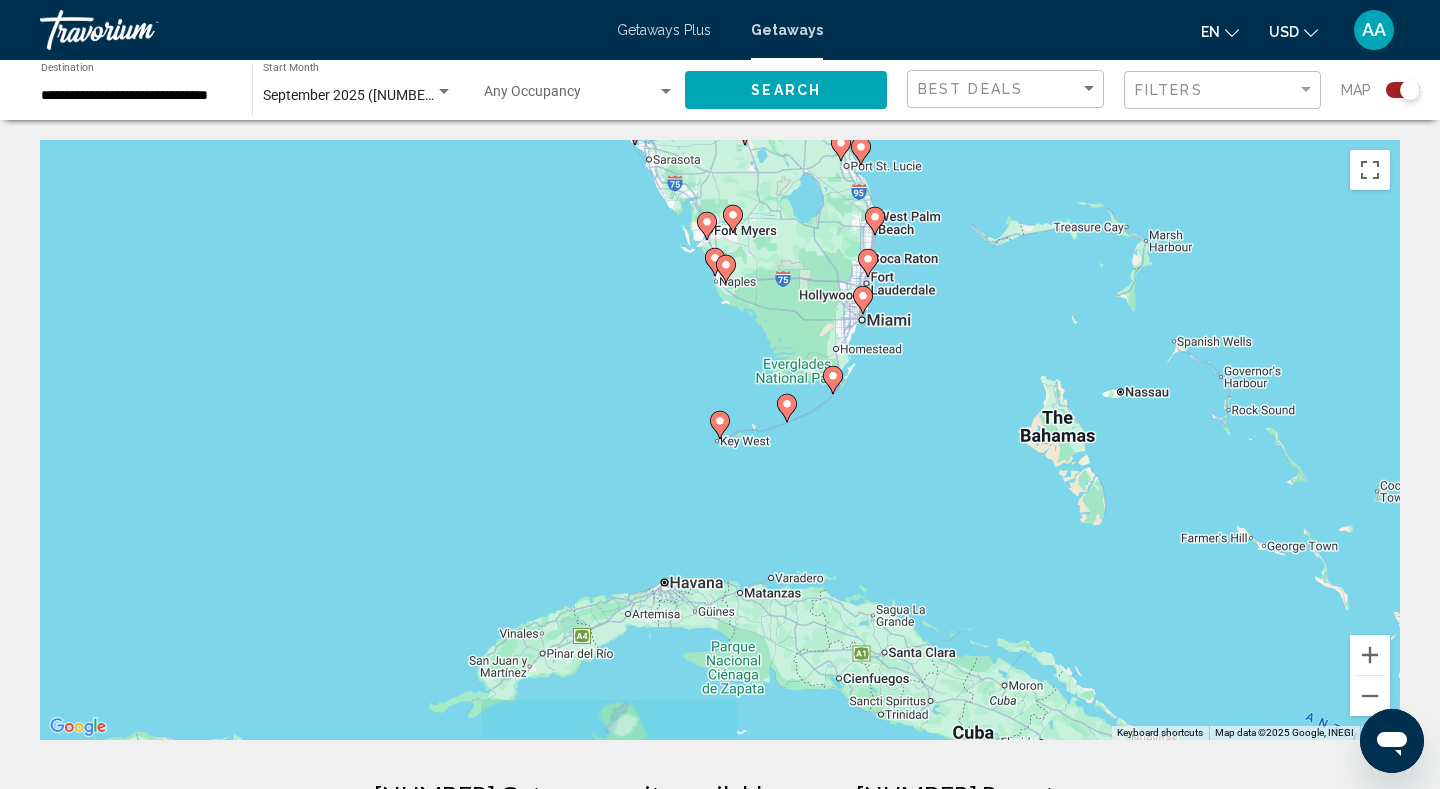 click 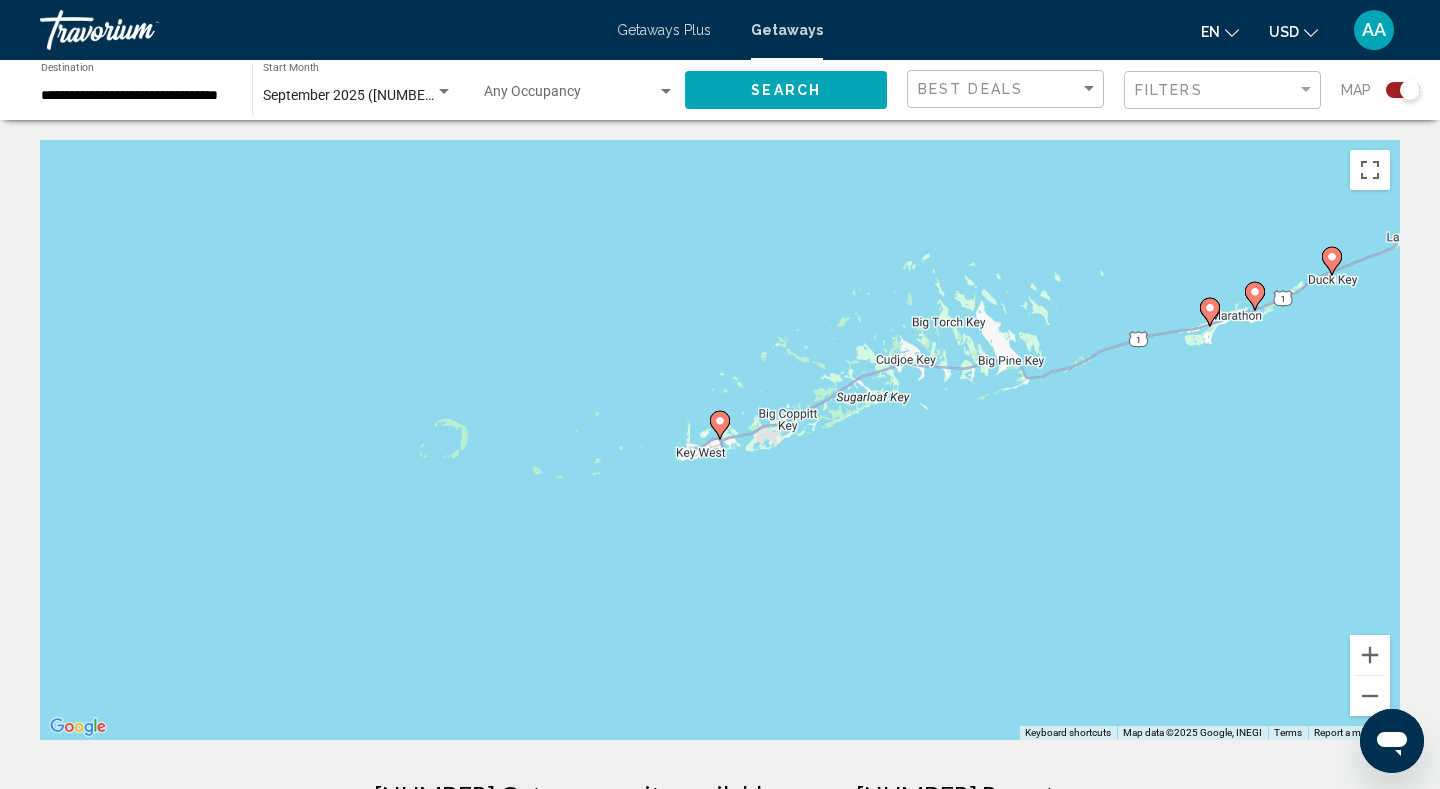click 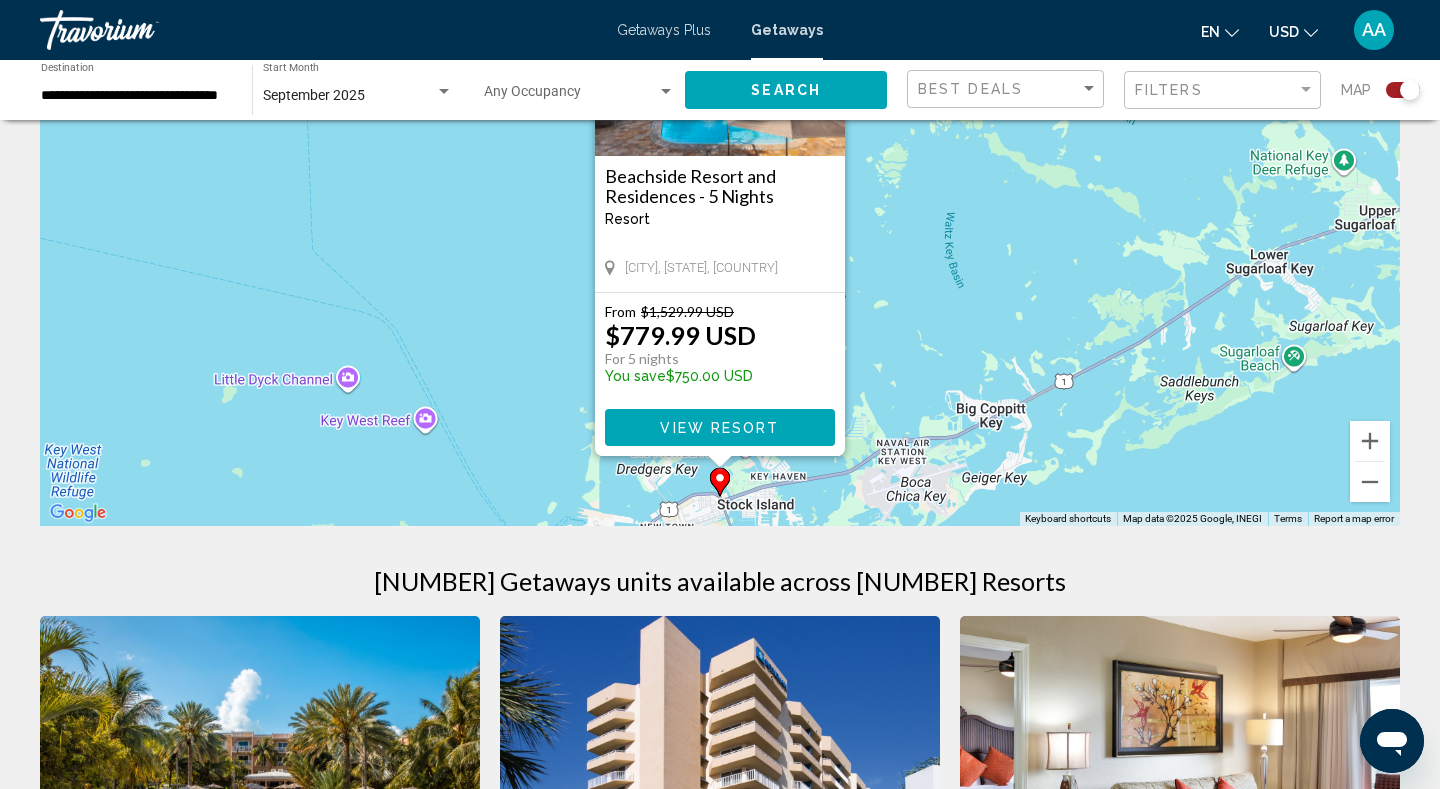 scroll, scrollTop: 0, scrollLeft: 0, axis: both 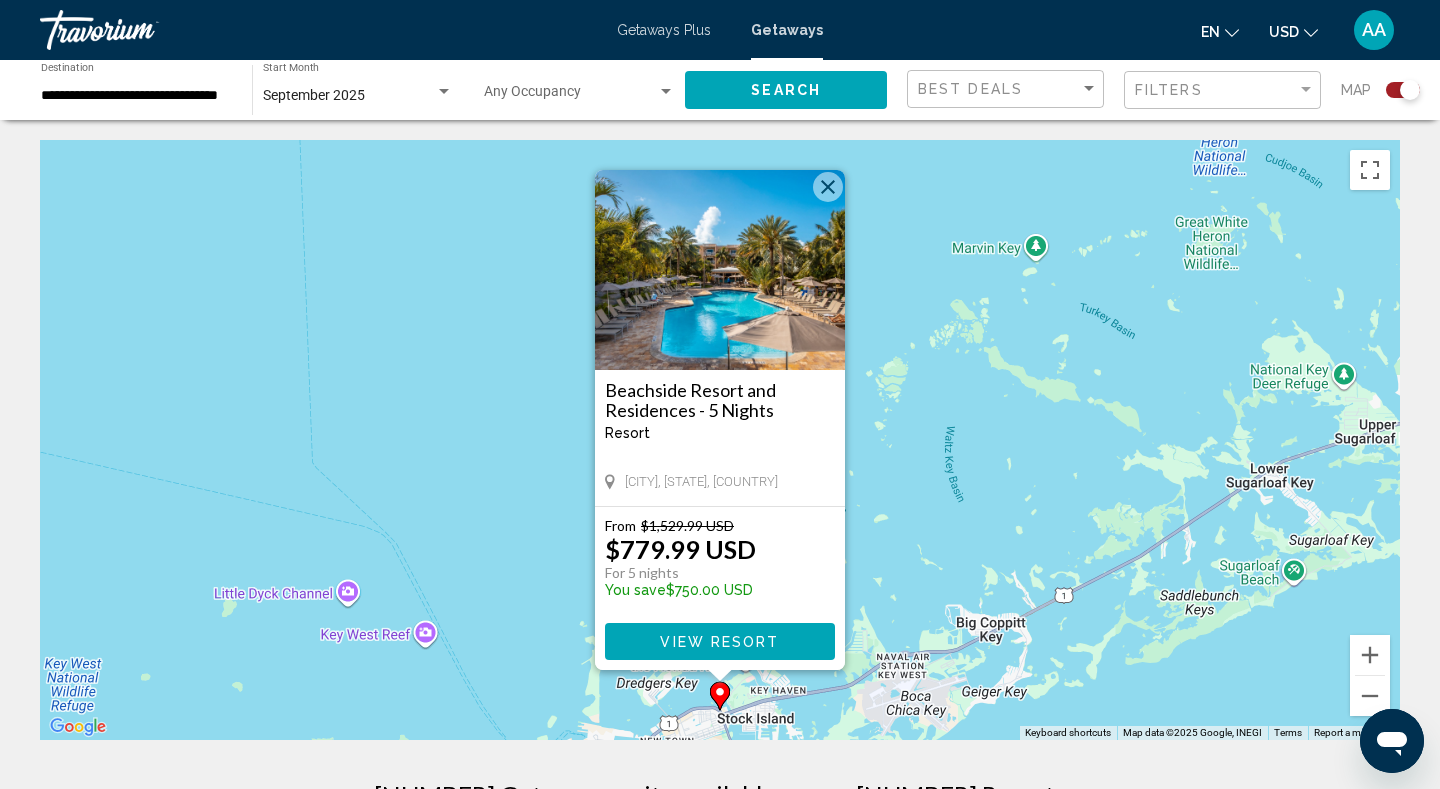 click at bounding box center [828, 187] 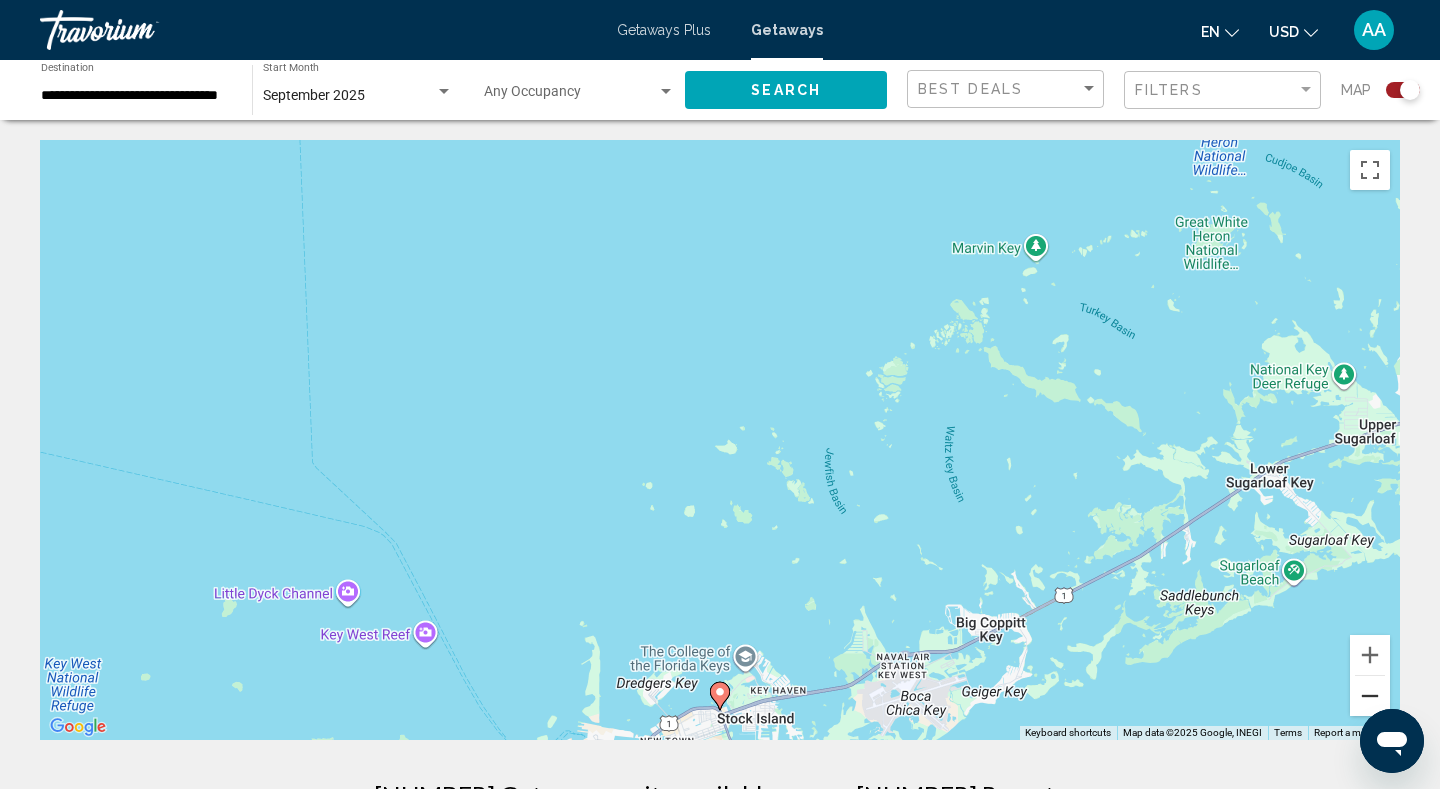 click at bounding box center (1370, 696) 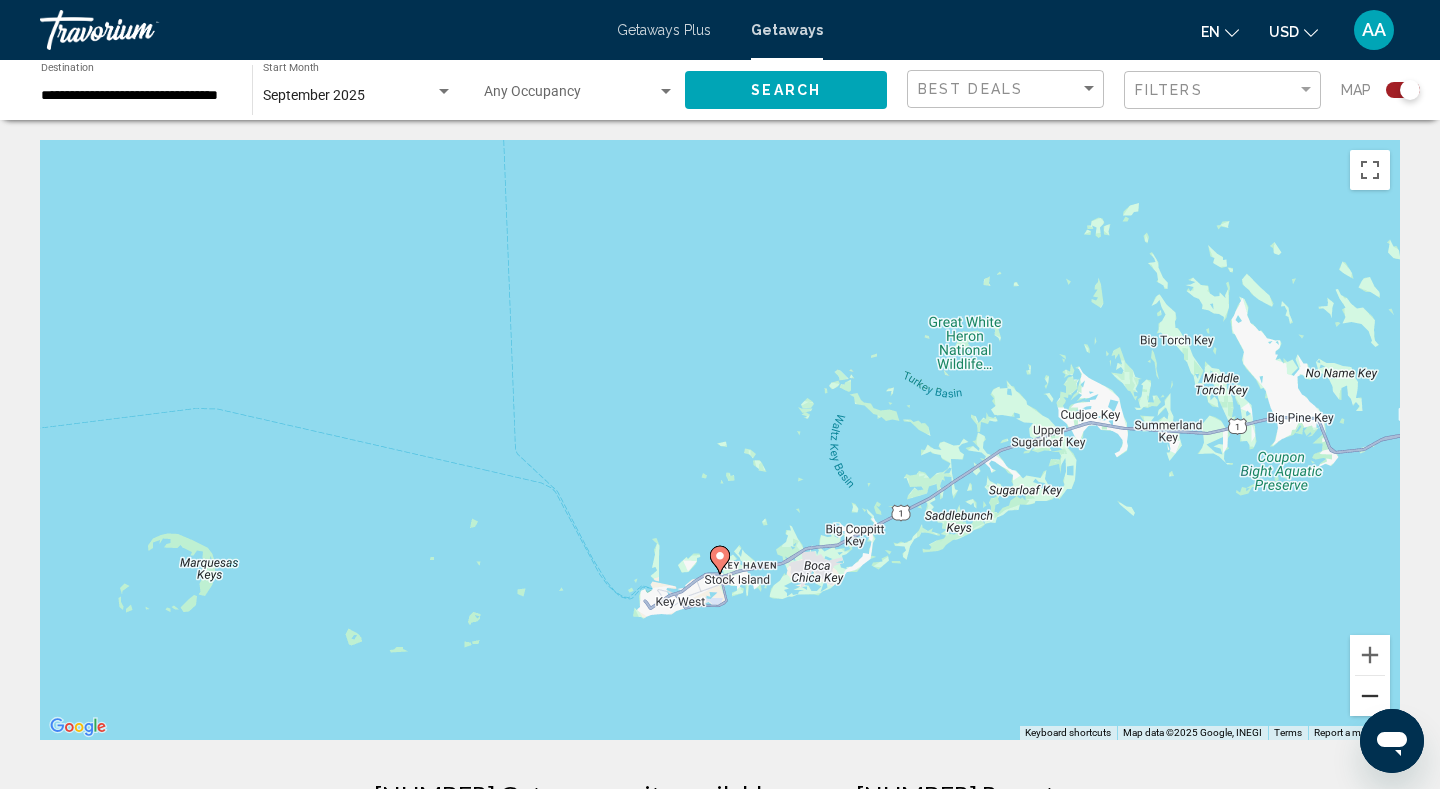 click at bounding box center (1370, 696) 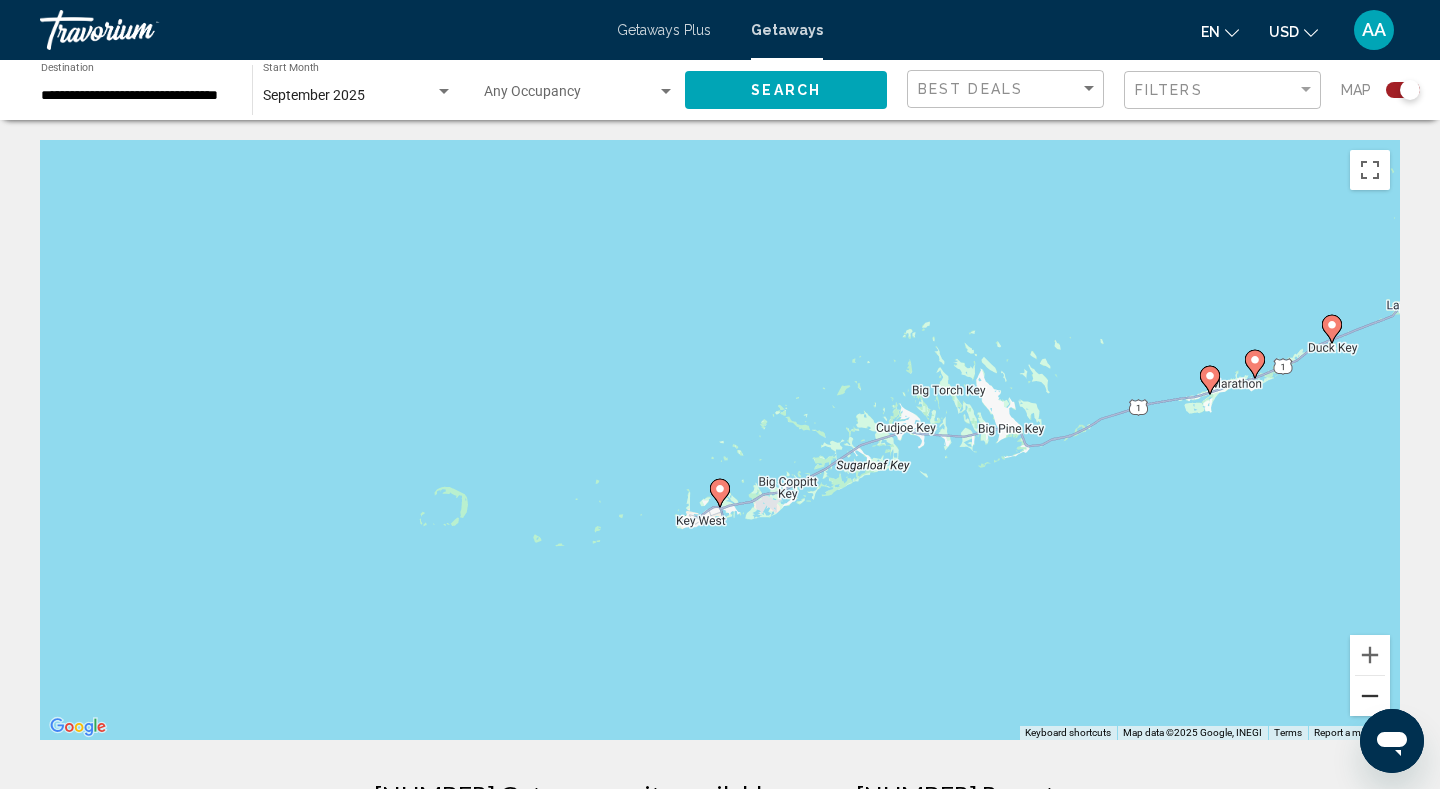 click at bounding box center (1370, 696) 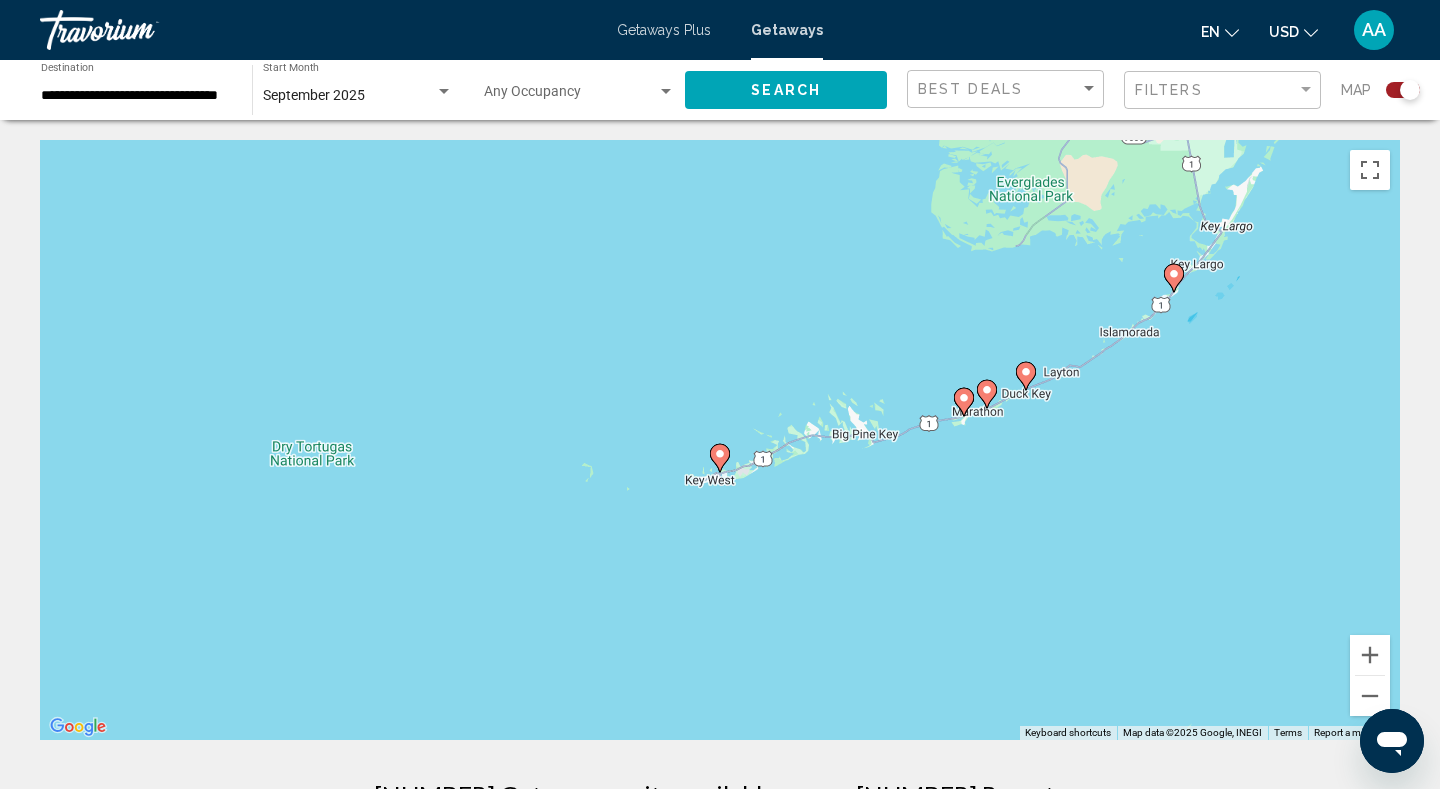 click 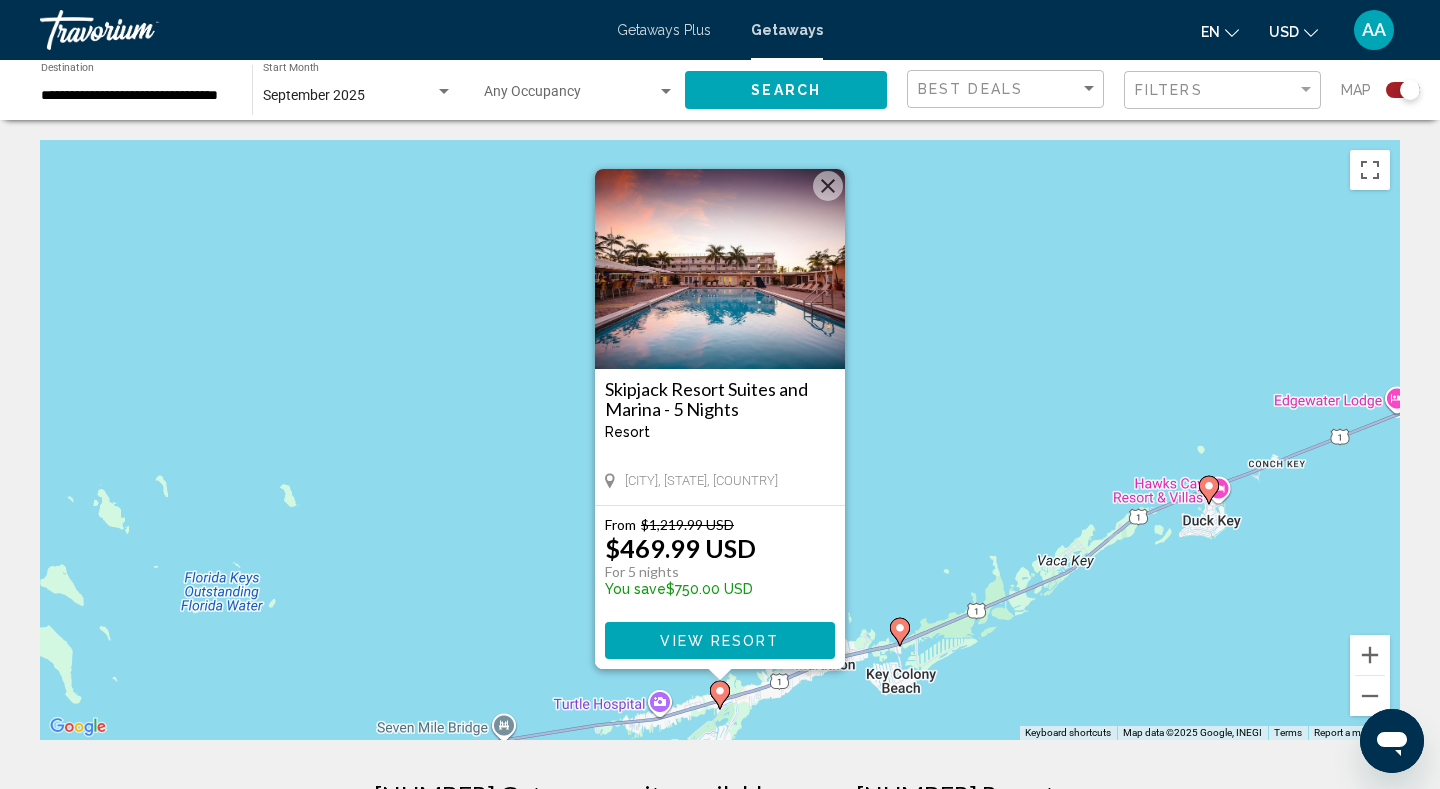 click 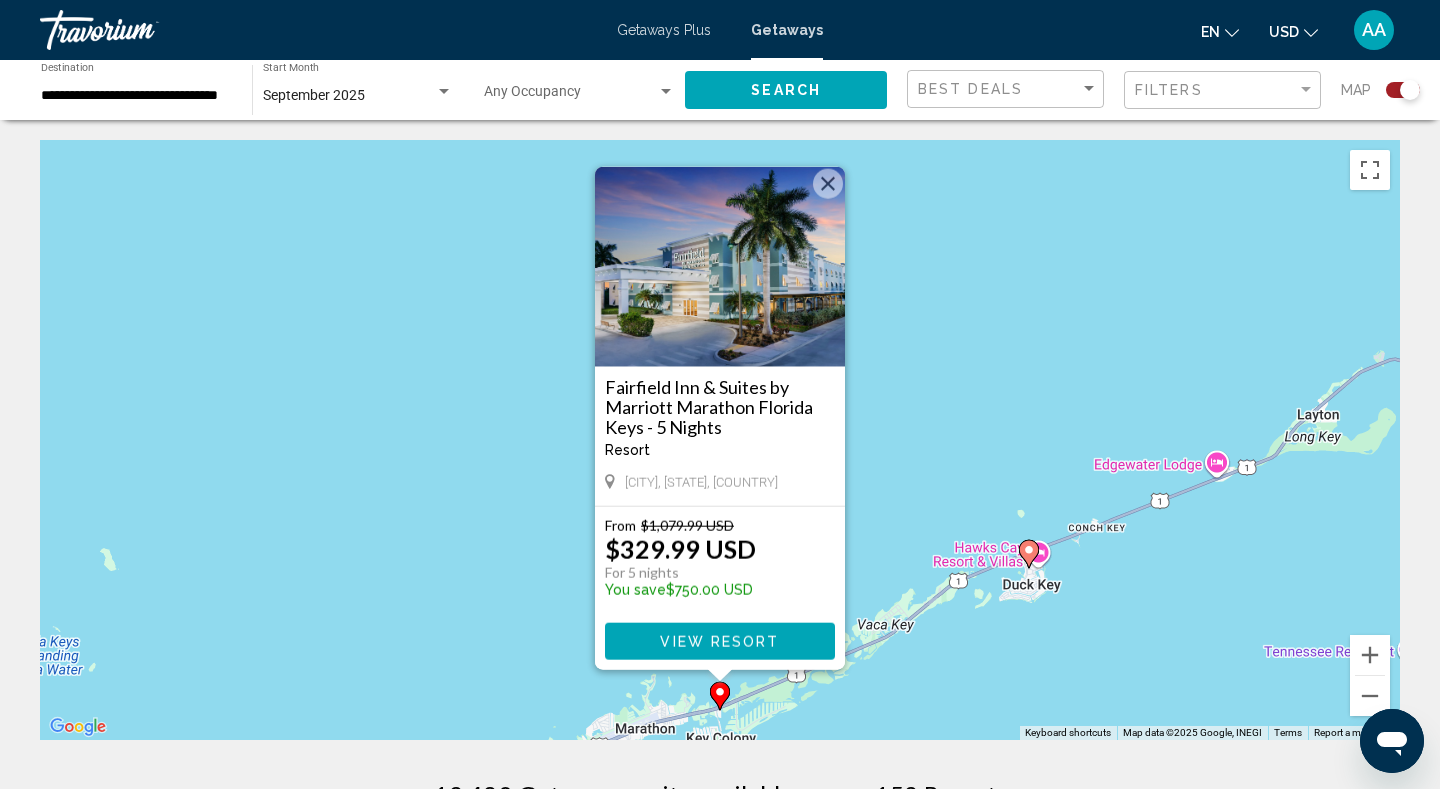 click 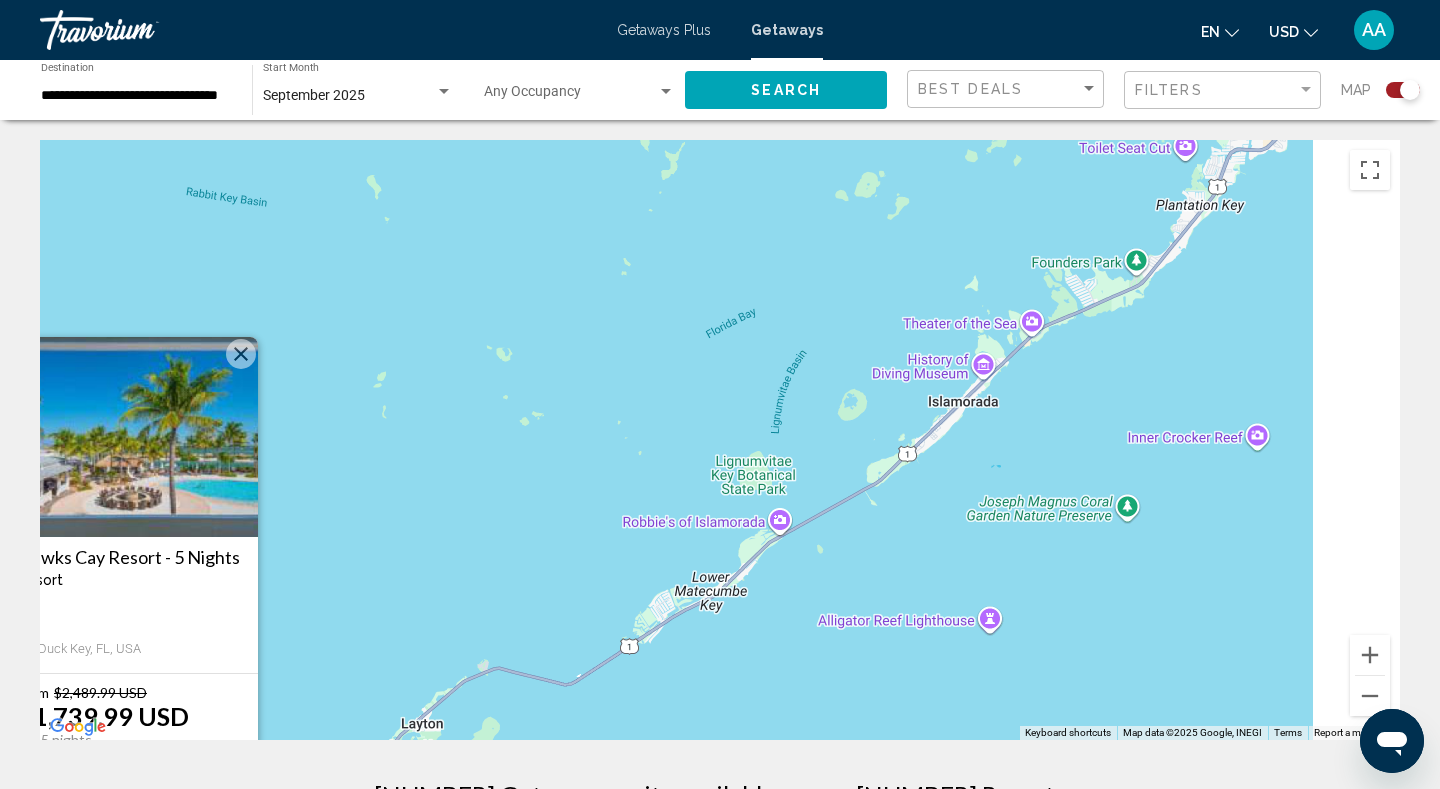 drag, startPoint x: 1185, startPoint y: 465, endPoint x: 527, endPoint y: 646, distance: 682.4405 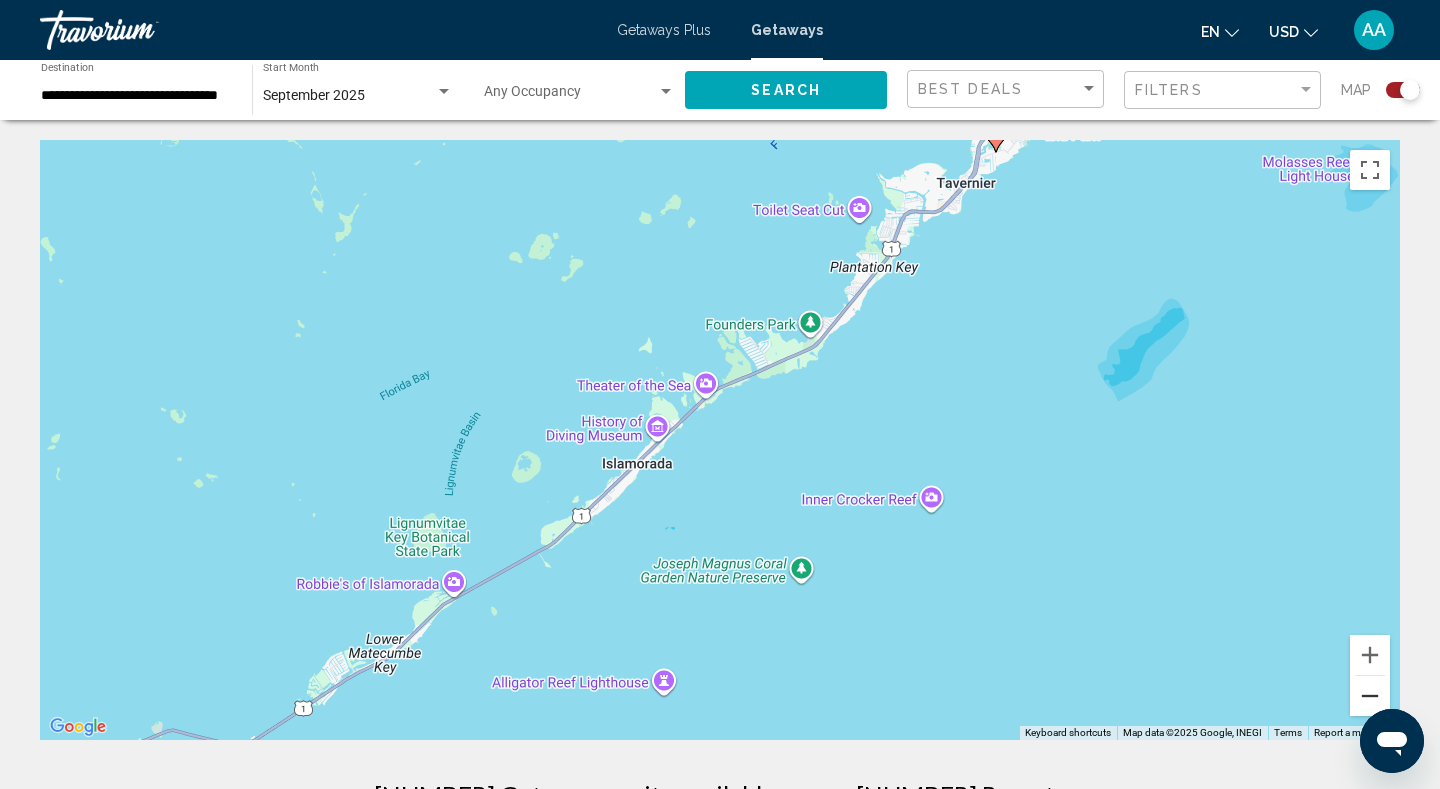 click at bounding box center [1370, 696] 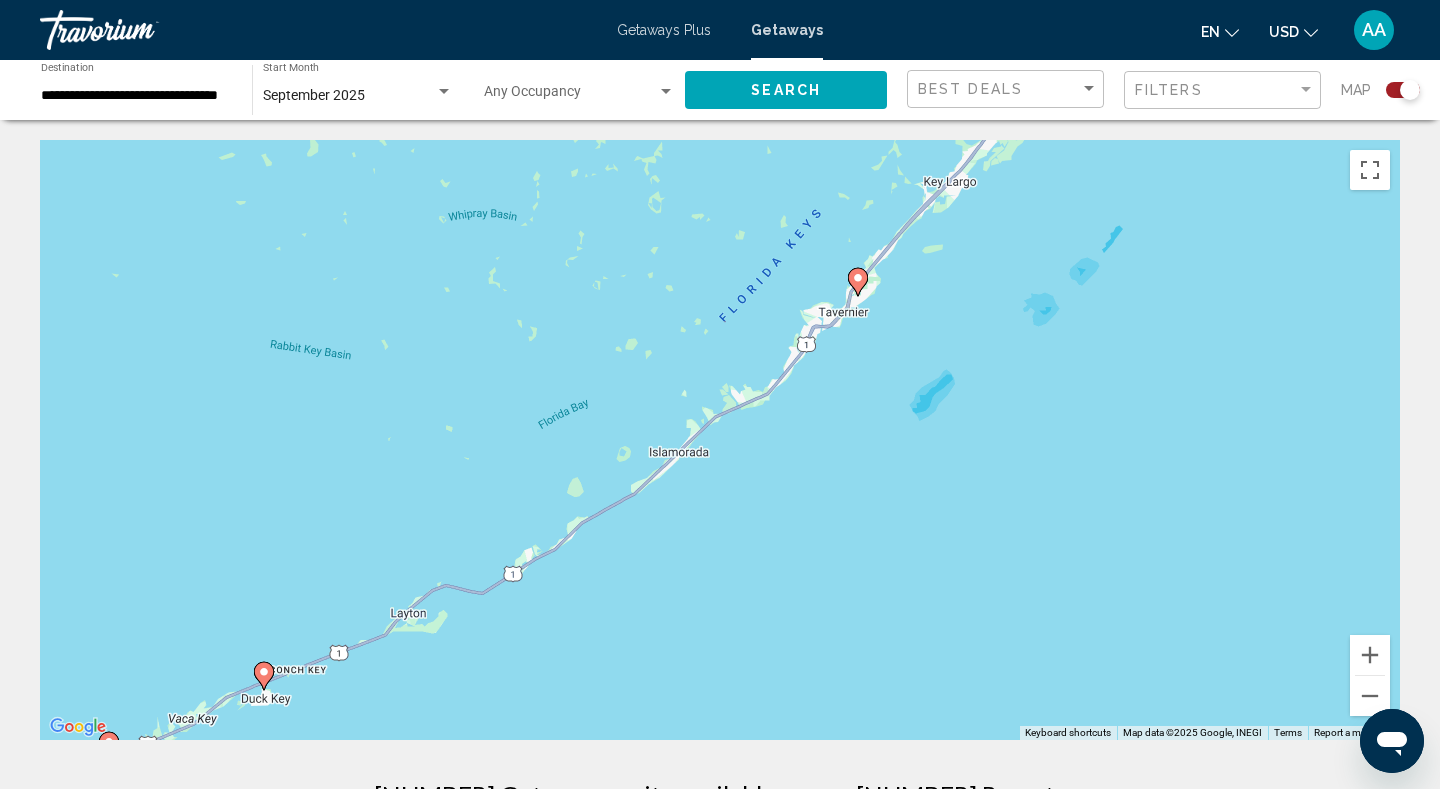 click 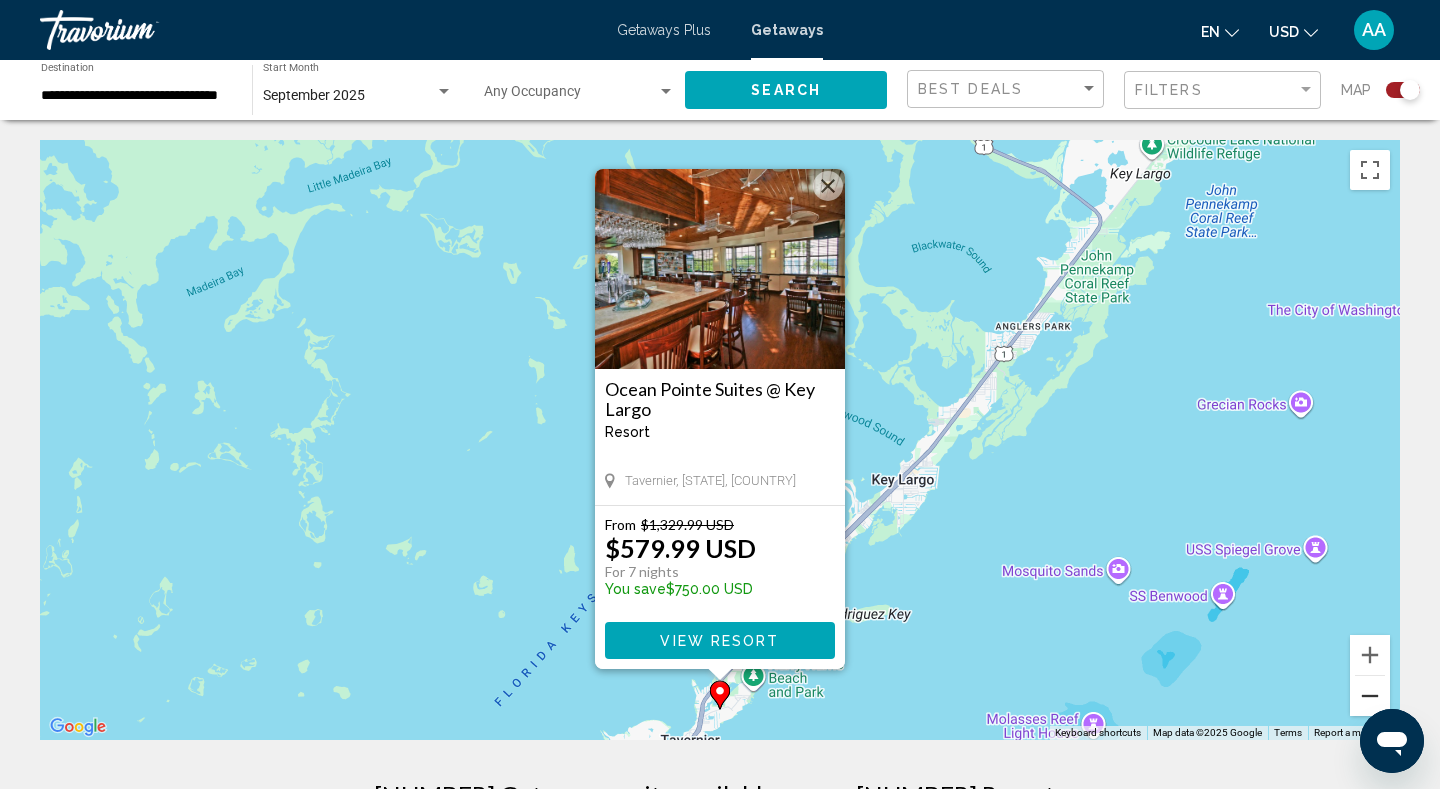 click at bounding box center [1370, 696] 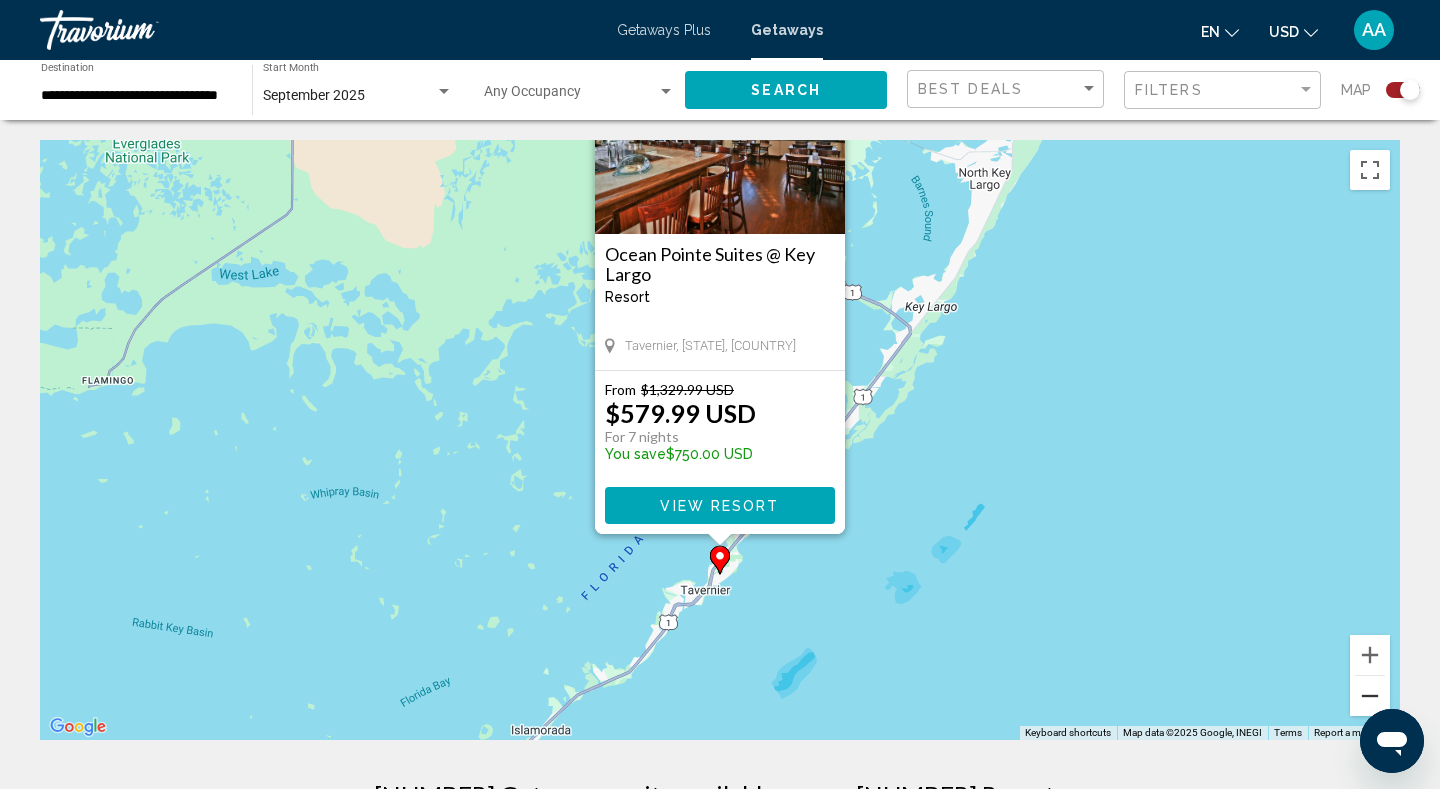 click at bounding box center [1370, 696] 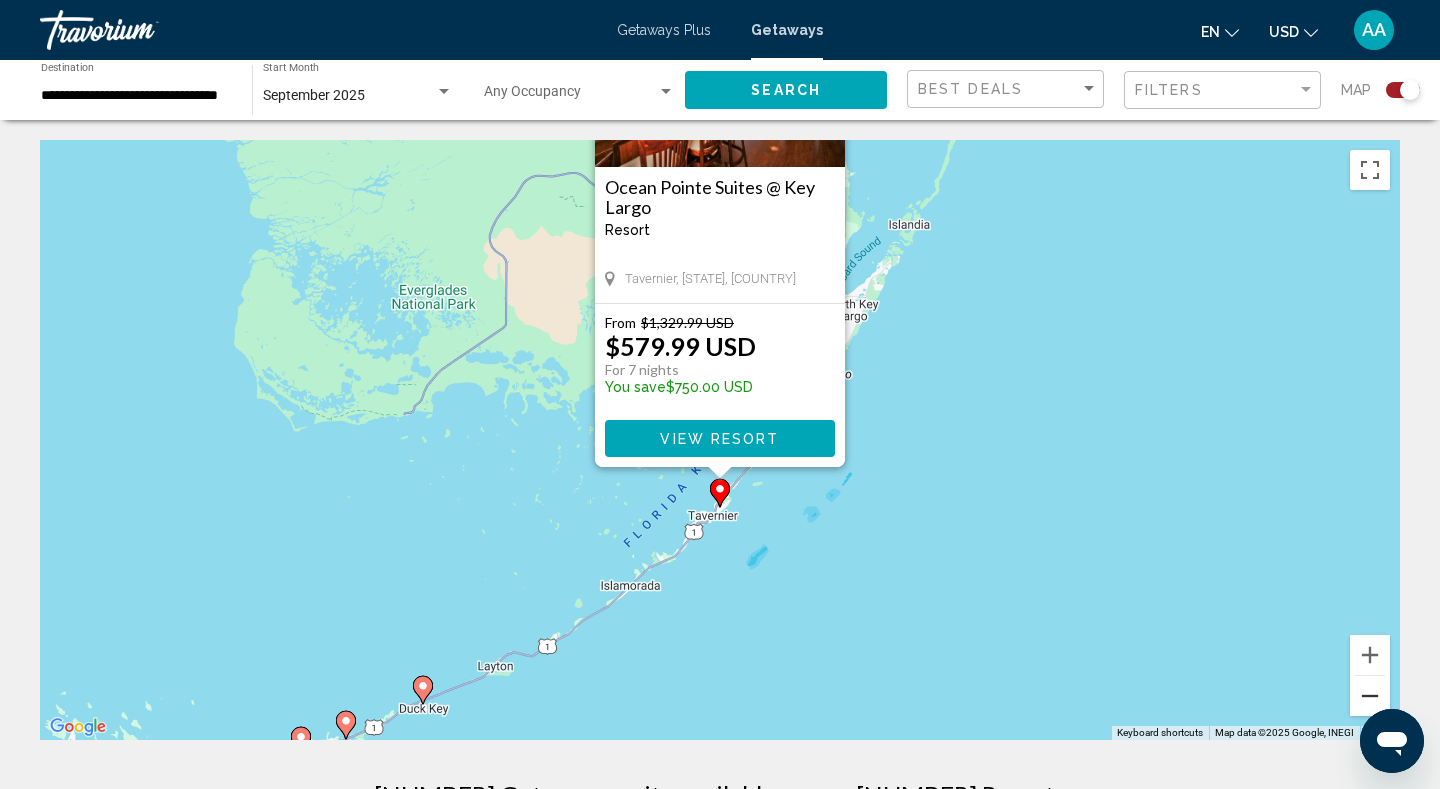 click at bounding box center [1370, 696] 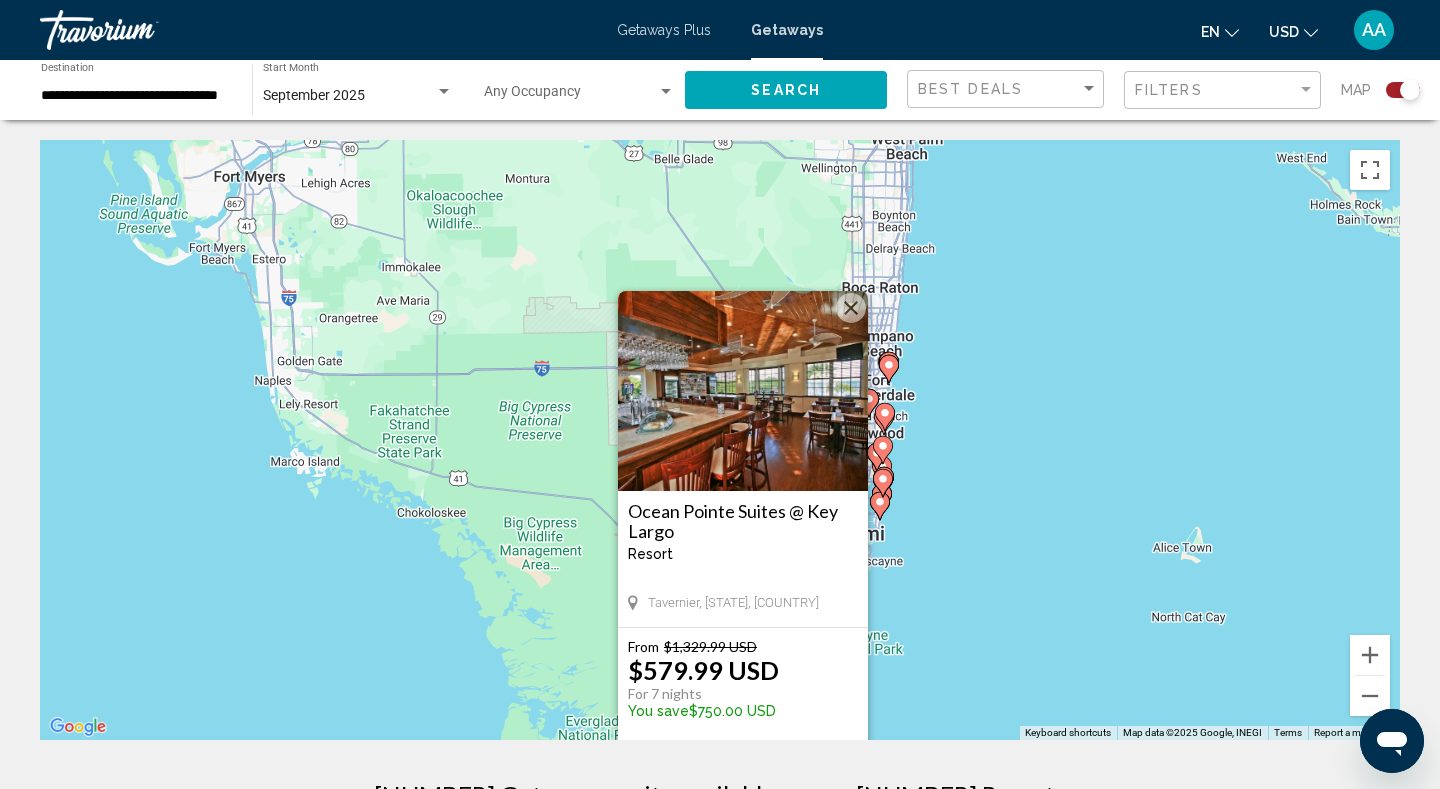 drag, startPoint x: 1124, startPoint y: 400, endPoint x: 1148, endPoint y: 764, distance: 364.79034 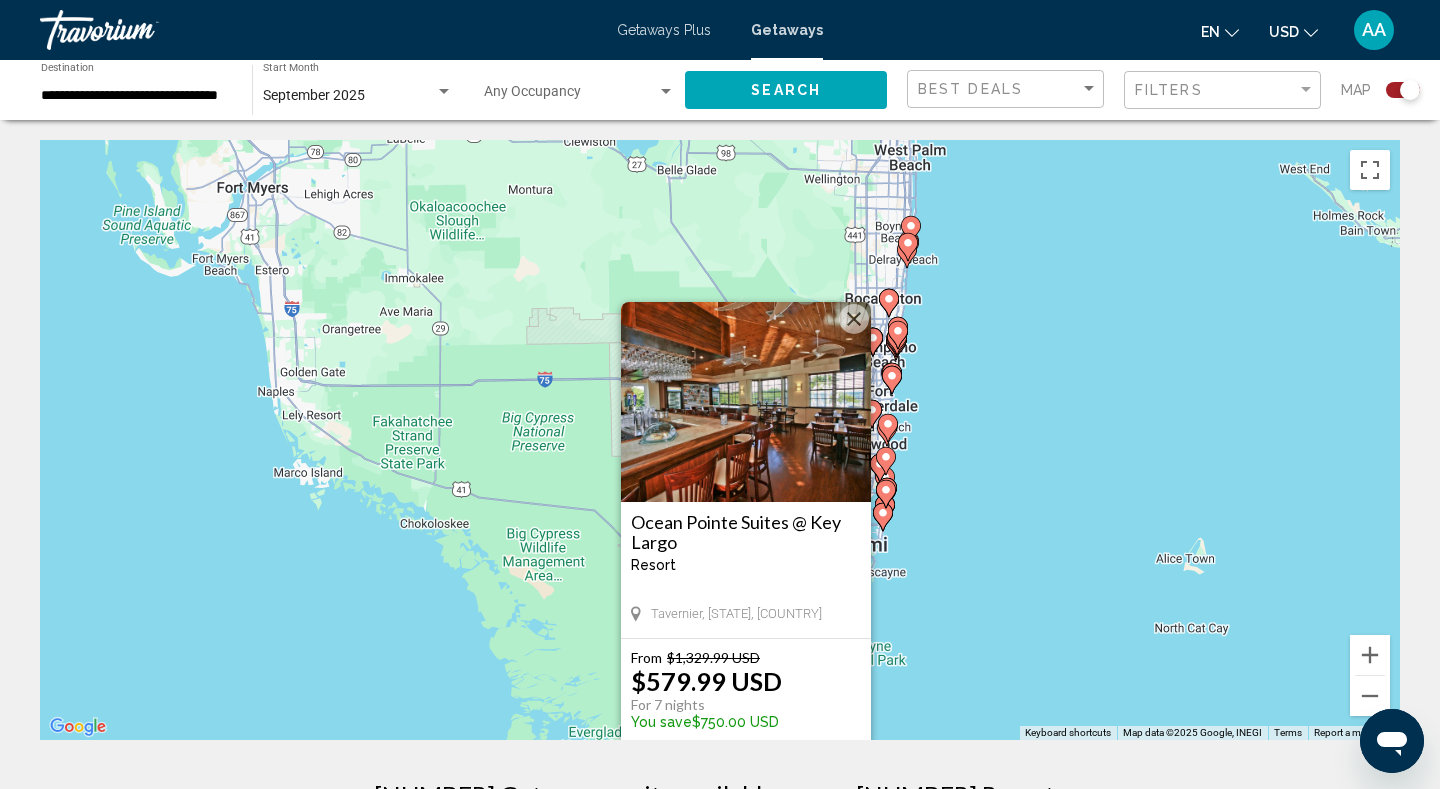 click at bounding box center [854, 319] 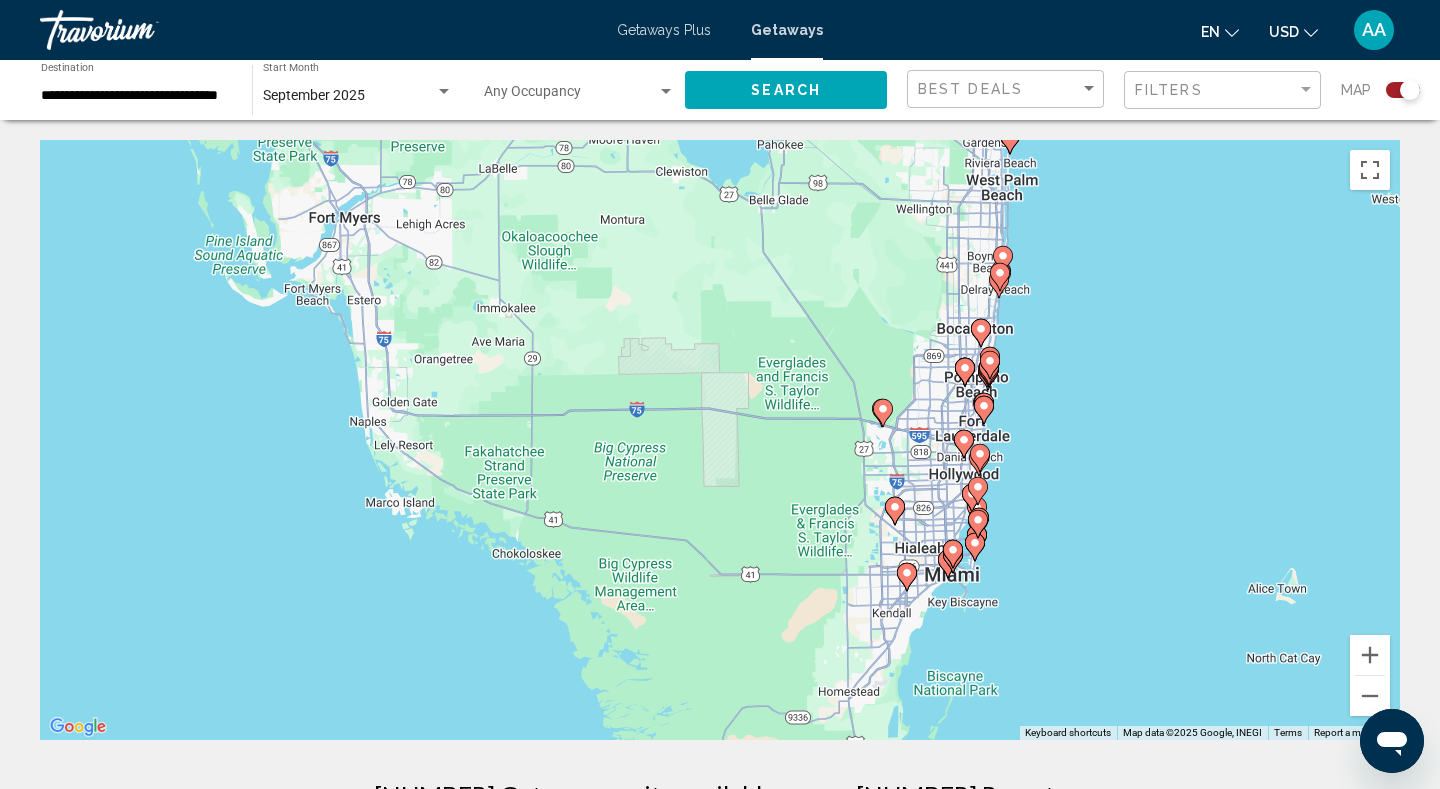 drag, startPoint x: 592, startPoint y: 404, endPoint x: 882, endPoint y: 614, distance: 358.05026 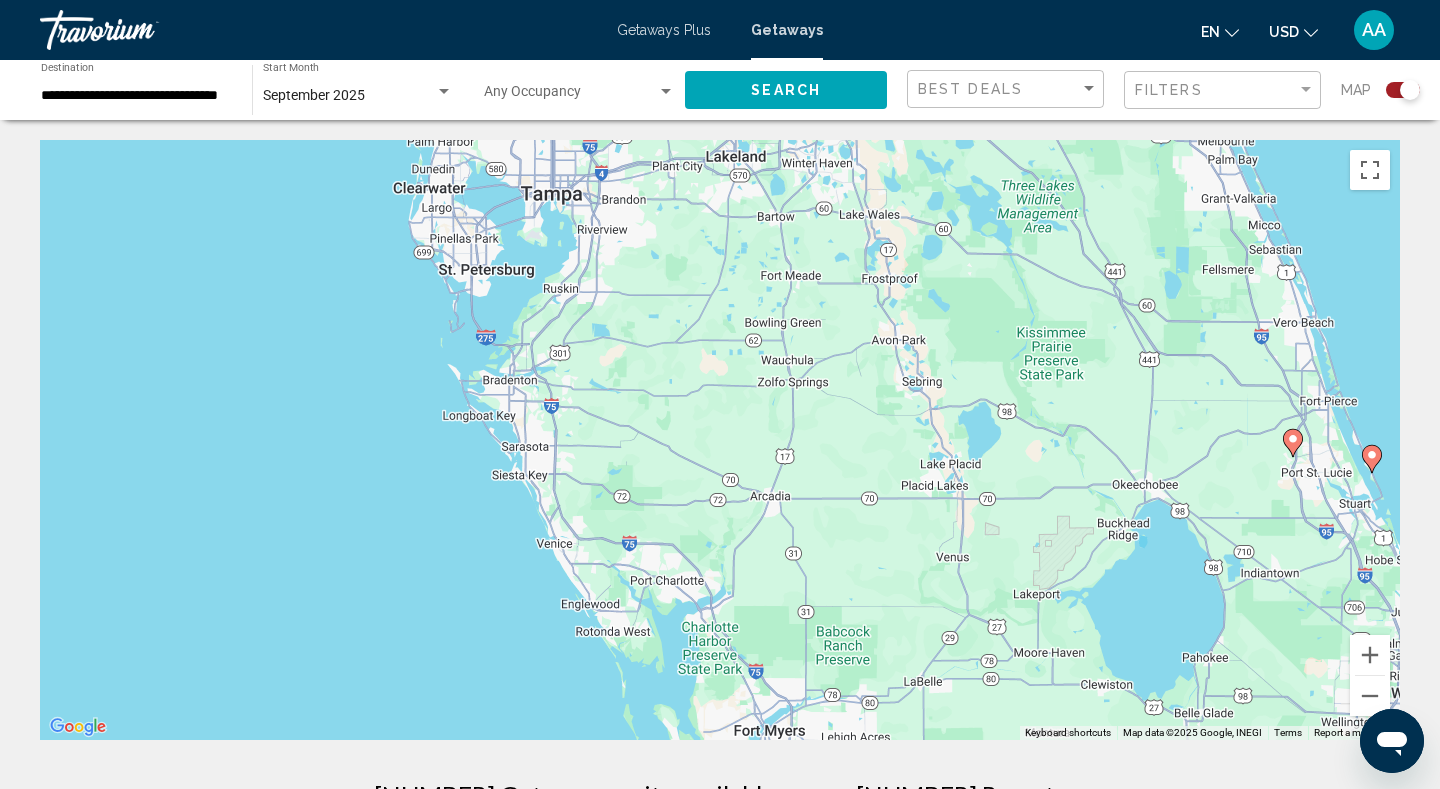 drag, startPoint x: 571, startPoint y: 422, endPoint x: 802, endPoint y: 759, distance: 408.57068 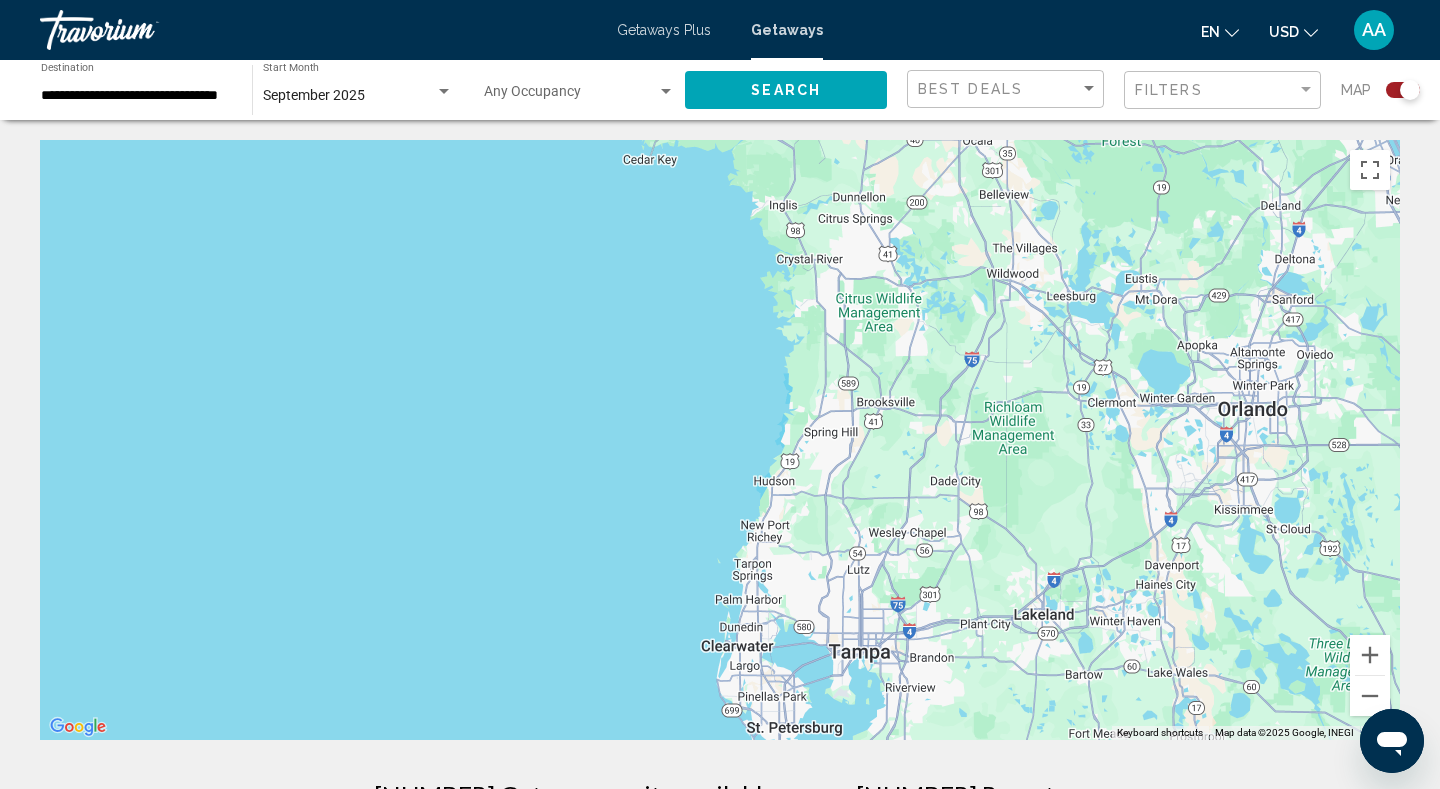 drag, startPoint x: 550, startPoint y: 302, endPoint x: 862, endPoint y: 764, distance: 557.48364 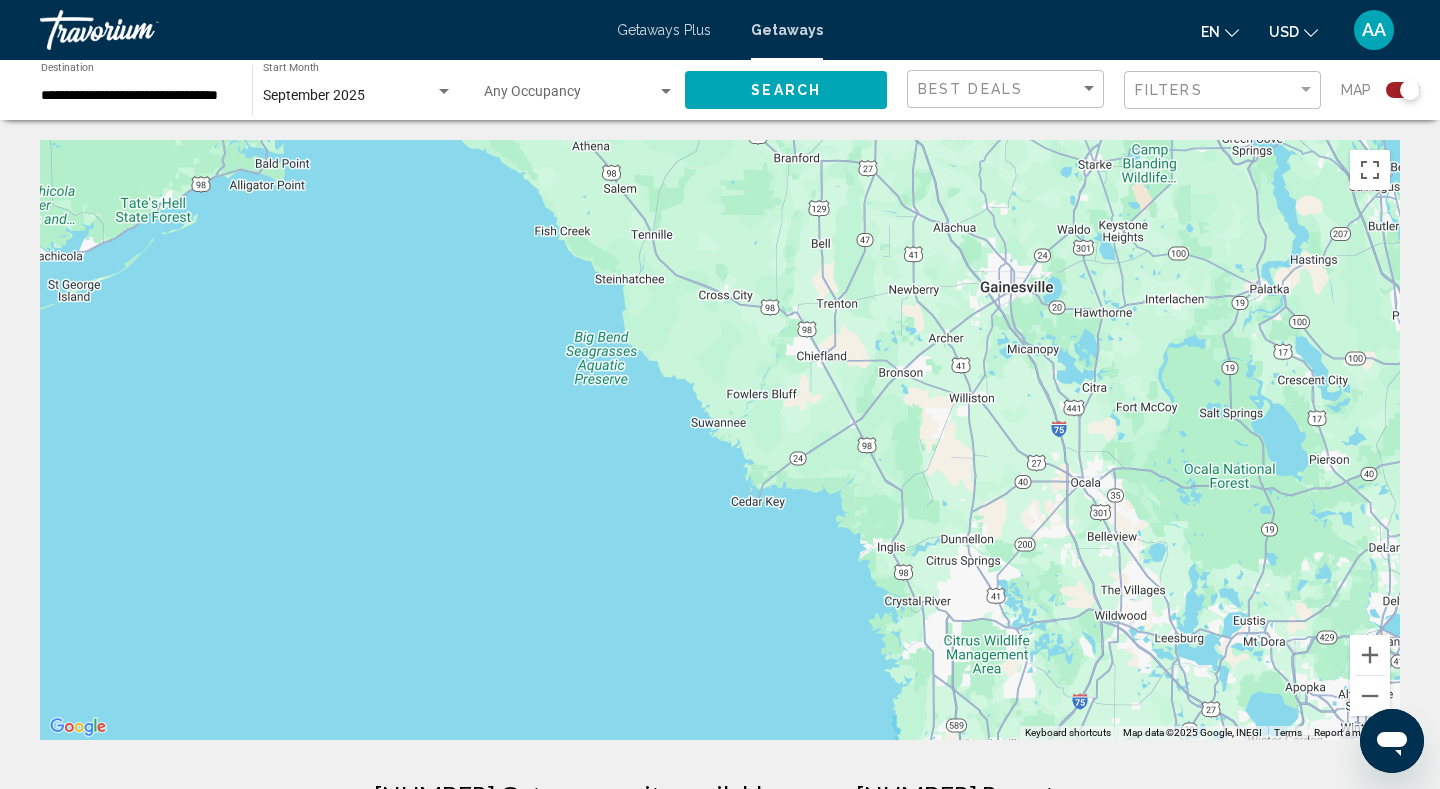 drag, startPoint x: 748, startPoint y: 430, endPoint x: 856, endPoint y: 776, distance: 362.4638 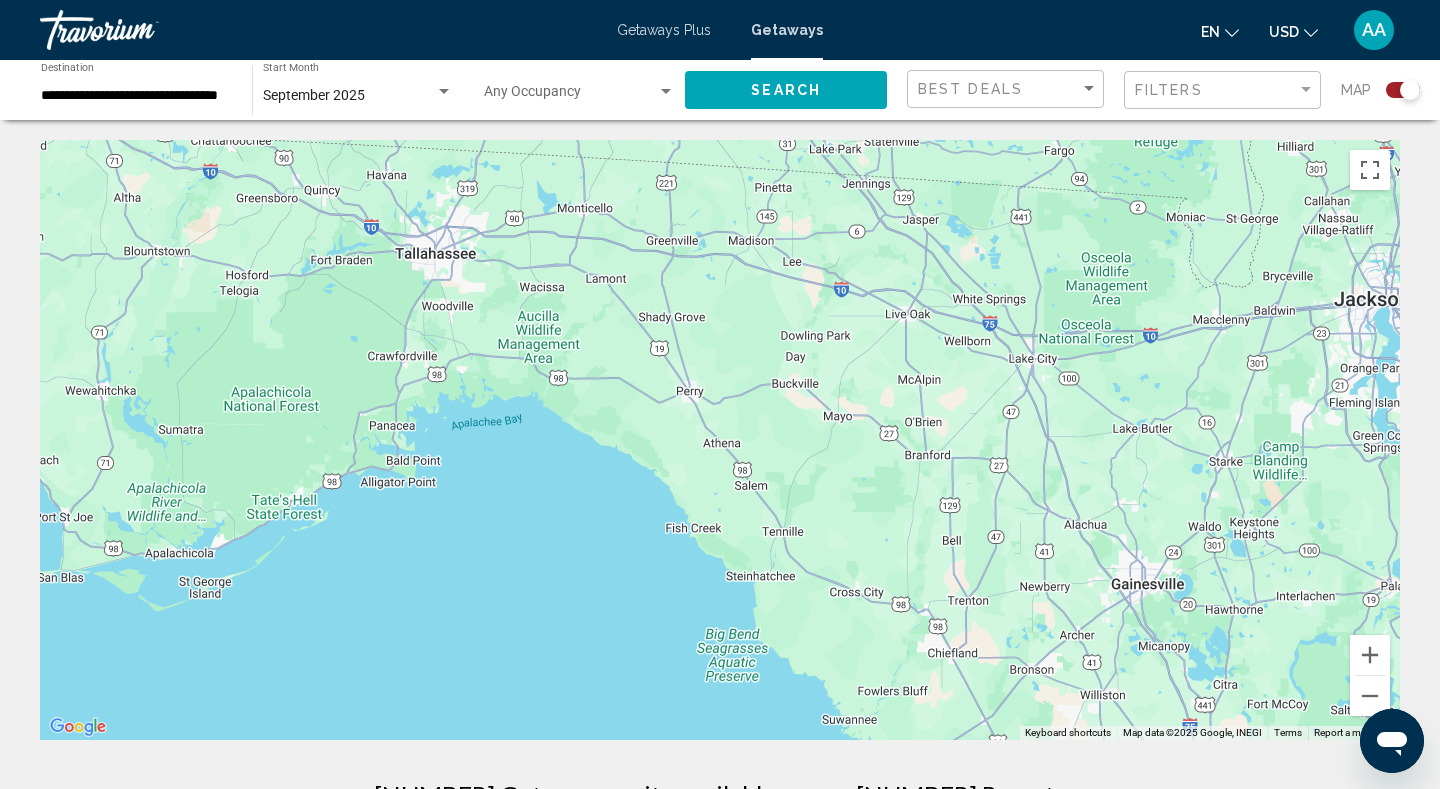 drag, startPoint x: 501, startPoint y: 475, endPoint x: 633, endPoint y: 776, distance: 328.67157 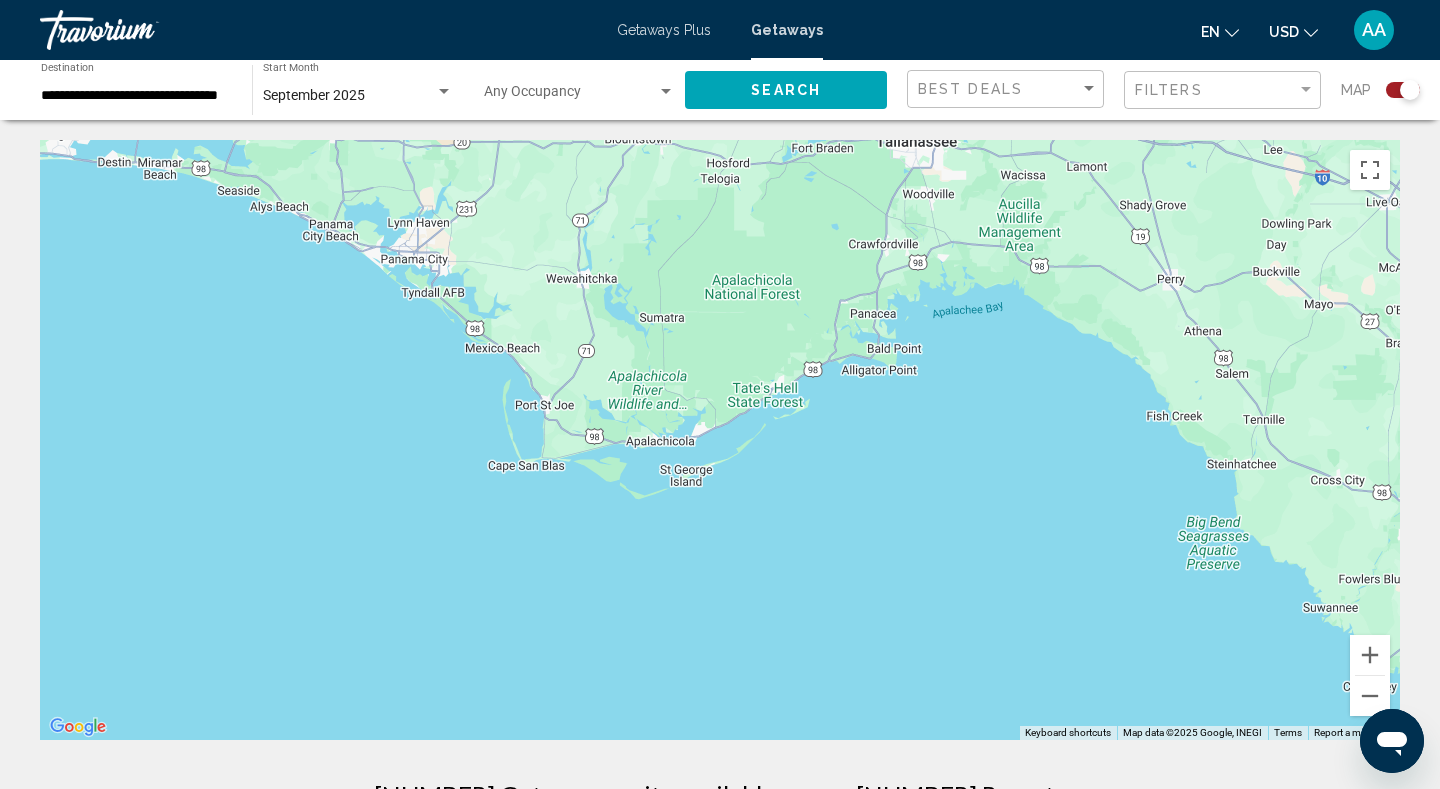 drag, startPoint x: 507, startPoint y: 672, endPoint x: 989, endPoint y: 557, distance: 495.52902 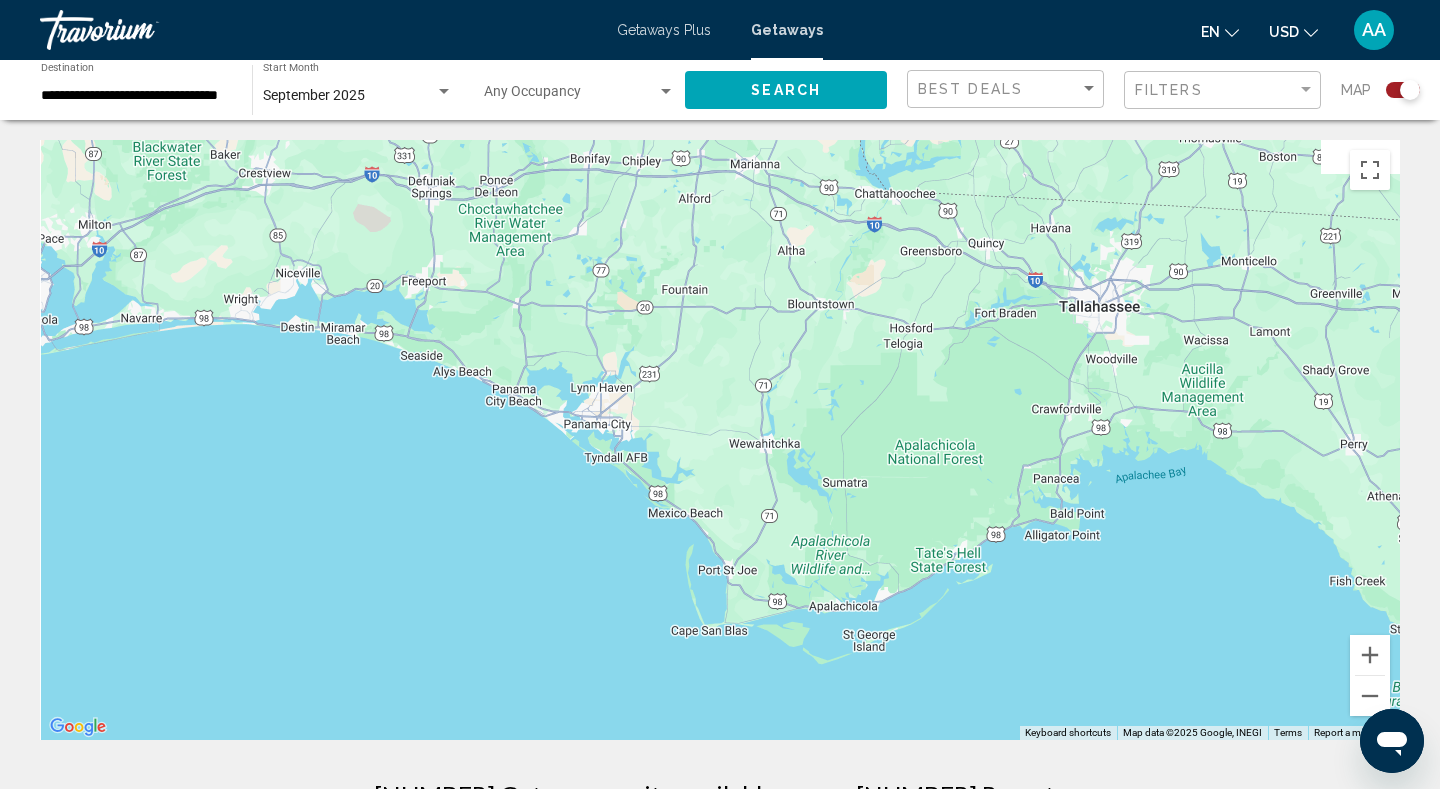 drag, startPoint x: 333, startPoint y: 367, endPoint x: 524, endPoint y: 531, distance: 251.7479 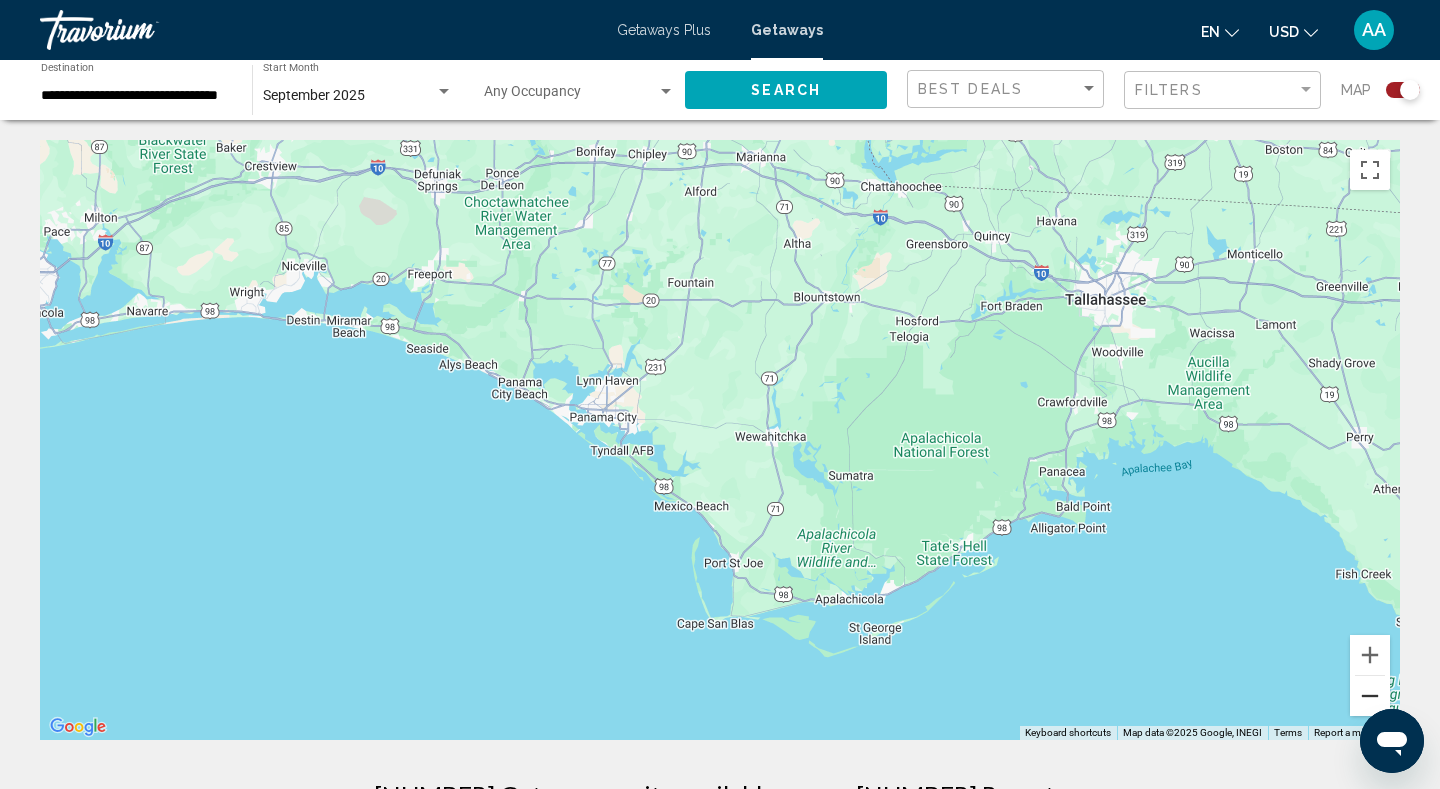 click at bounding box center (1370, 696) 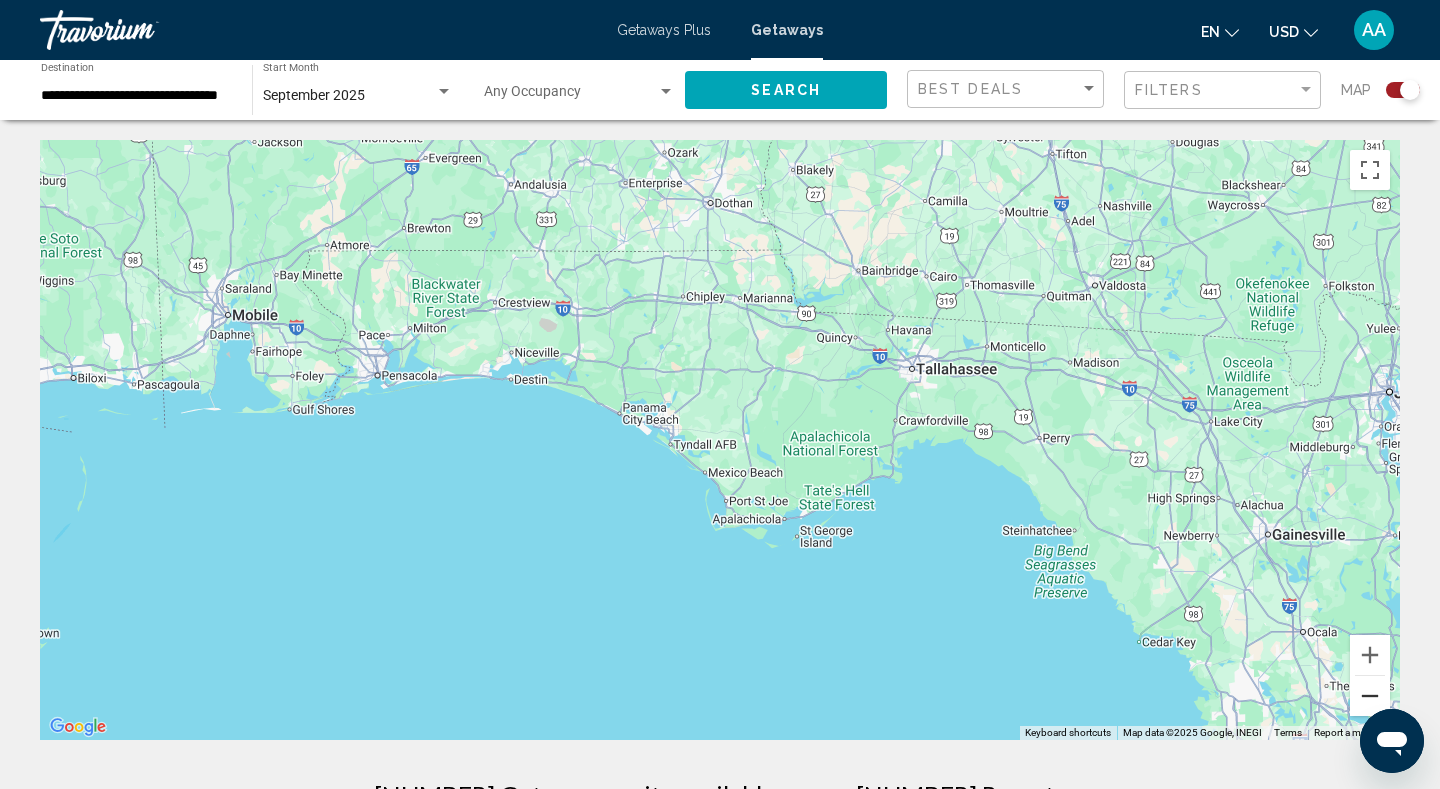 click at bounding box center [1370, 696] 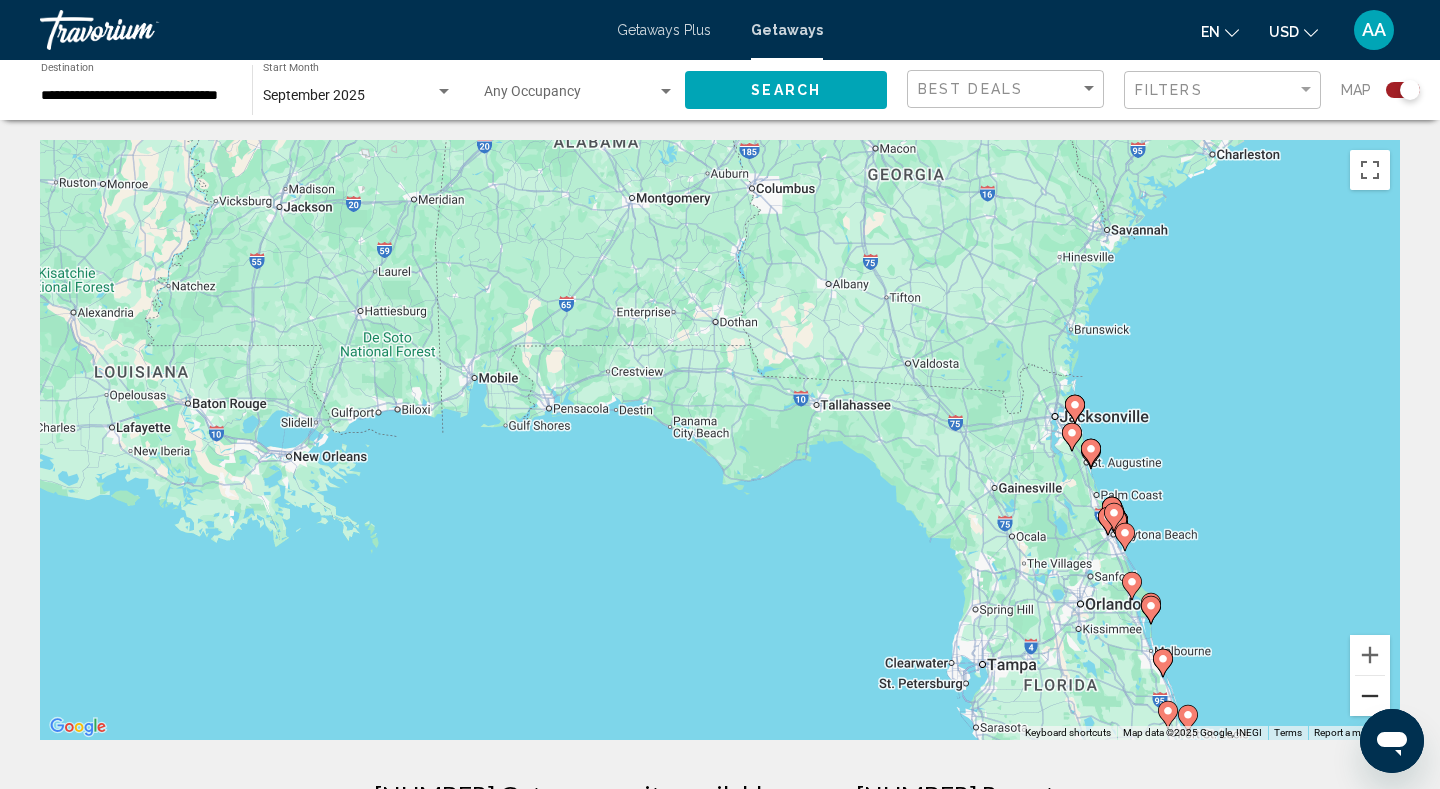 click at bounding box center [1370, 696] 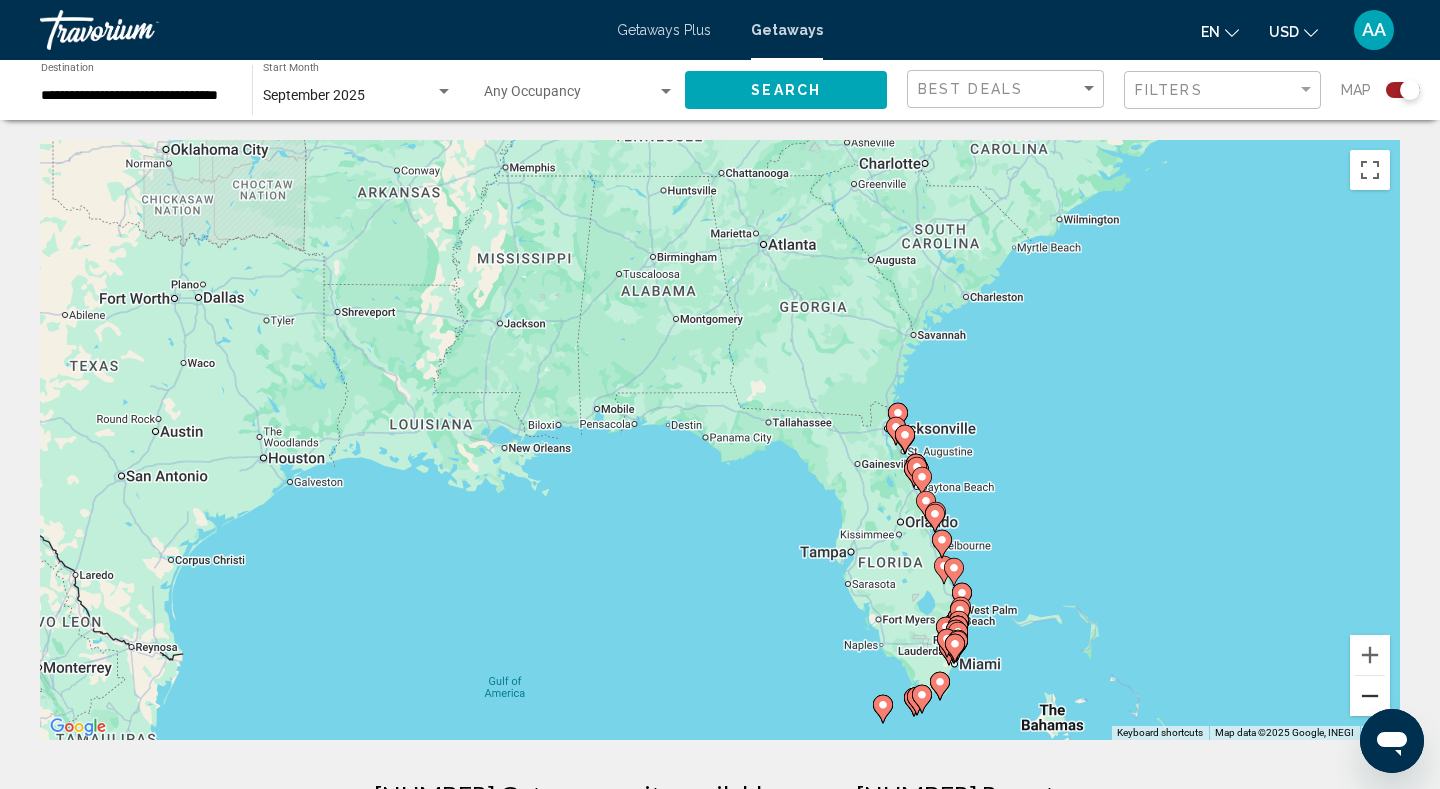 click at bounding box center (1370, 696) 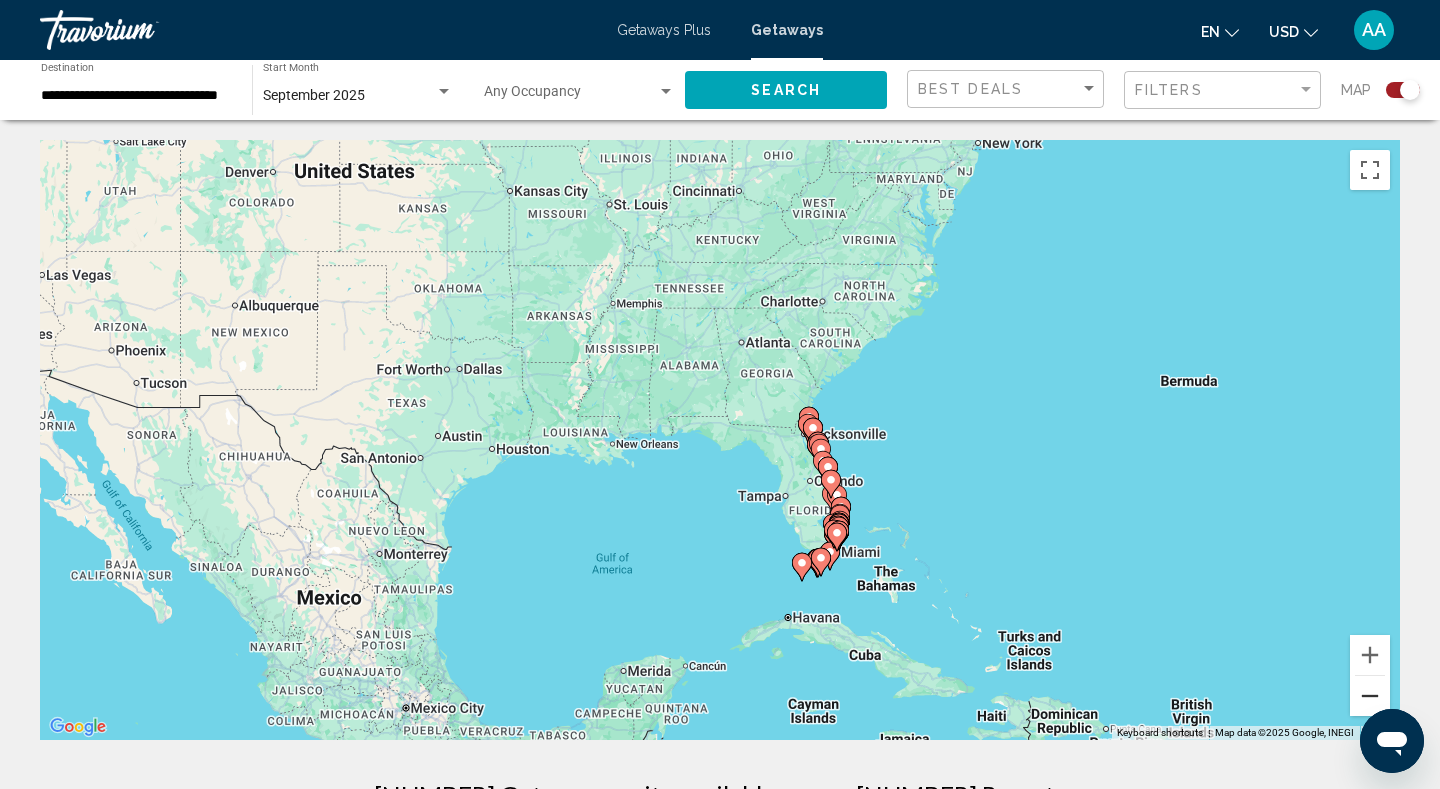 click at bounding box center [1370, 696] 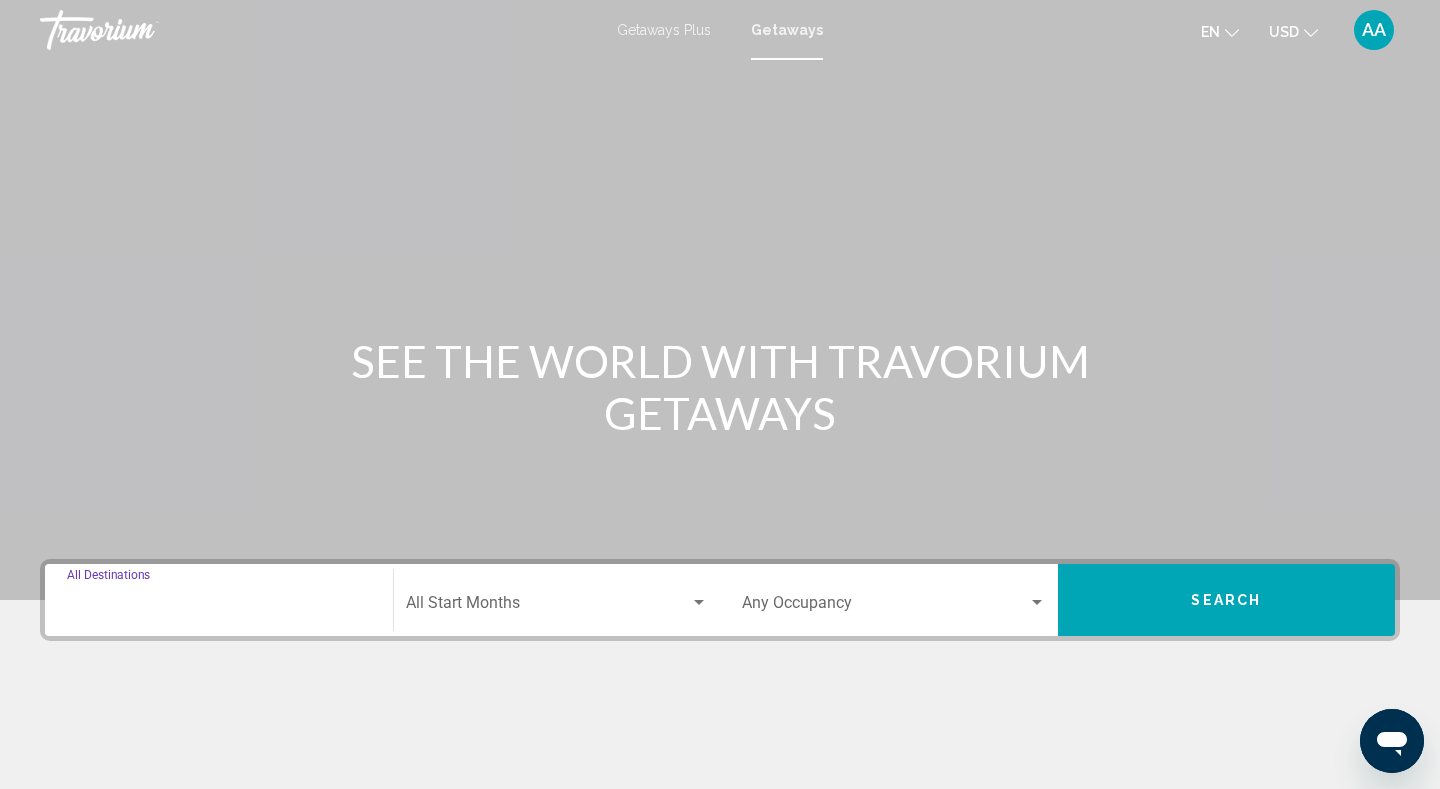 click on "Destination All Destinations" at bounding box center (219, 607) 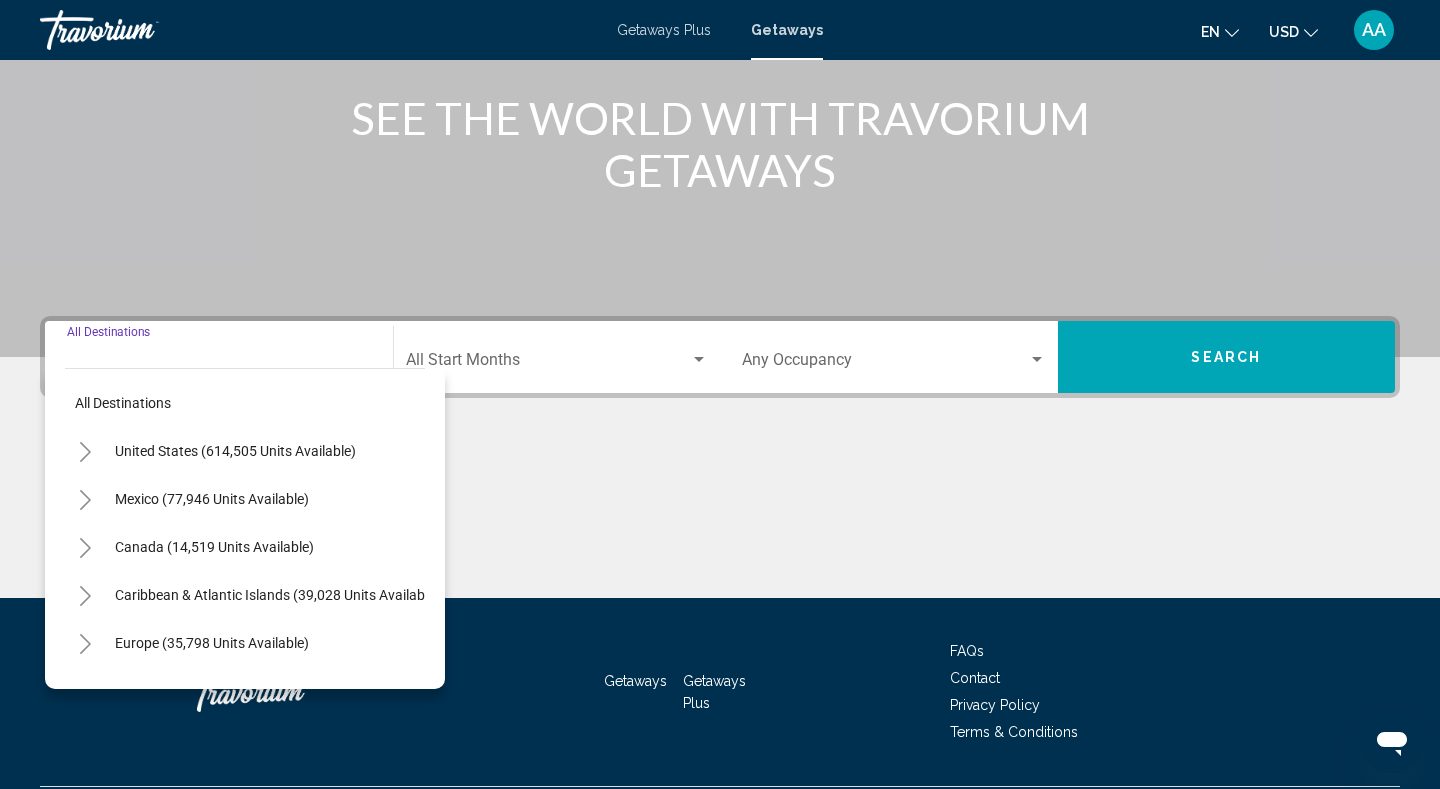 scroll, scrollTop: 297, scrollLeft: 0, axis: vertical 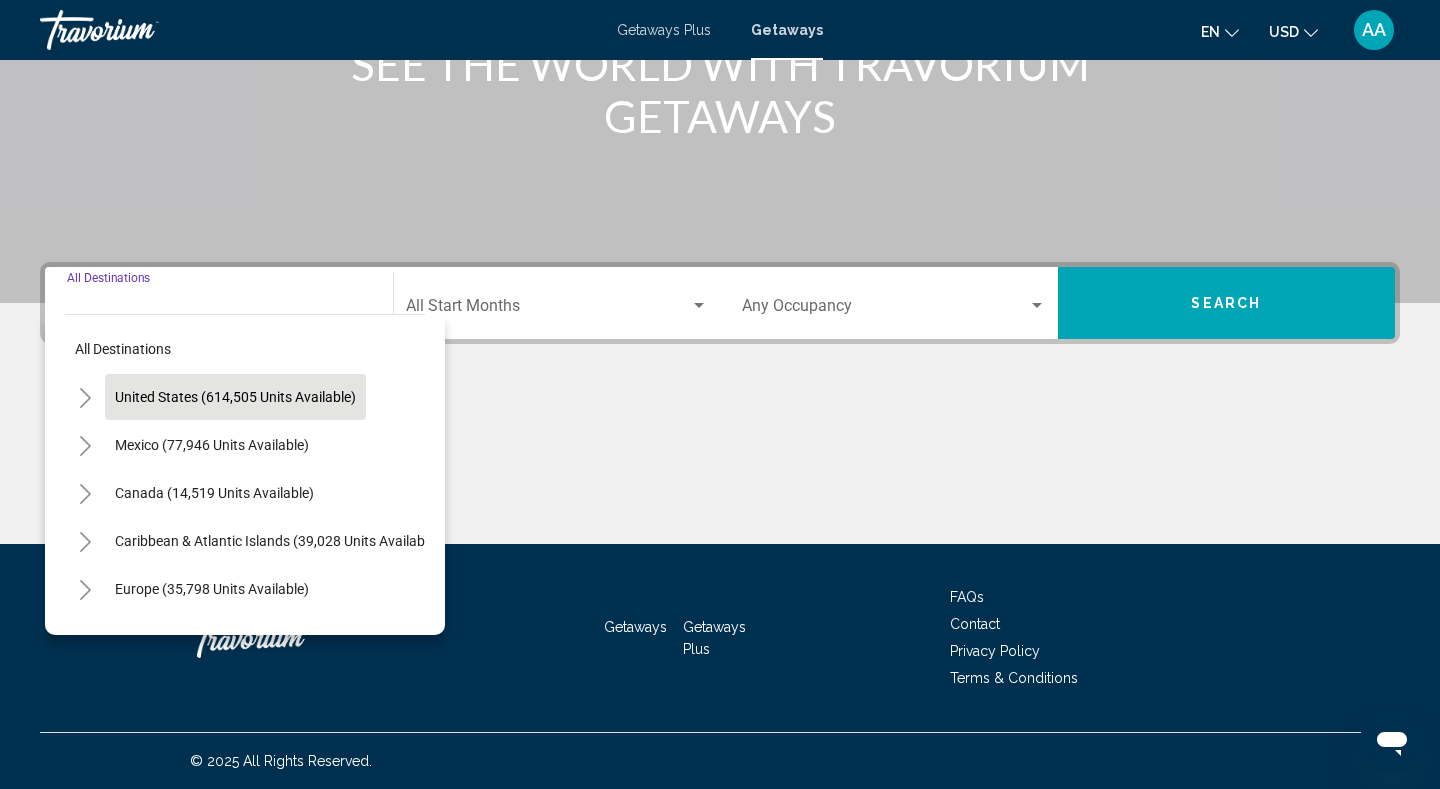 click on "United States (614,505 units available)" at bounding box center (212, 445) 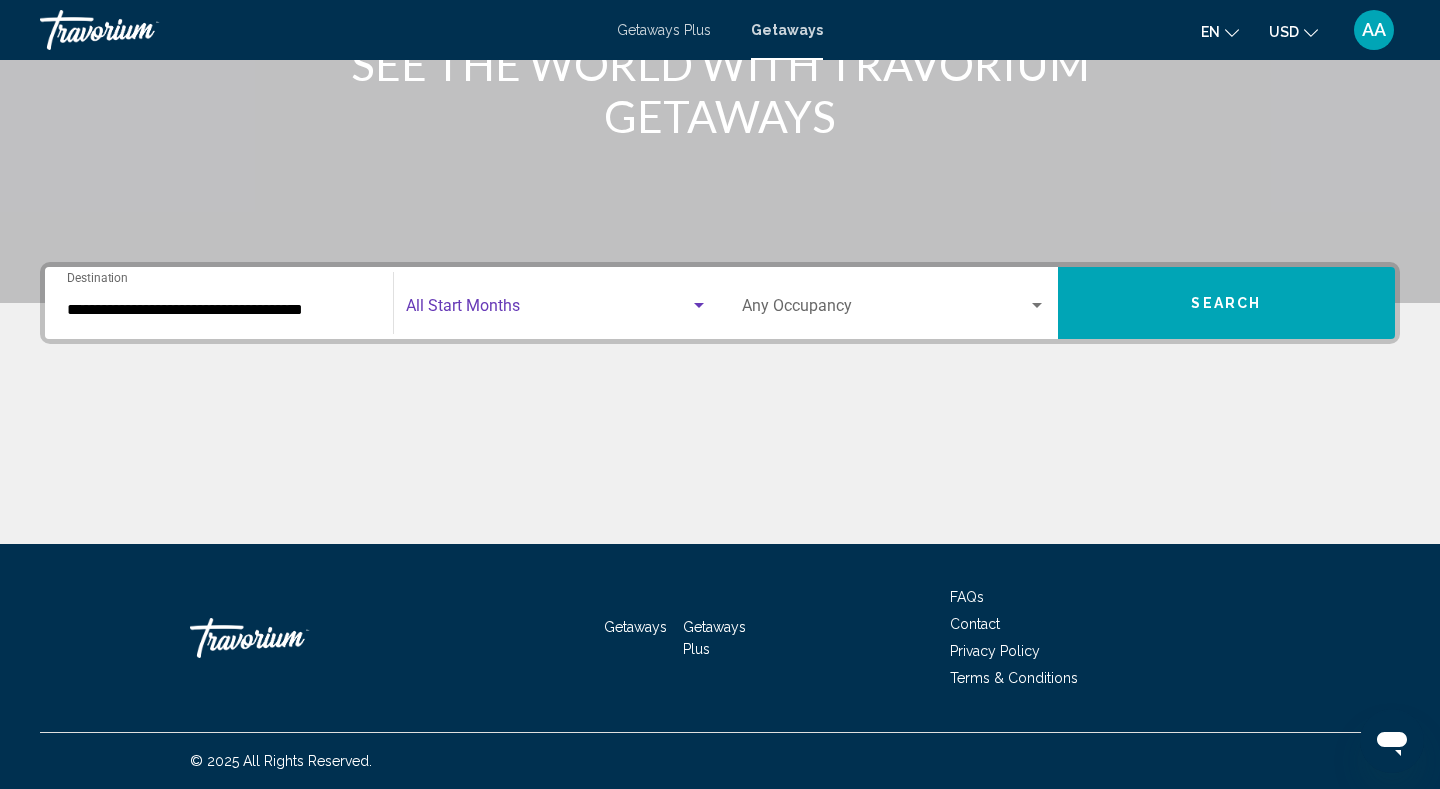click at bounding box center [548, 310] 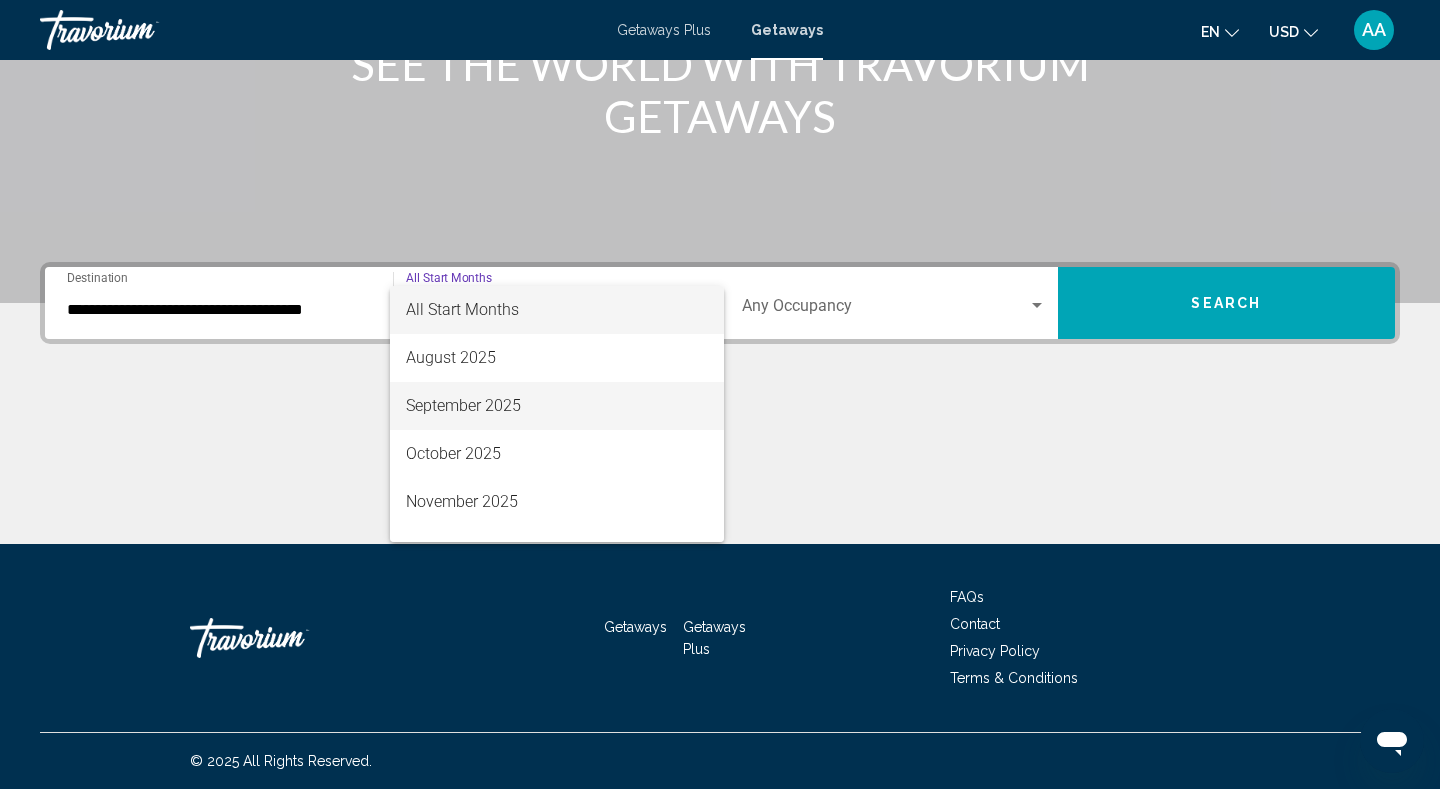 click on "September 2025" at bounding box center [557, 406] 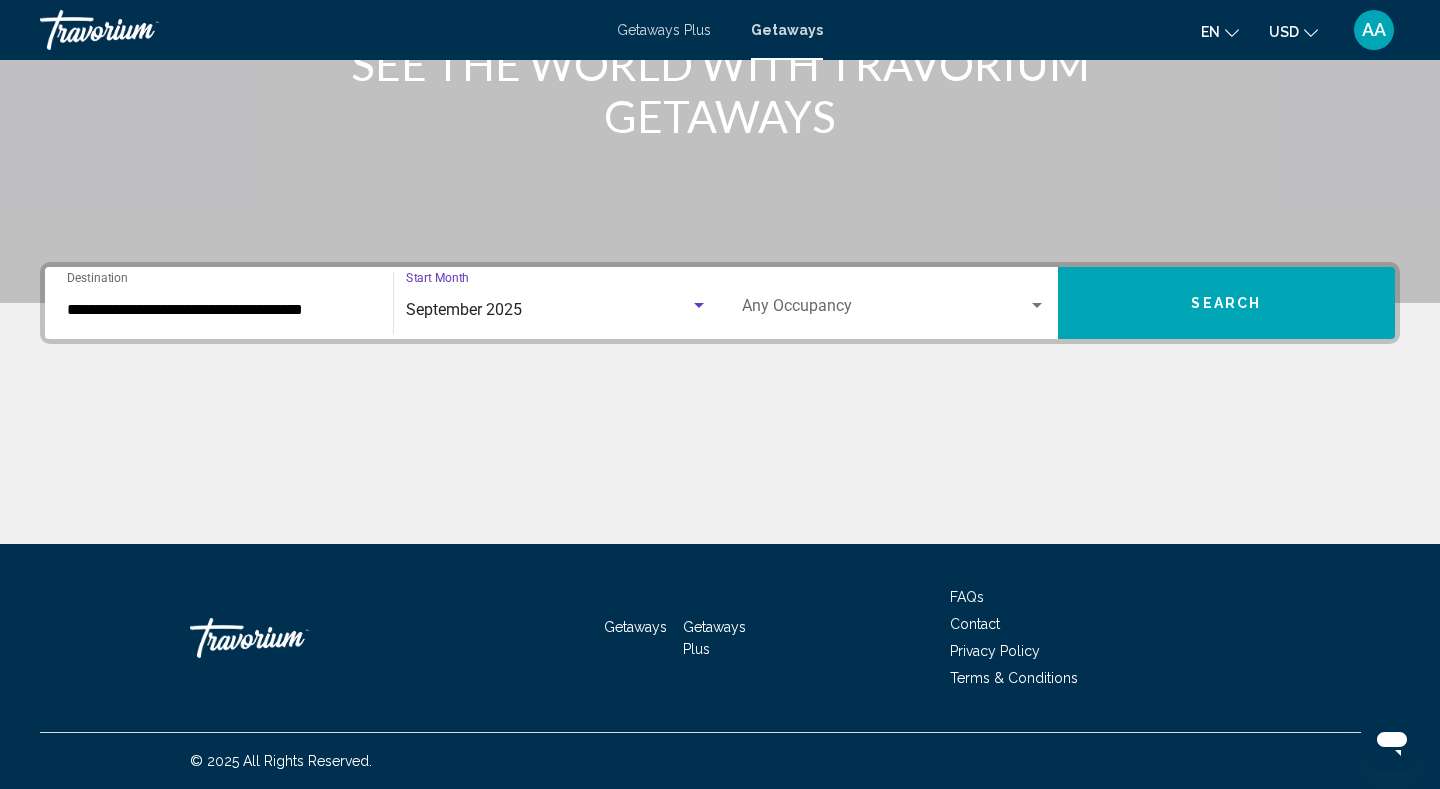 click on "Search" at bounding box center [1227, 303] 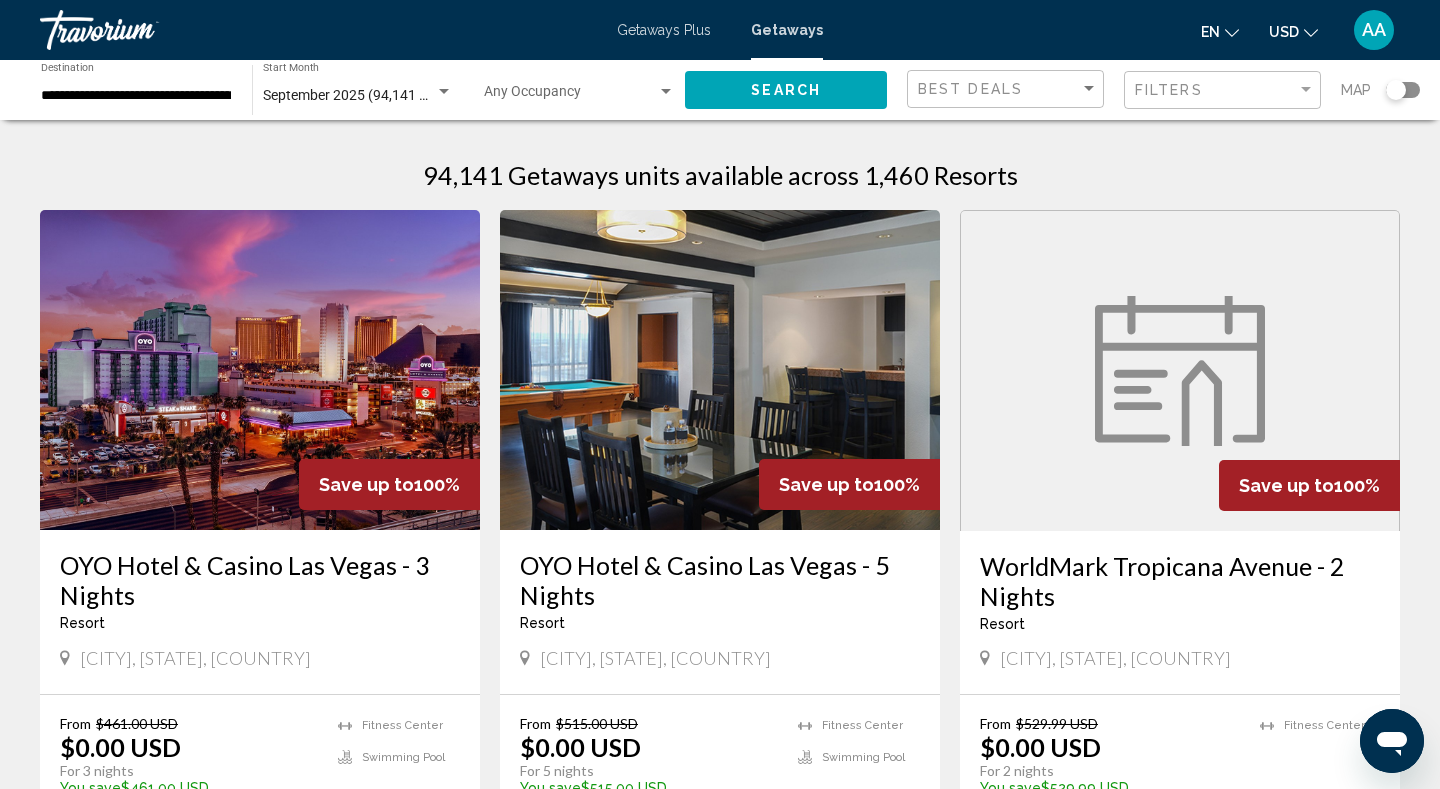 click 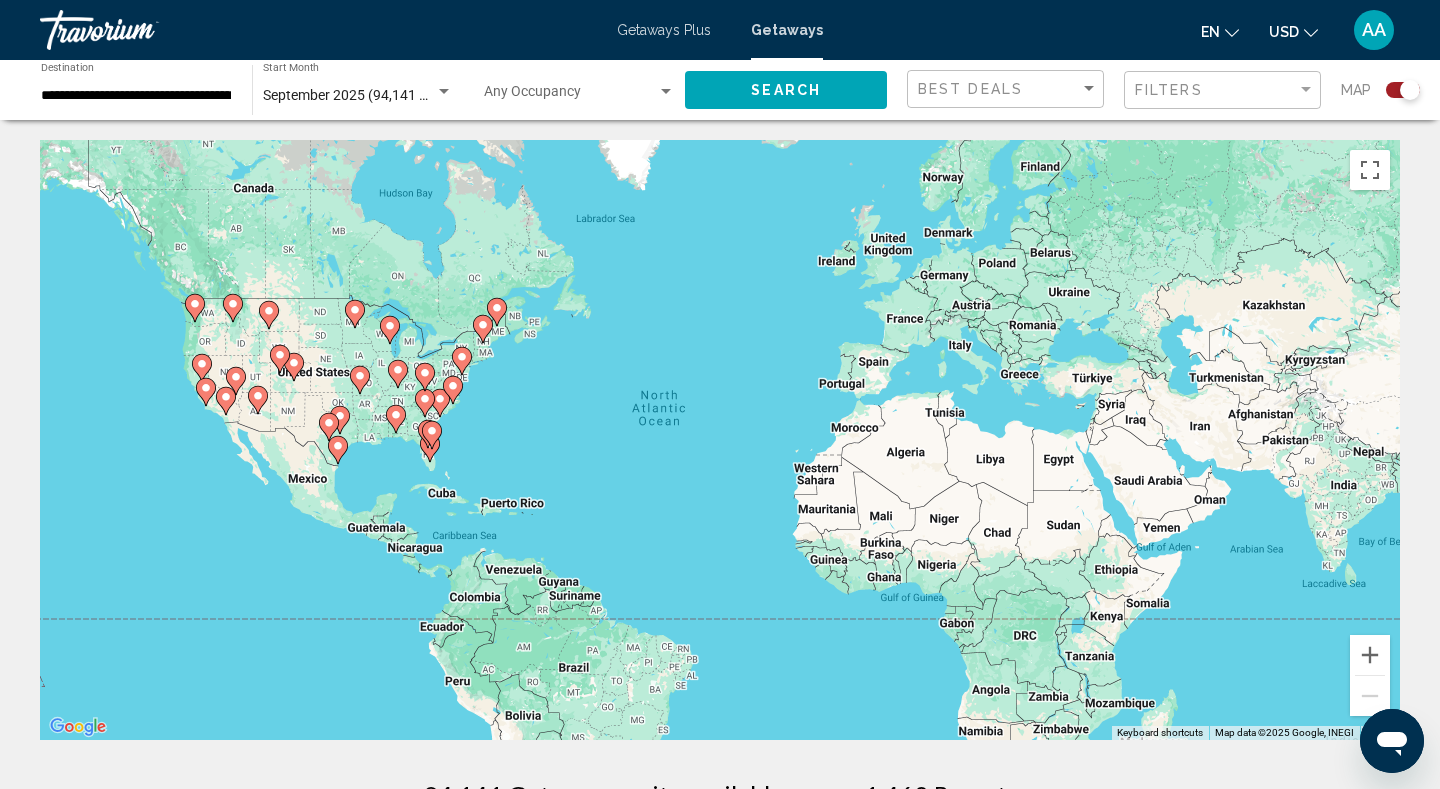 click on "To activate drag with keyboard, press Alt + Enter. Once in keyboard drag state, use the arrow keys to move the marker. To complete the drag, press the Enter key. To cancel, press Escape." at bounding box center (720, 440) 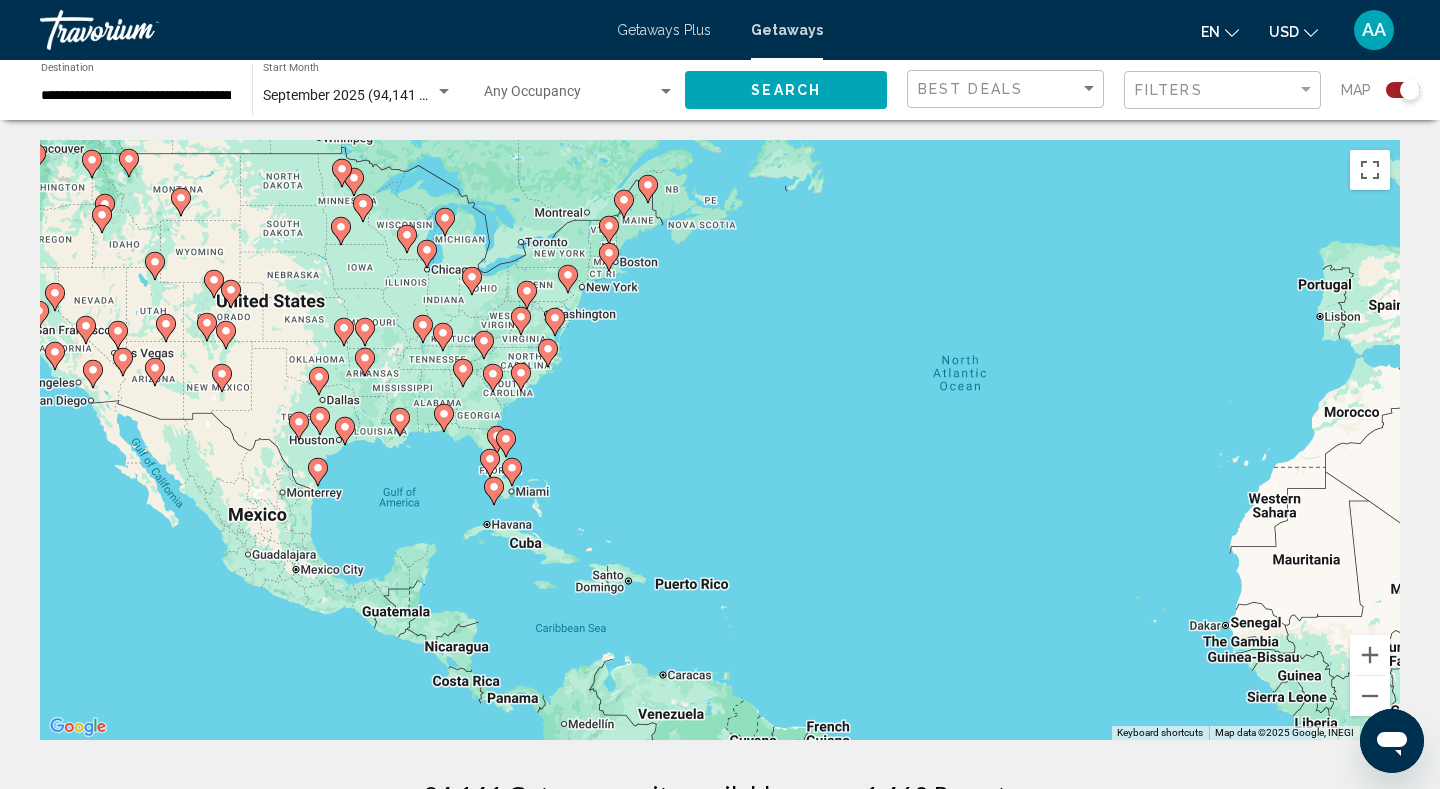 drag, startPoint x: 400, startPoint y: 432, endPoint x: 656, endPoint y: 424, distance: 256.12497 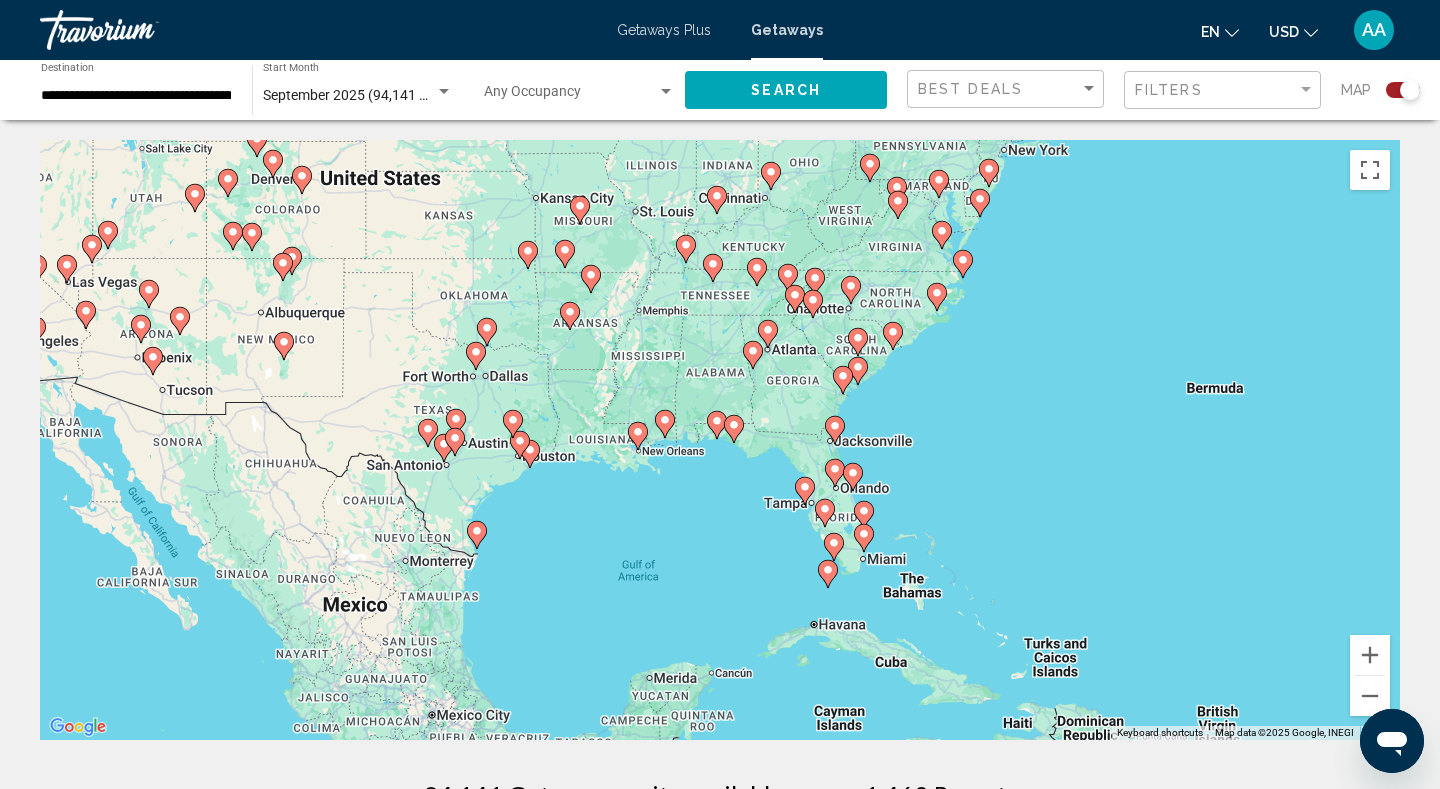 click on "To navigate, press the arrow keys. To activate drag with keyboard, press Alt + Enter. Once in keyboard drag state, use the arrow keys to move the marker. To complete the drag, press the Enter key. To cancel, press Escape." at bounding box center (720, 440) 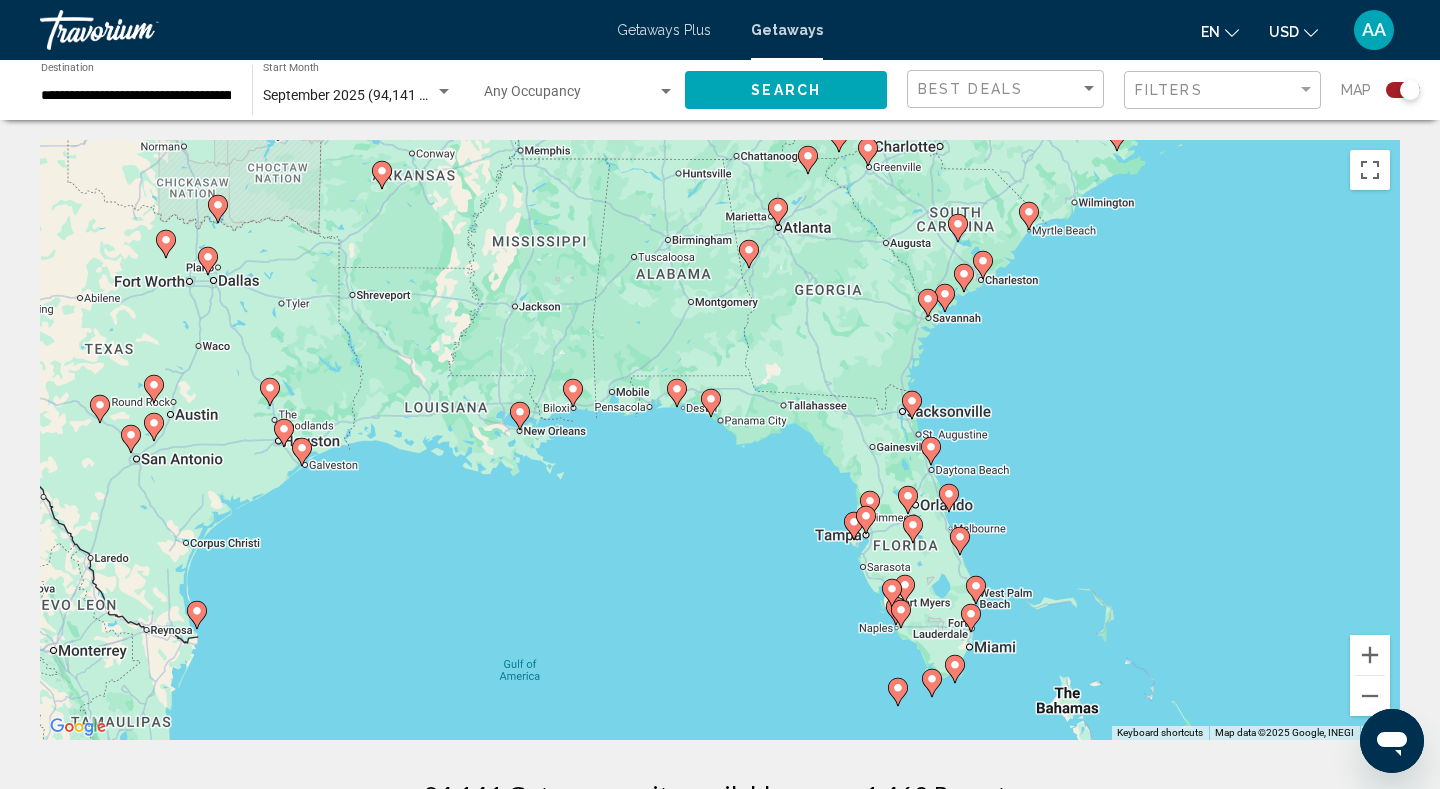 click 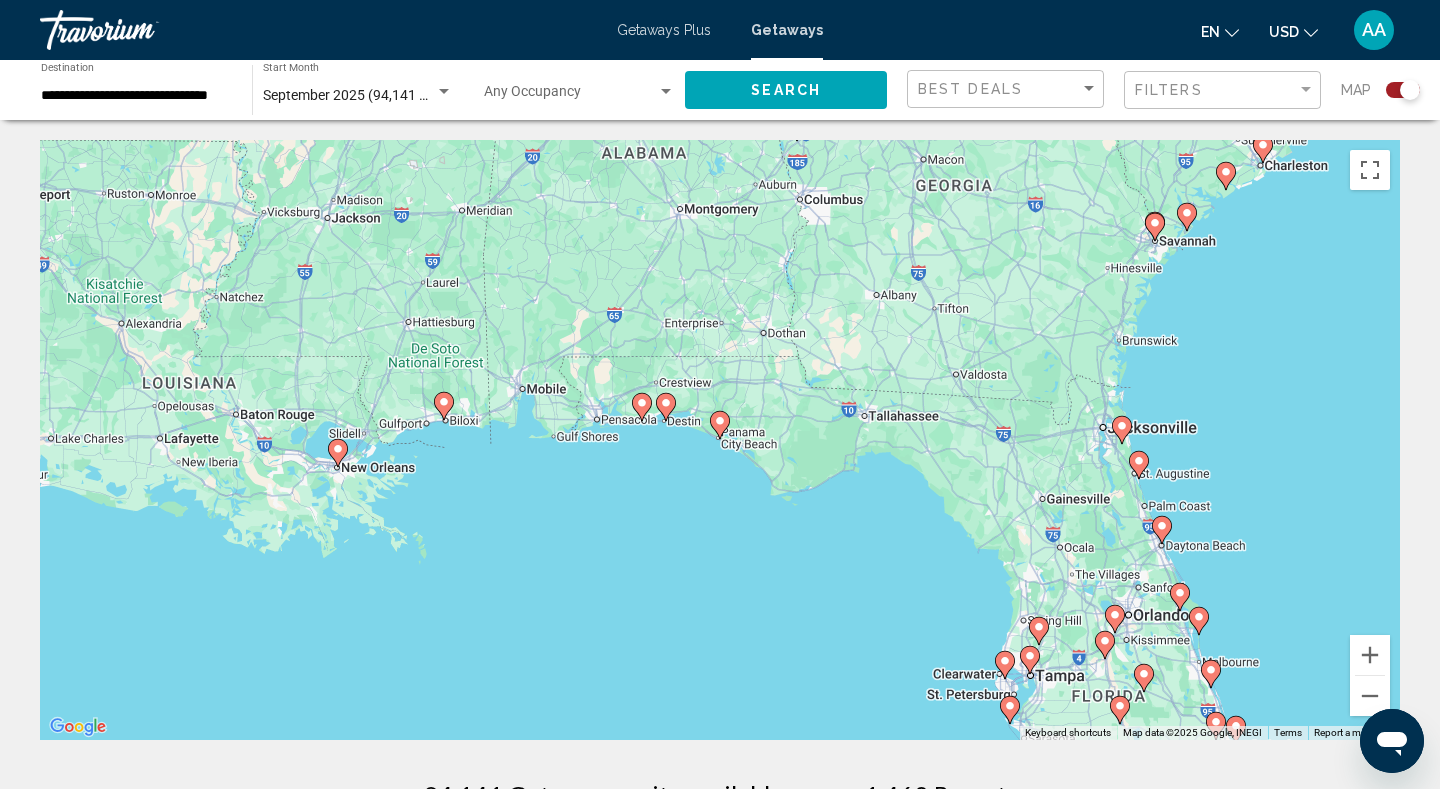 click 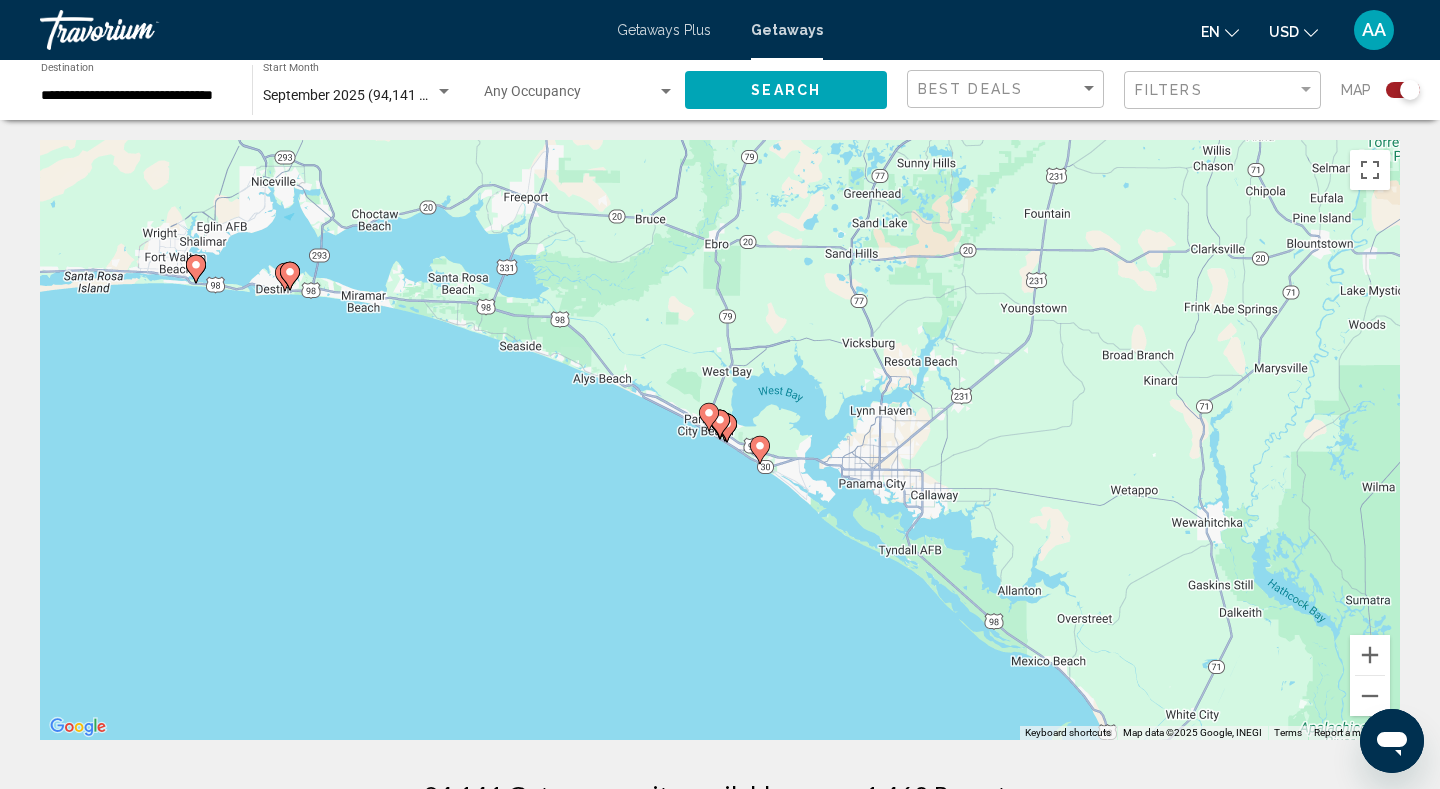 click 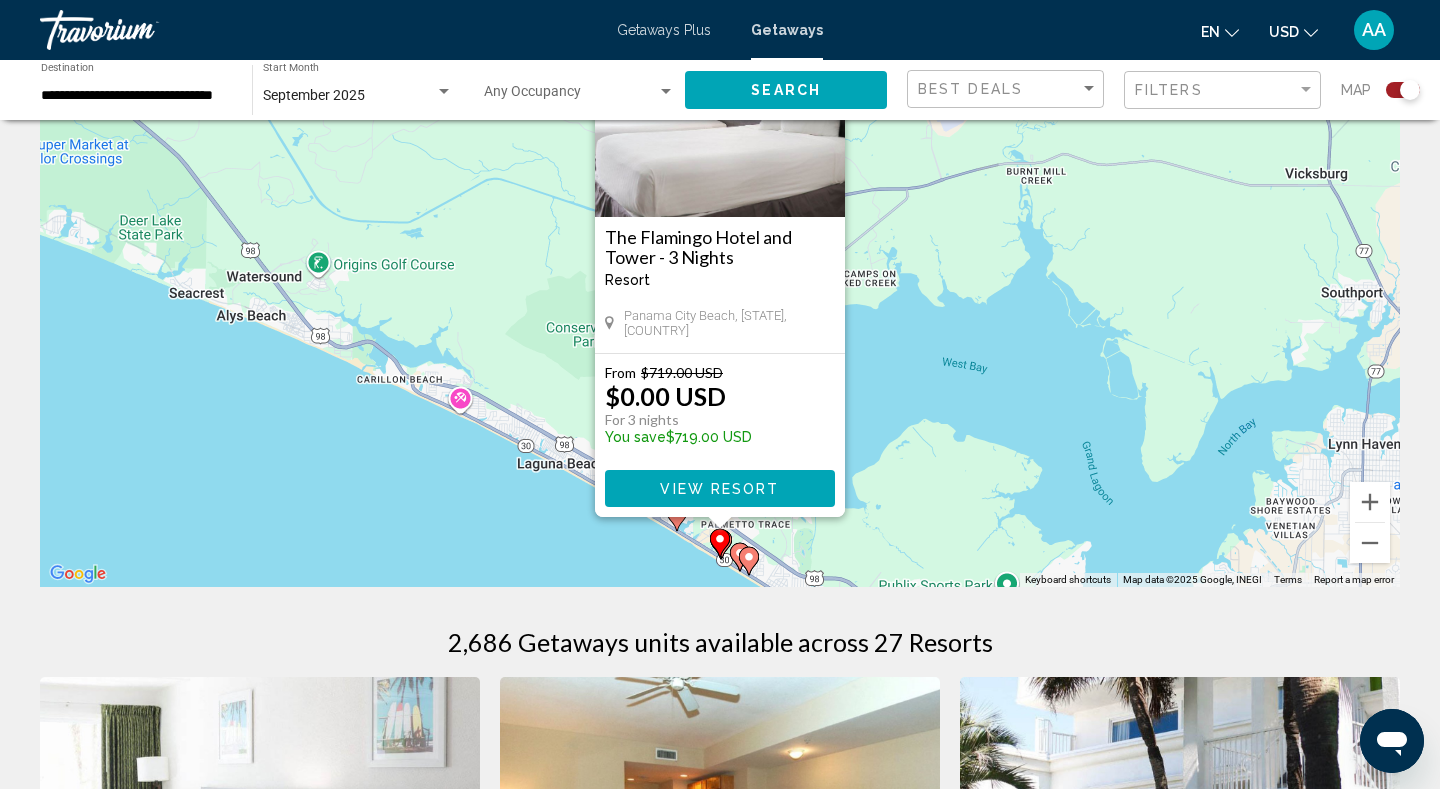scroll, scrollTop: 172, scrollLeft: 0, axis: vertical 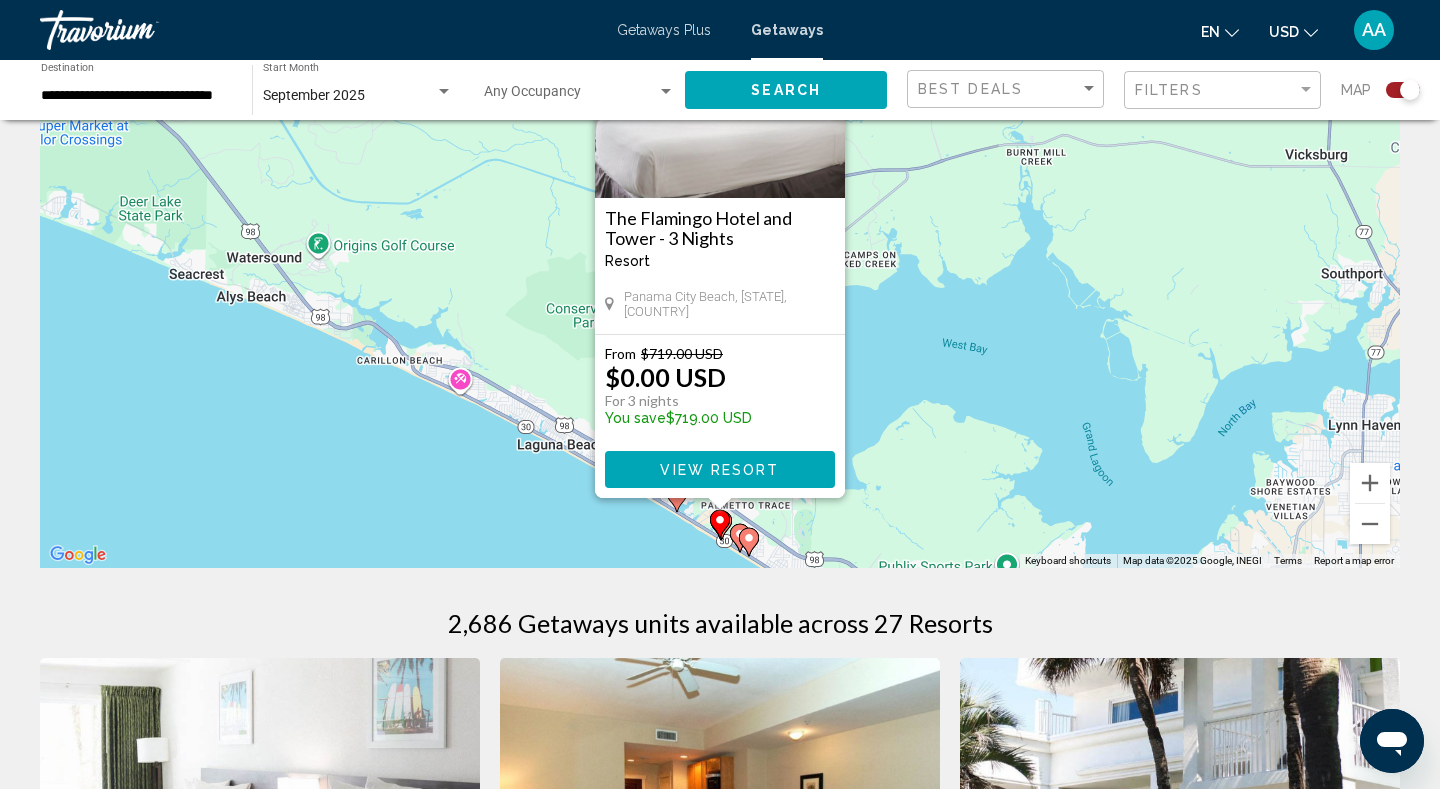 click 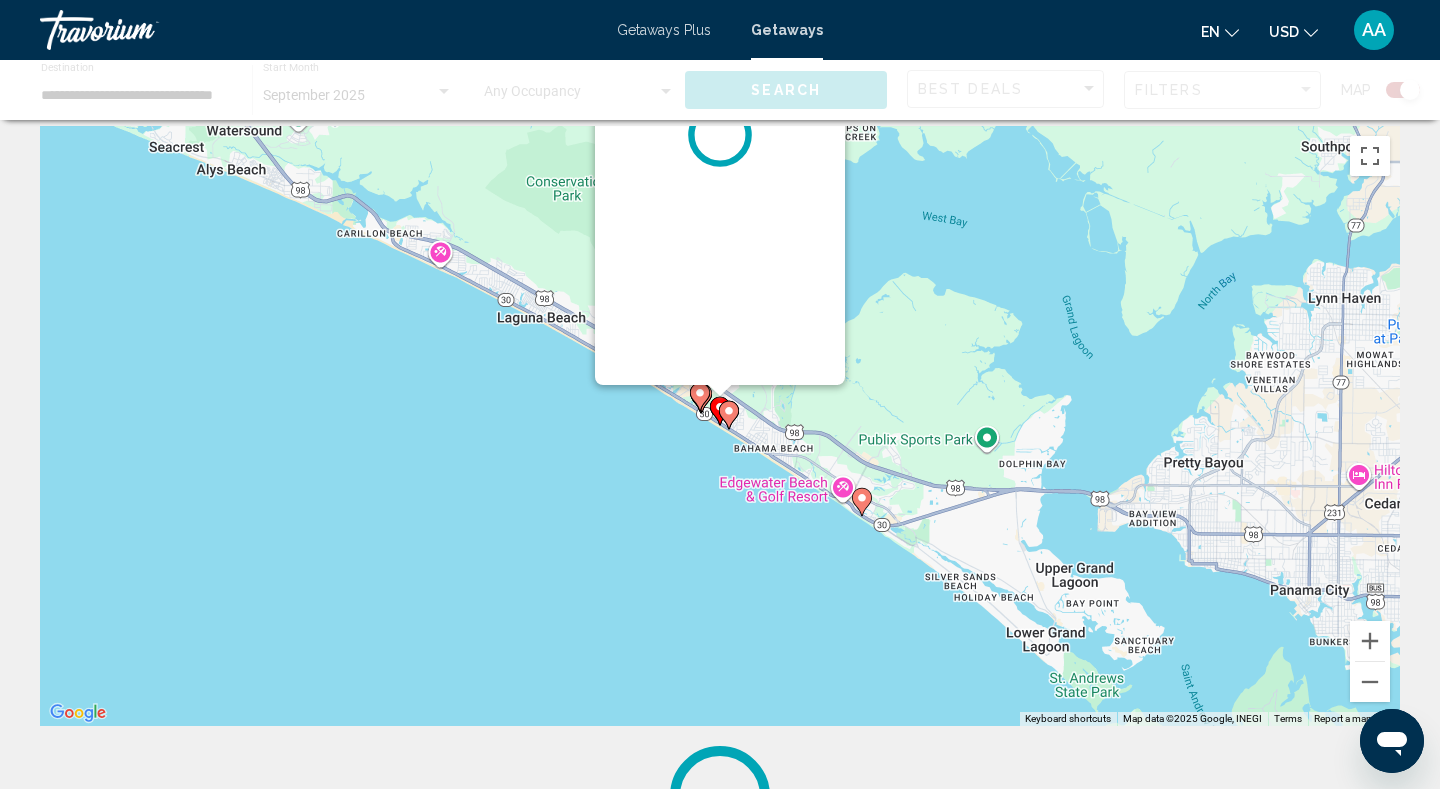 scroll, scrollTop: 0, scrollLeft: 0, axis: both 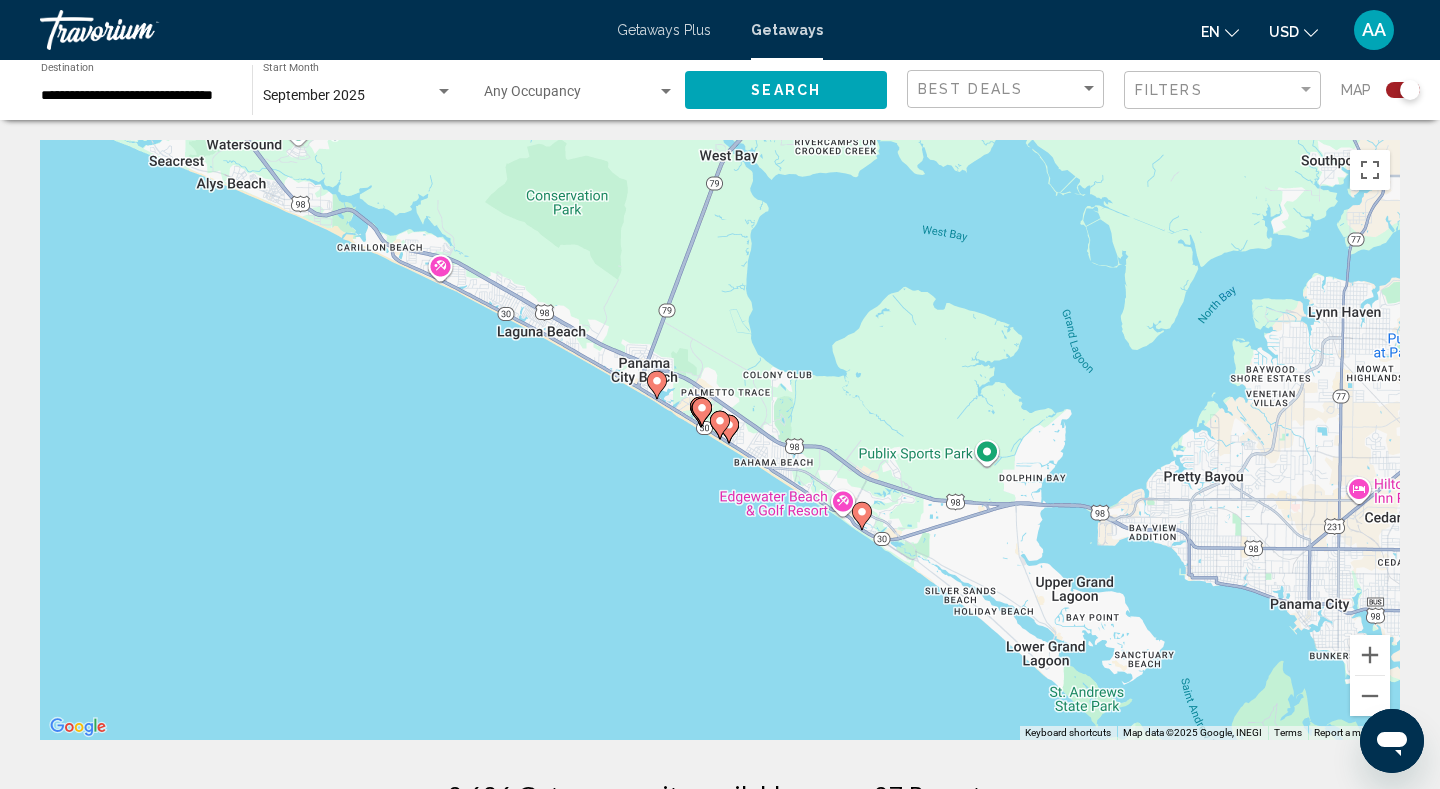 click 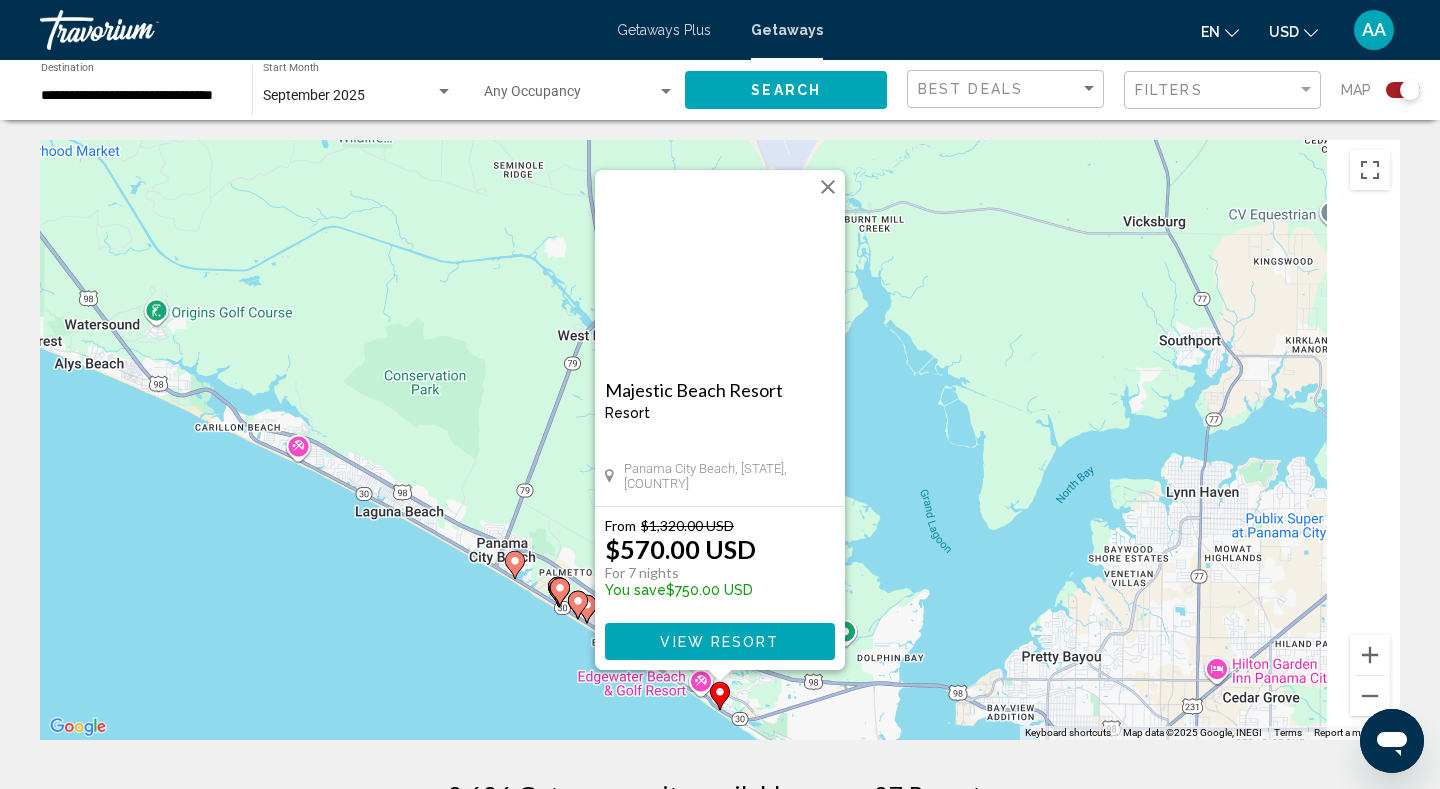 click at bounding box center (720, 270) 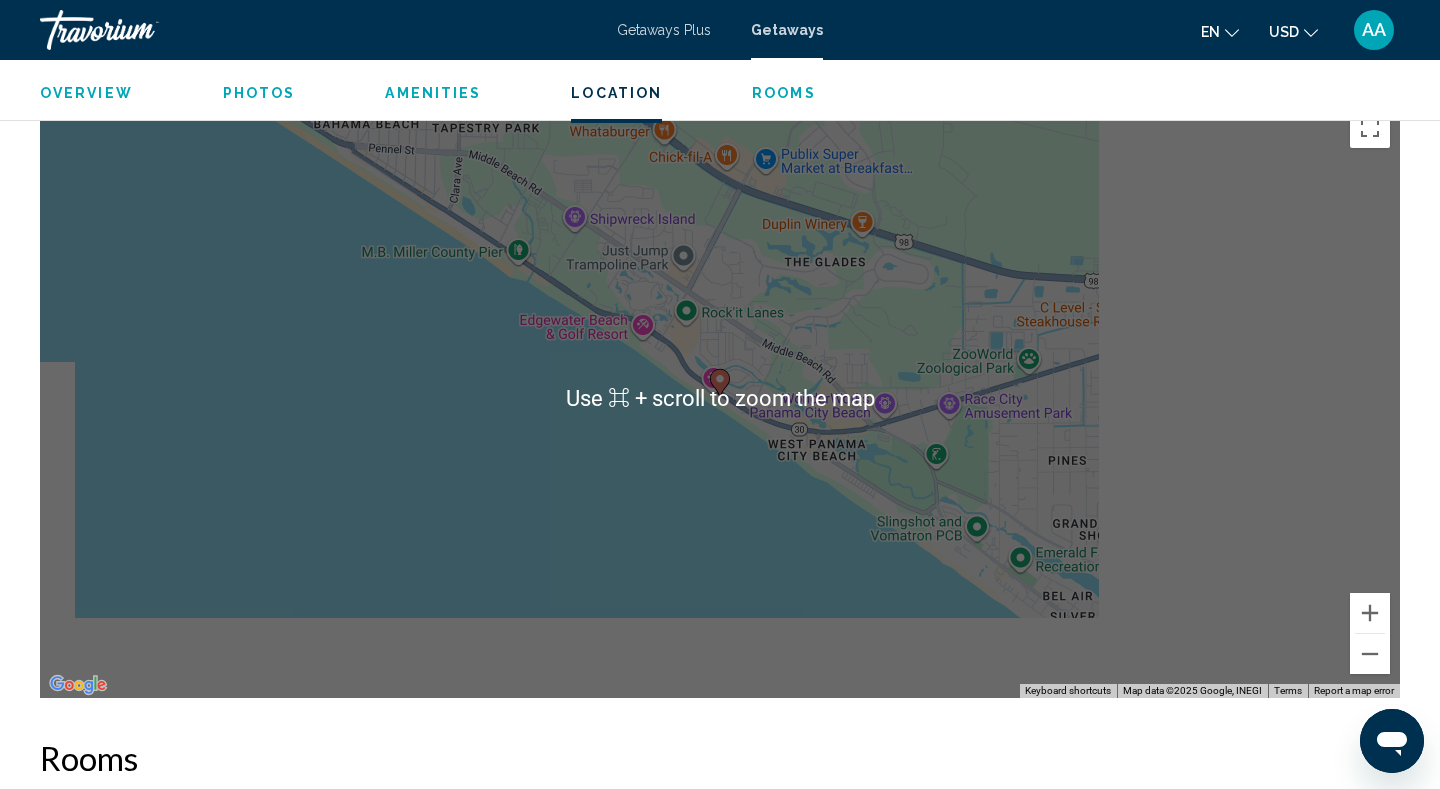 scroll, scrollTop: 2346, scrollLeft: 0, axis: vertical 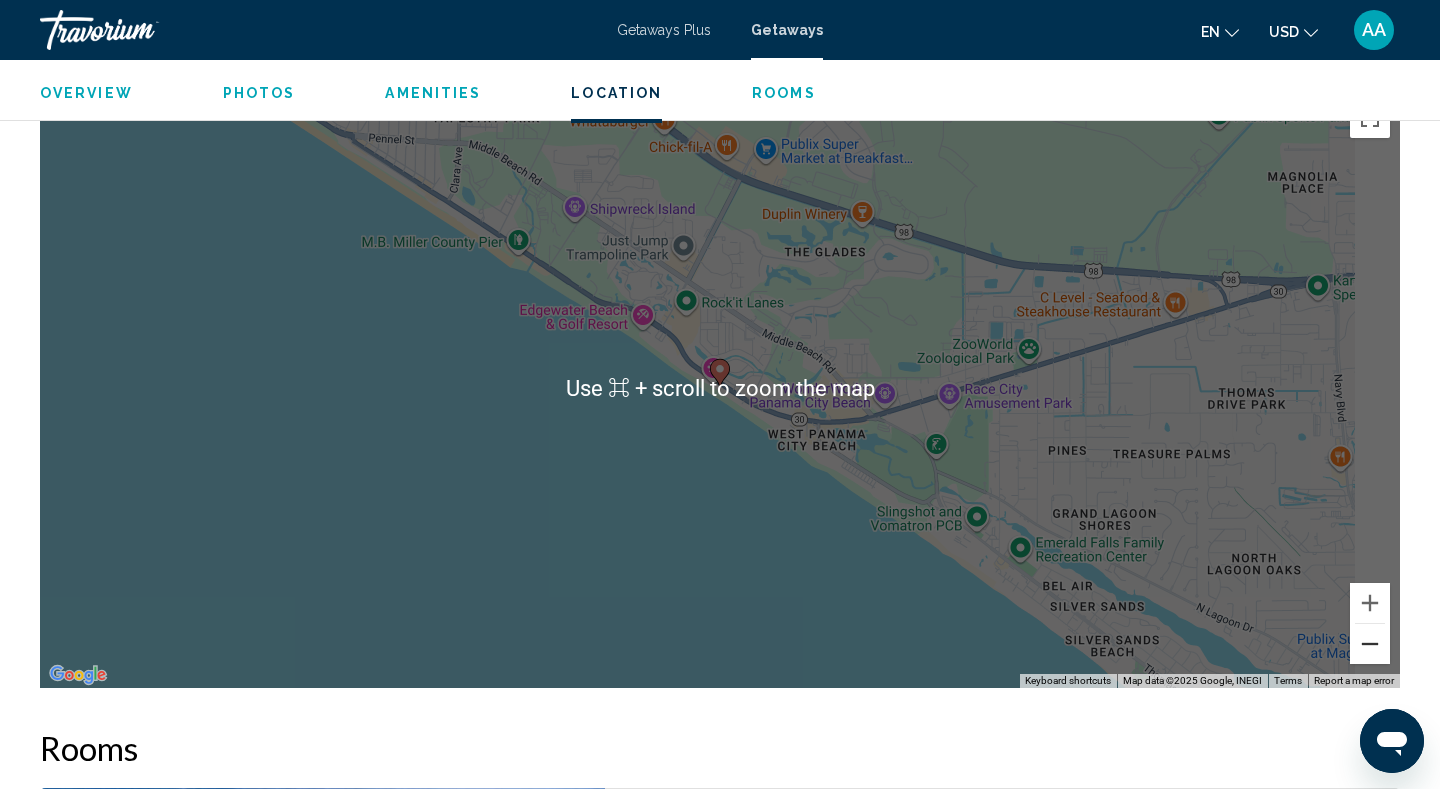 click at bounding box center (1370, 644) 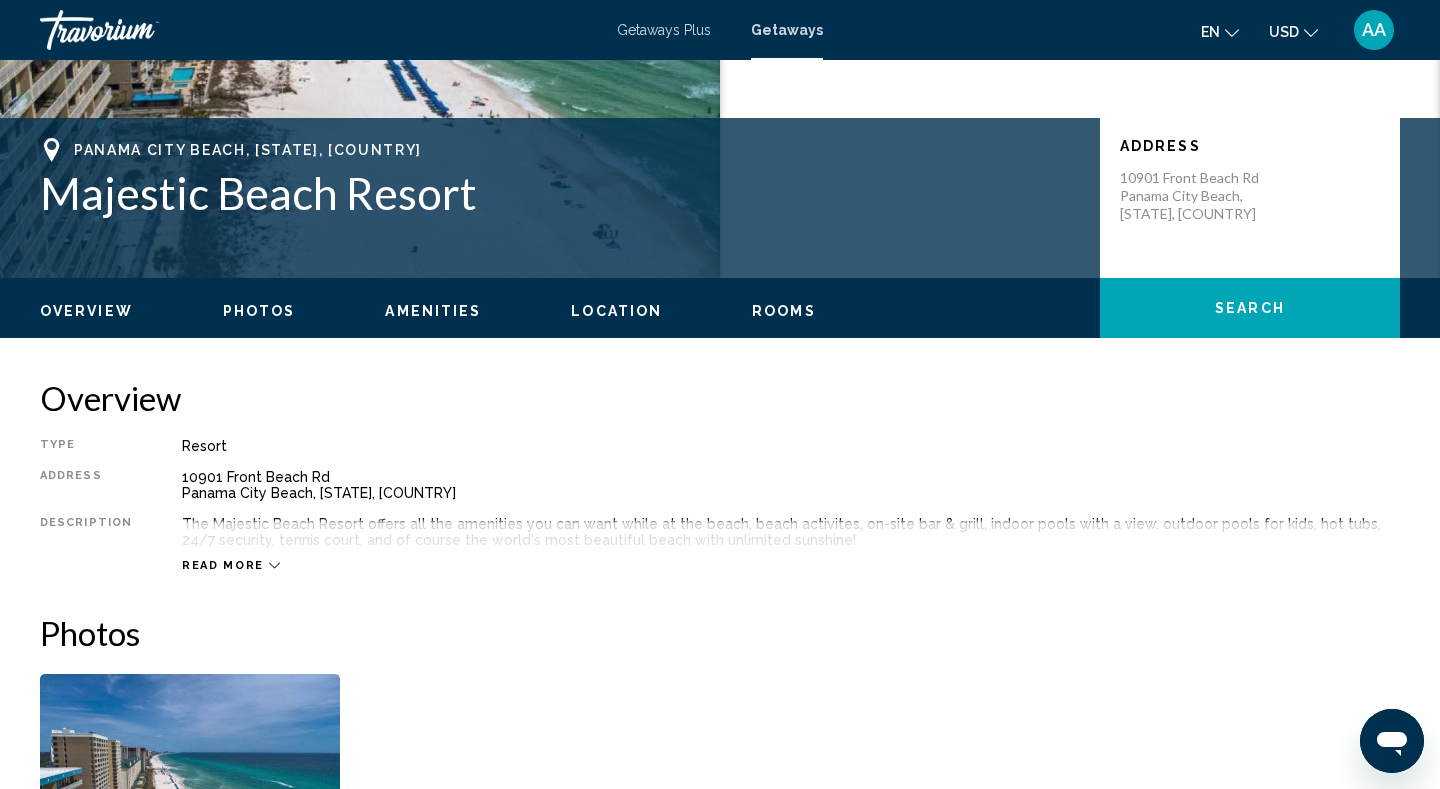 scroll, scrollTop: 0, scrollLeft: 0, axis: both 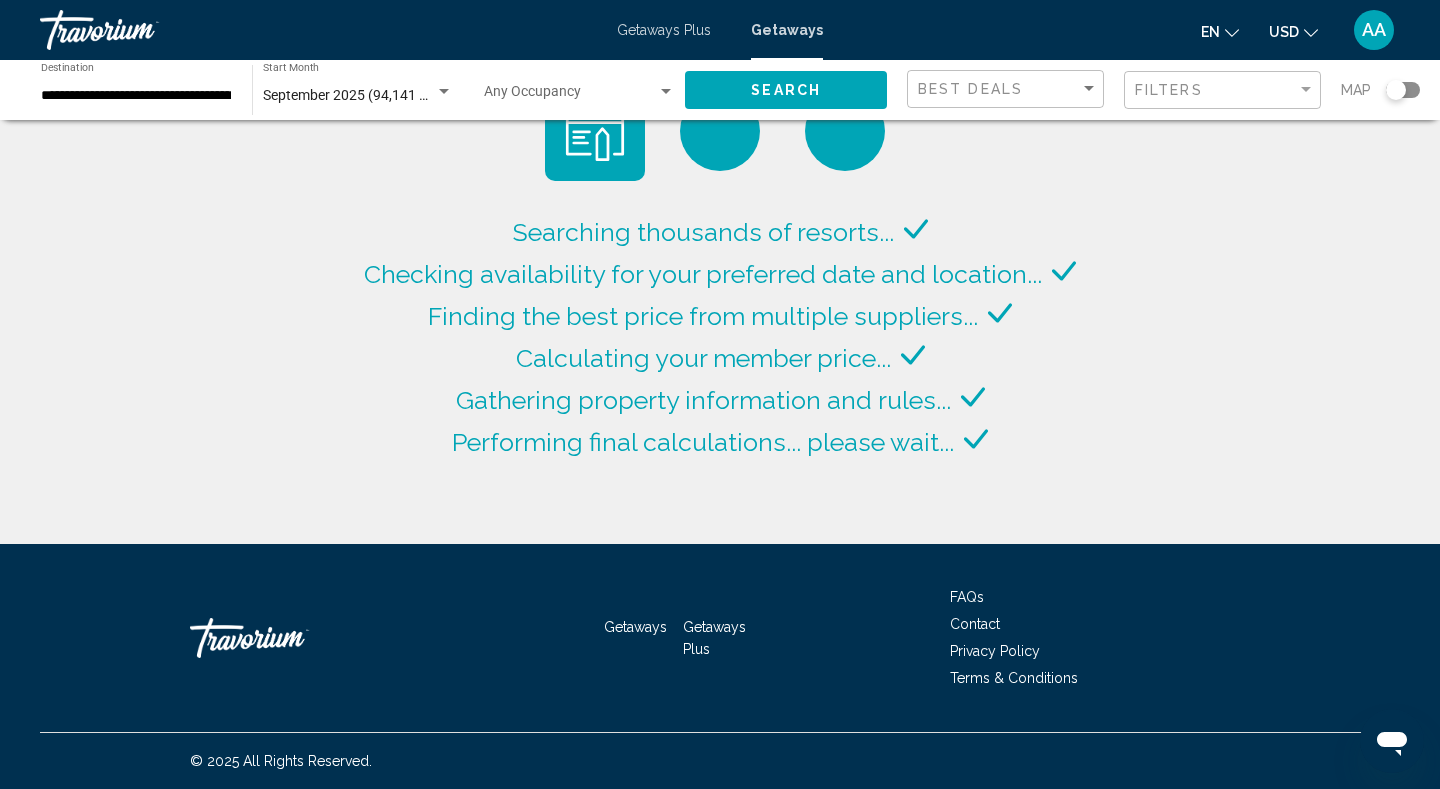 click 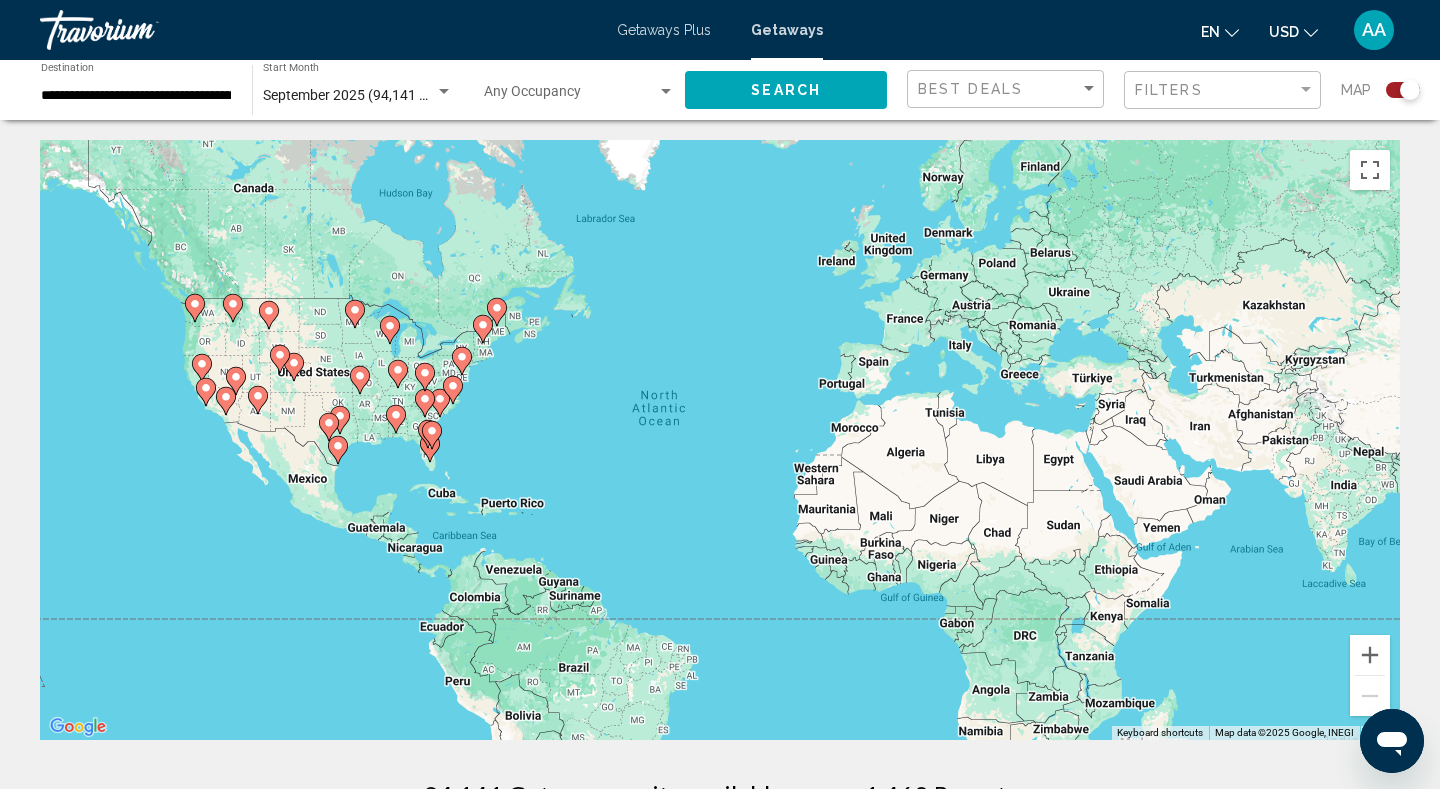 click on "To activate drag with keyboard, press Alt + Enter. Once in keyboard drag state, use the arrow keys to move the marker. To complete the drag, press the Enter key. To cancel, press Escape." at bounding box center [720, 440] 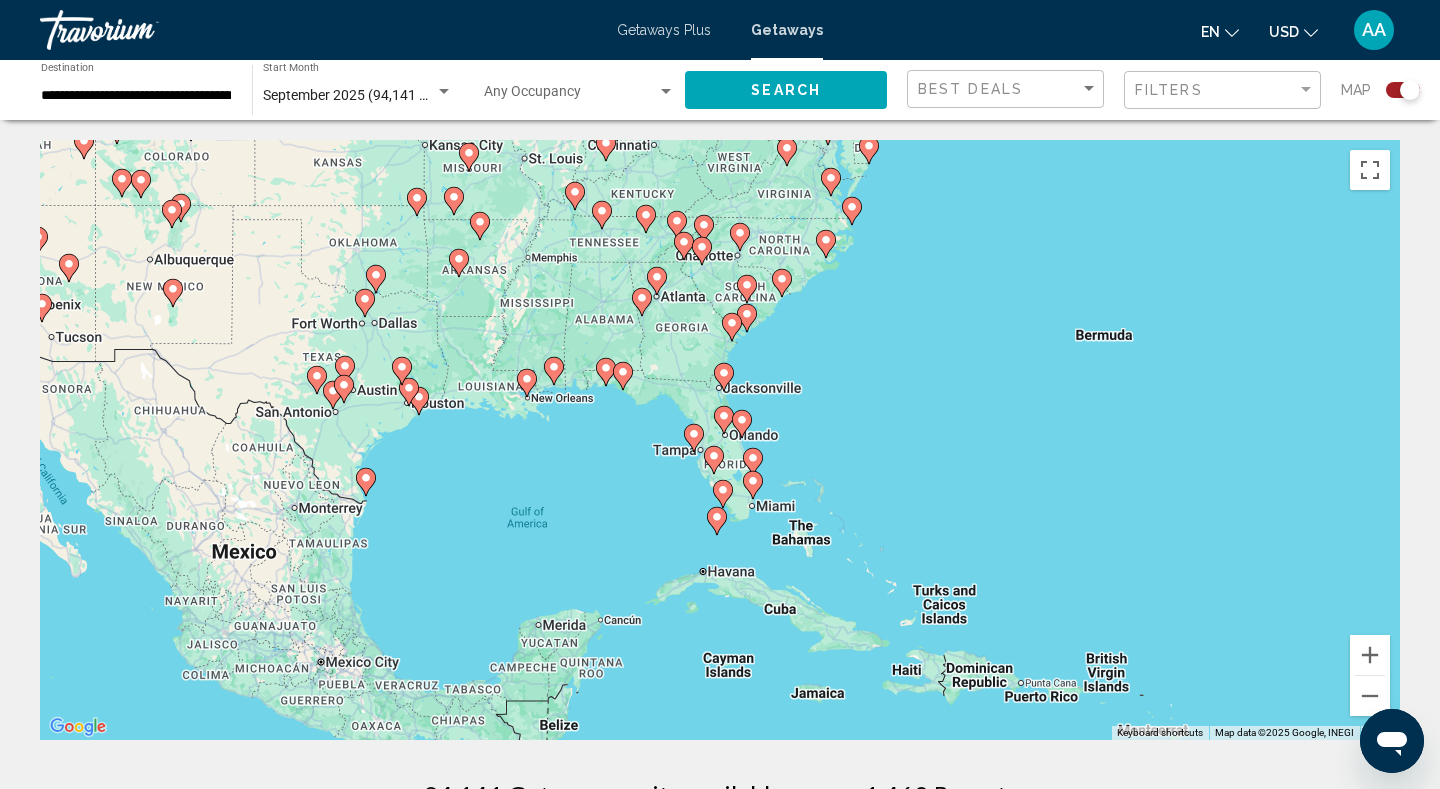 click 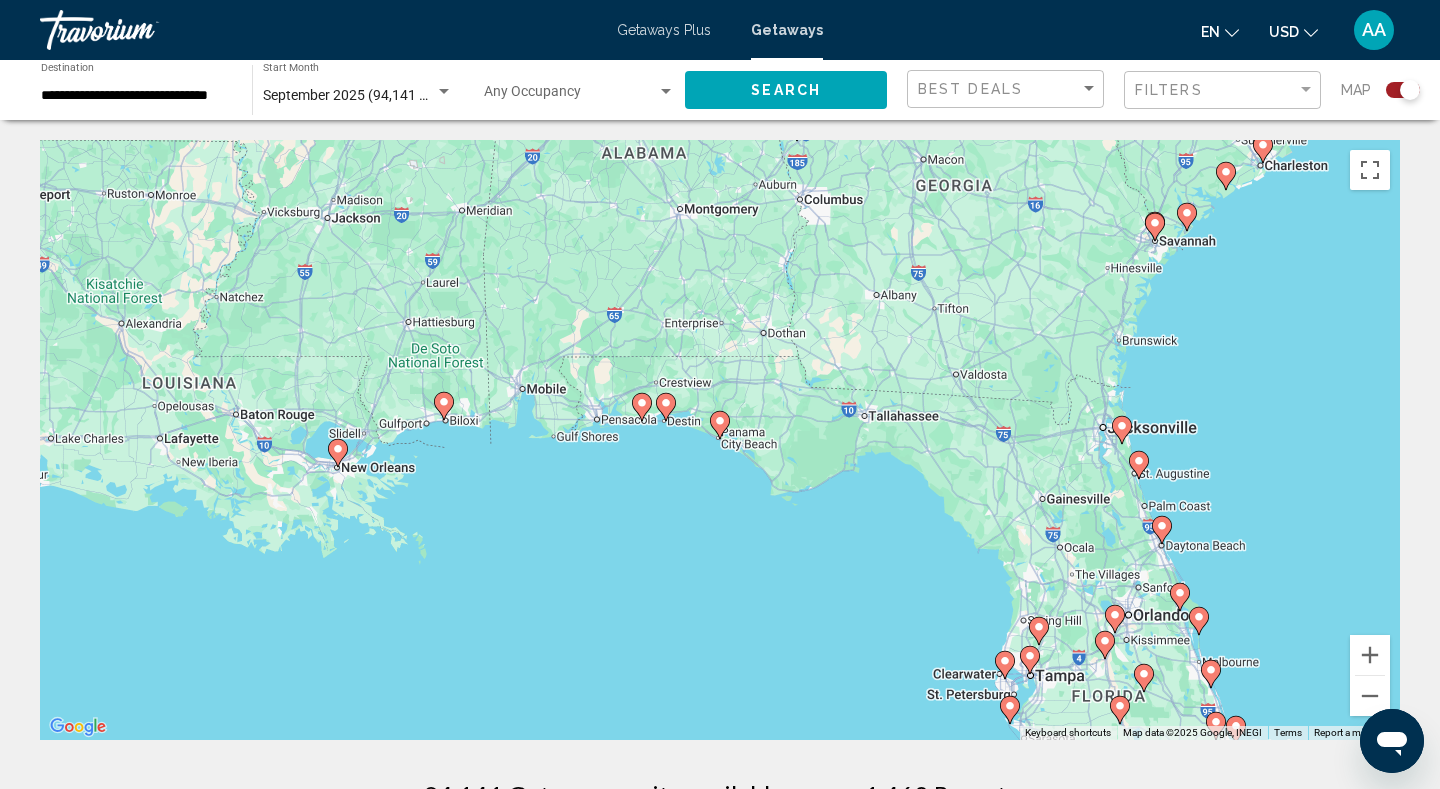 click 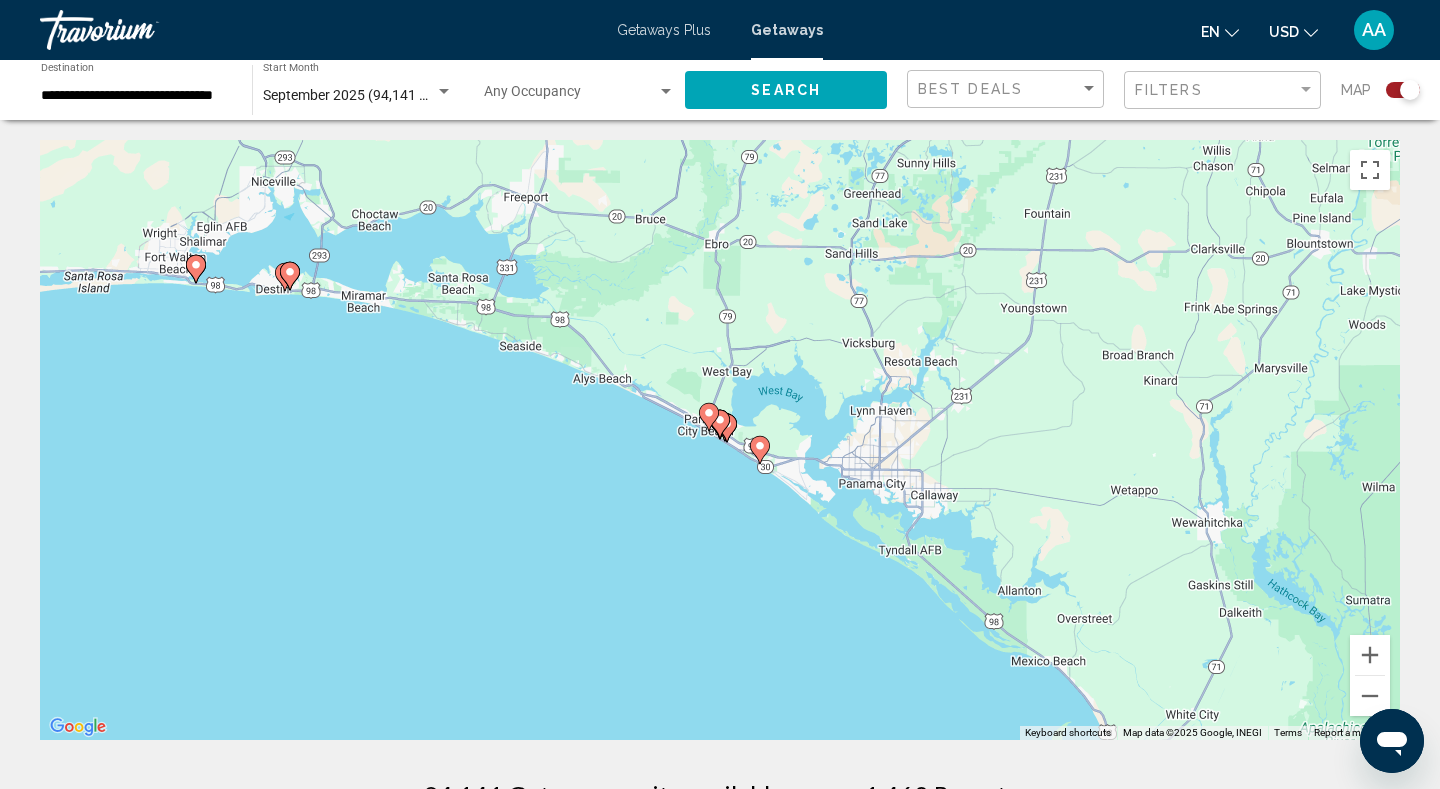 click at bounding box center [720, 424] 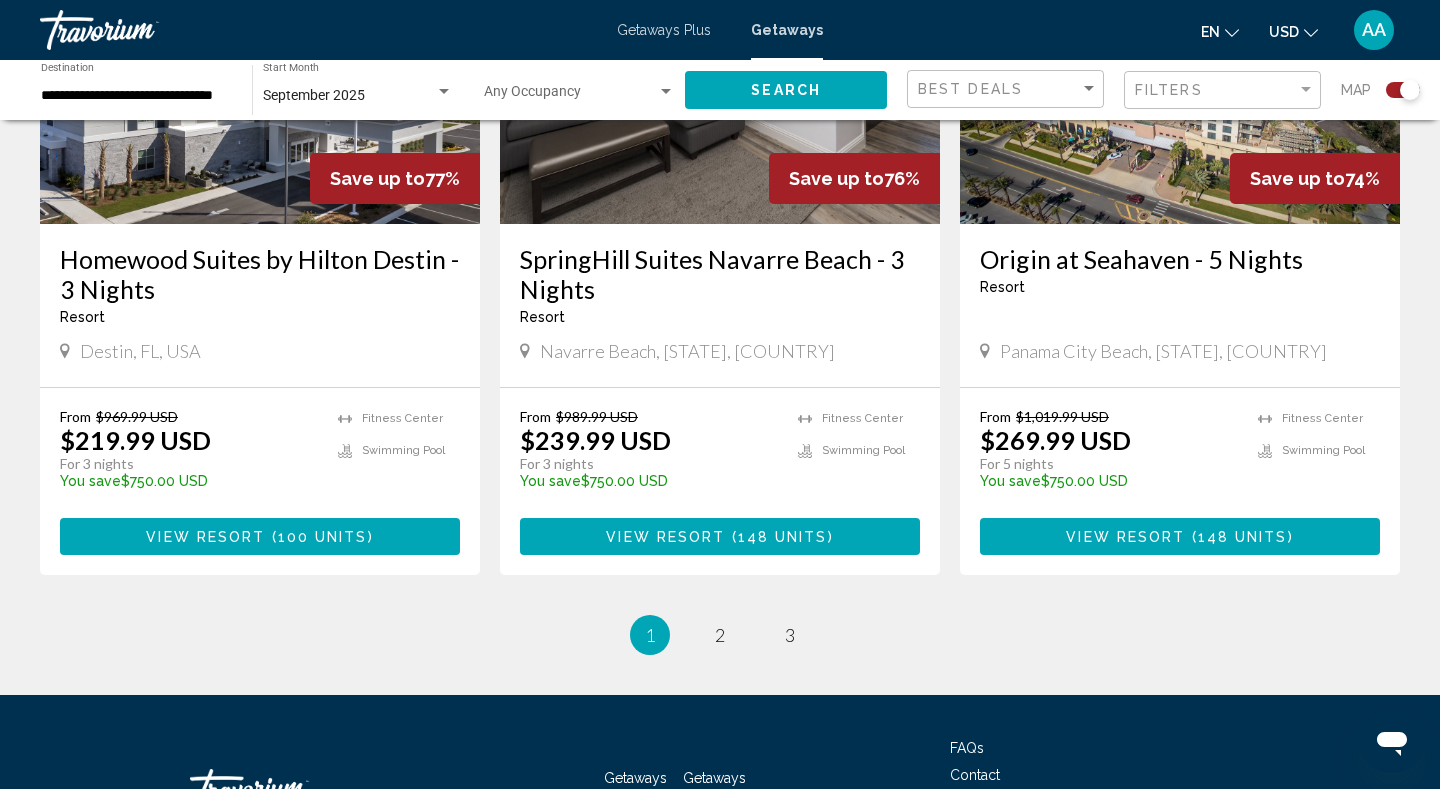 scroll, scrollTop: 3162, scrollLeft: 0, axis: vertical 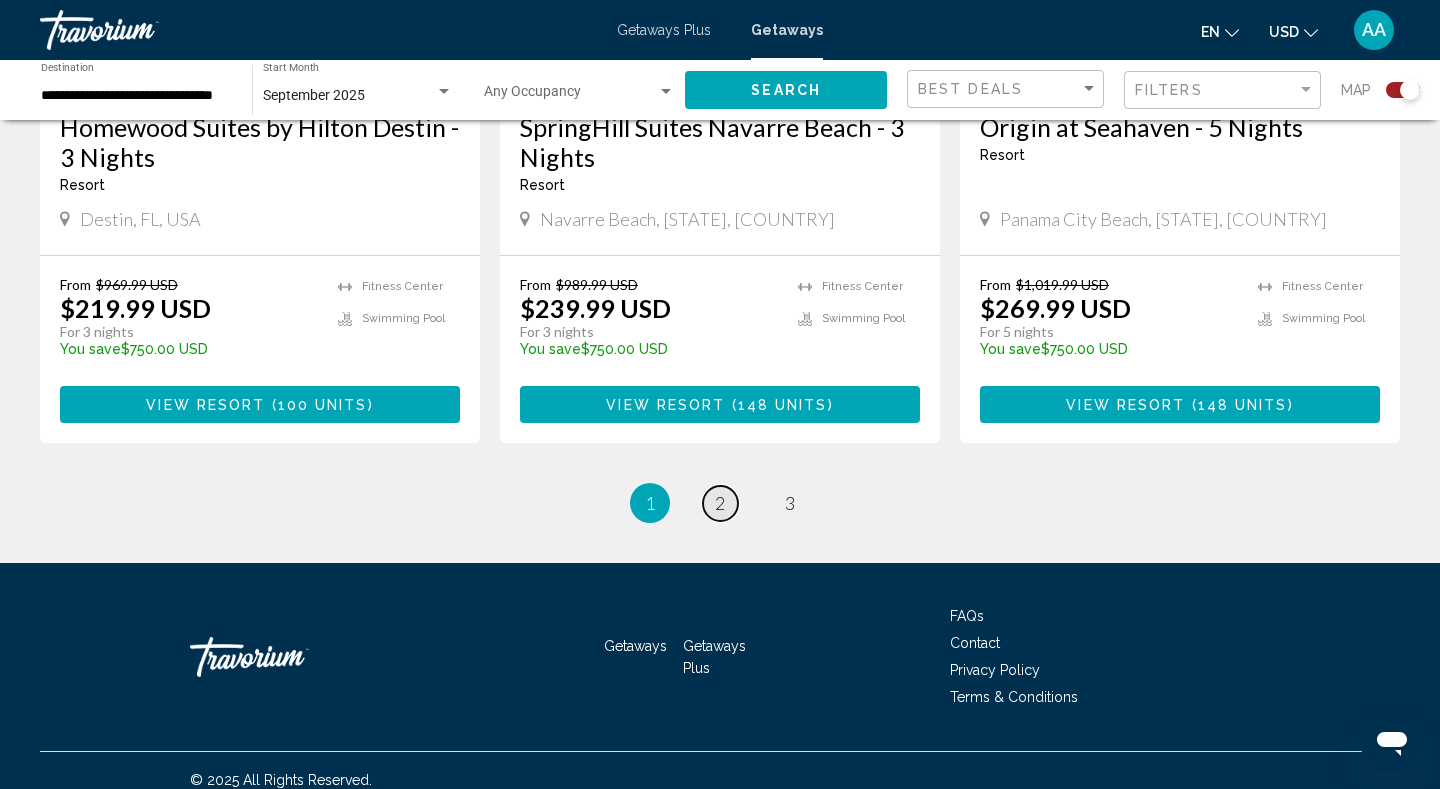 click on "2" at bounding box center [720, 503] 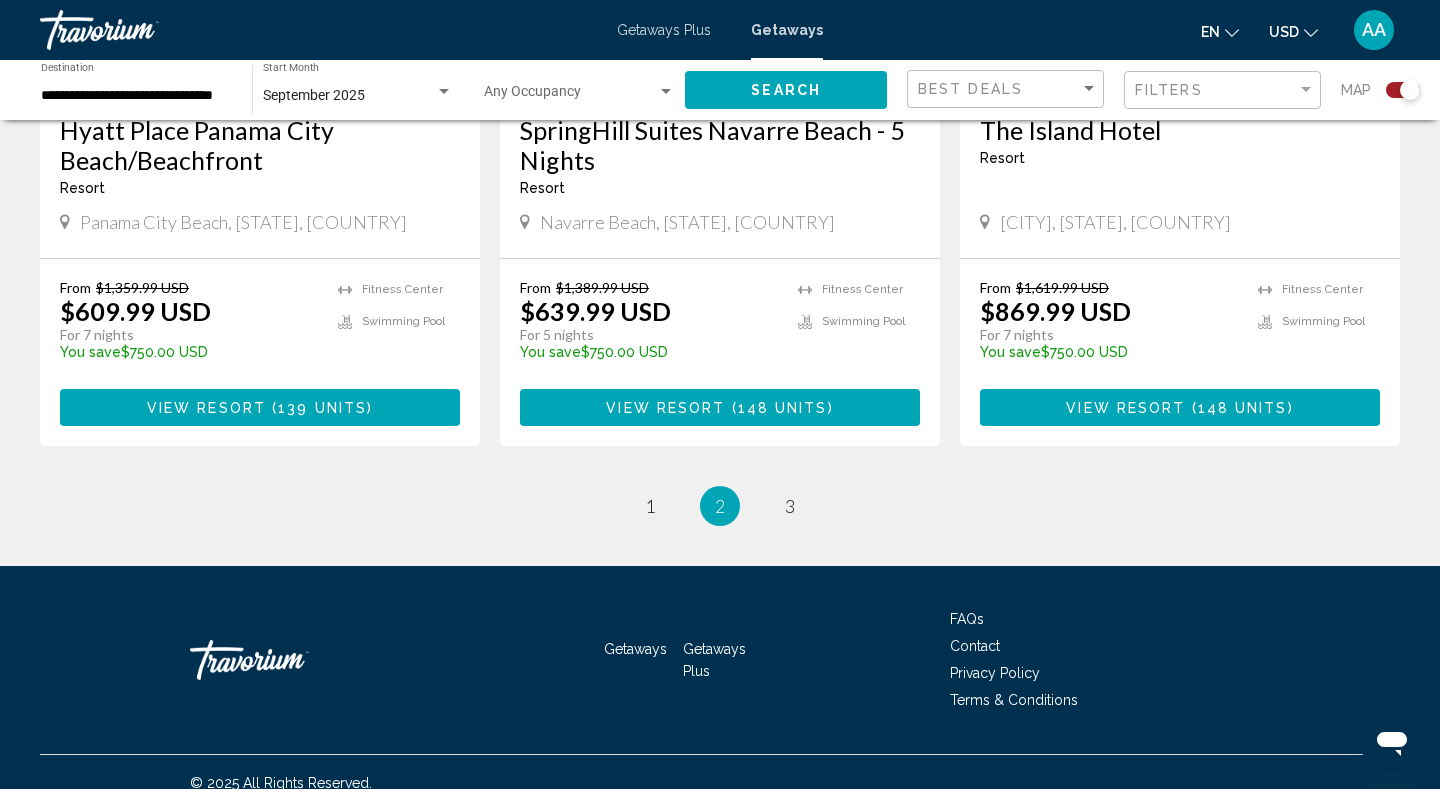 scroll, scrollTop: 3192, scrollLeft: 0, axis: vertical 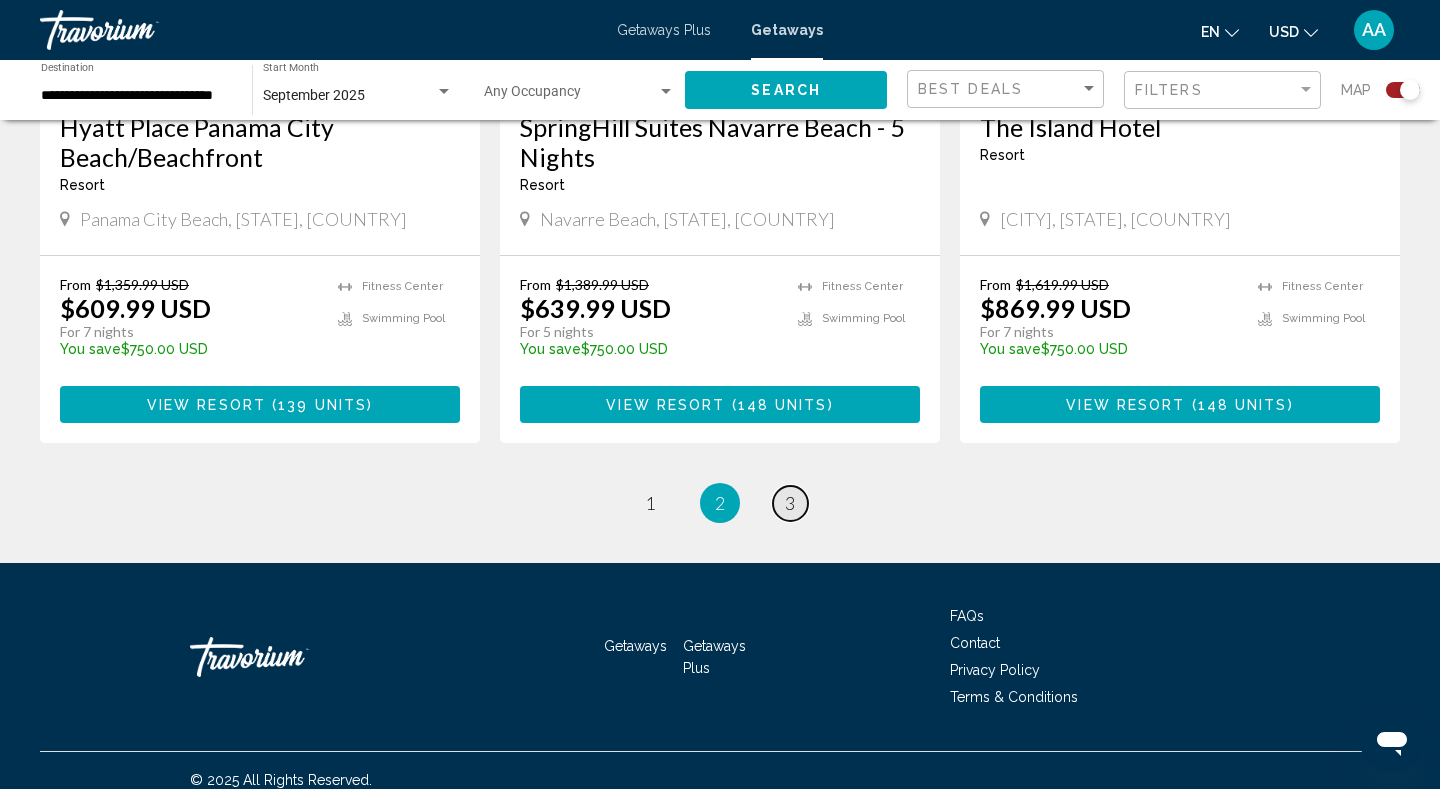 click on "3" at bounding box center [790, 503] 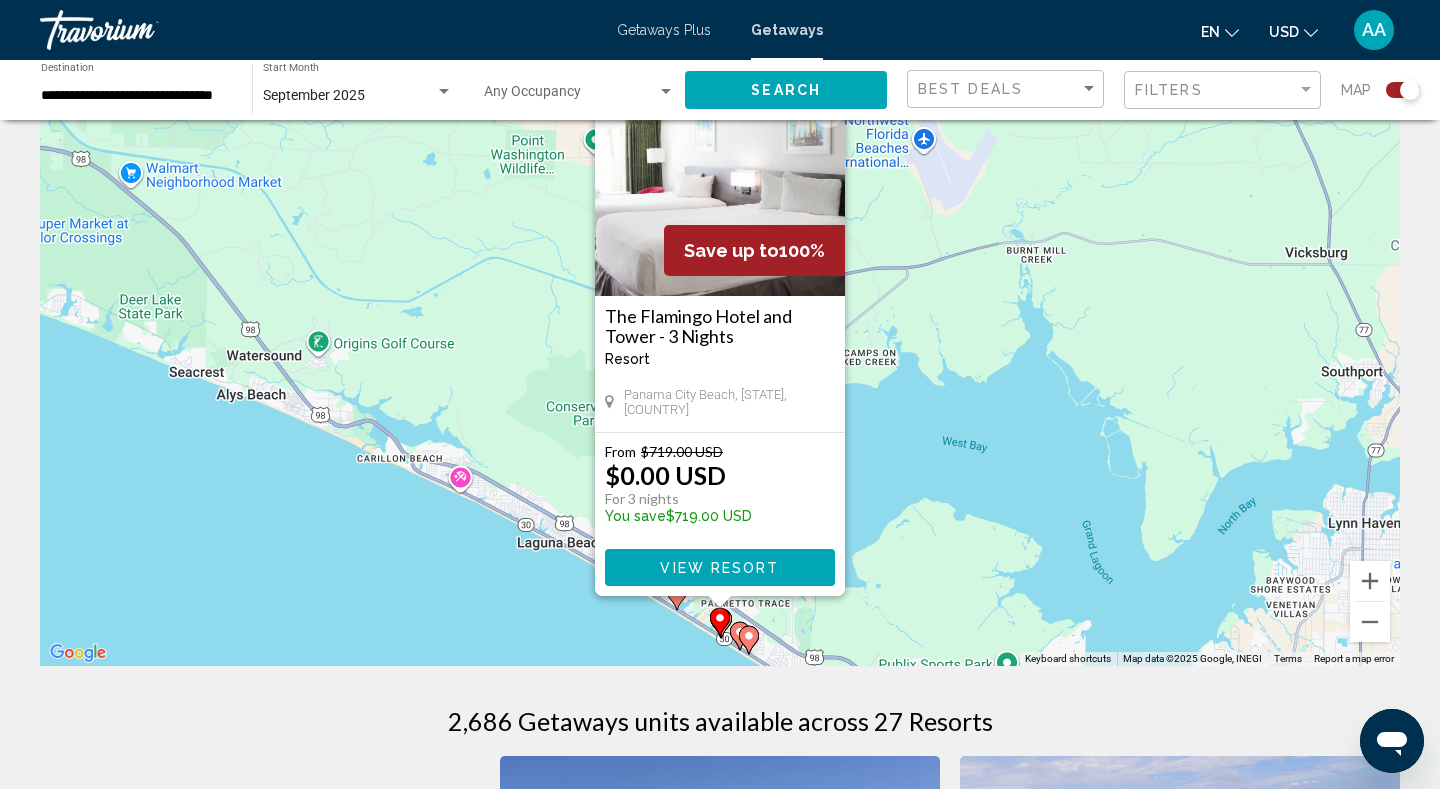 scroll, scrollTop: 90, scrollLeft: 0, axis: vertical 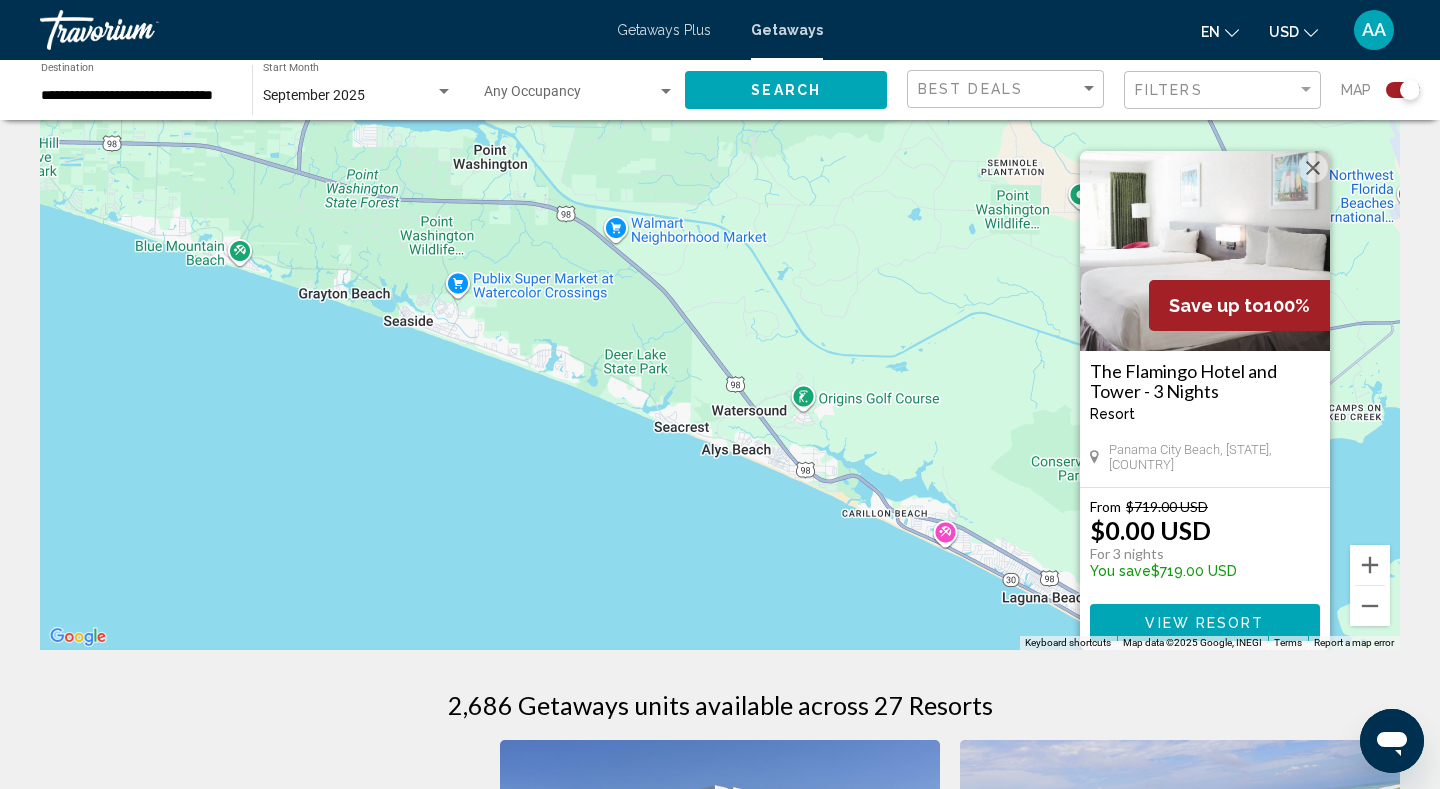 drag, startPoint x: 512, startPoint y: 462, endPoint x: 1109, endPoint y: 557, distance: 604.51135 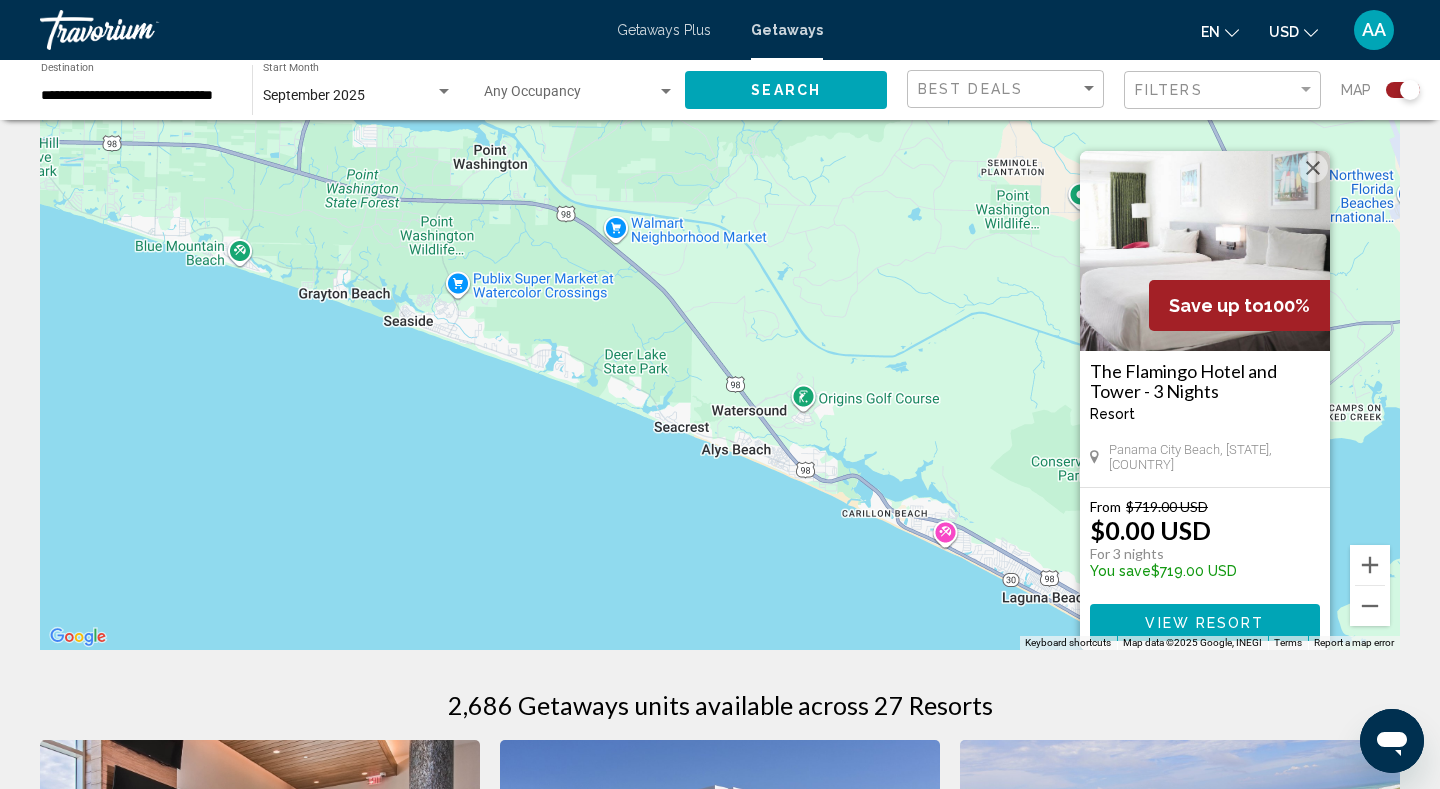 click on "To activate drag with keyboard, press Alt + Enter. Once in keyboard drag state, use the arrow keys to move the marker. To complete the drag, press the Enter key. To cancel, press Escape. Save up to  100%   The Flamingo Hotel and Tower - 3 Nights  Resort  -  This is an adults only resort
[CITY], [STATE], [COUNTRY] From $[NUMBER] USD $[NUMBER] USD For 3 nights You save  $[NUMBER] USD  View Resort" at bounding box center (720, 350) 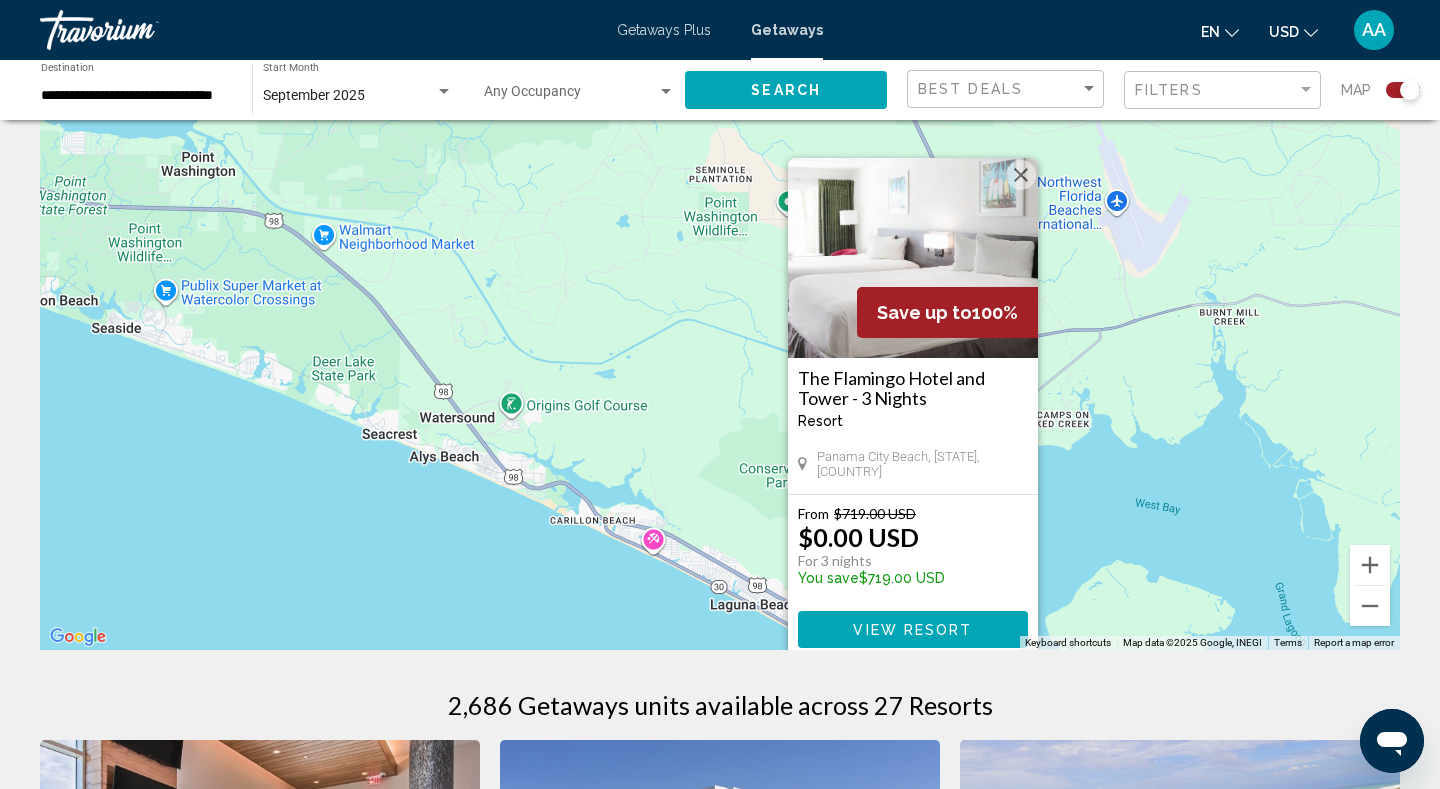 drag, startPoint x: 729, startPoint y: 401, endPoint x: 336, endPoint y: 383, distance: 393.412 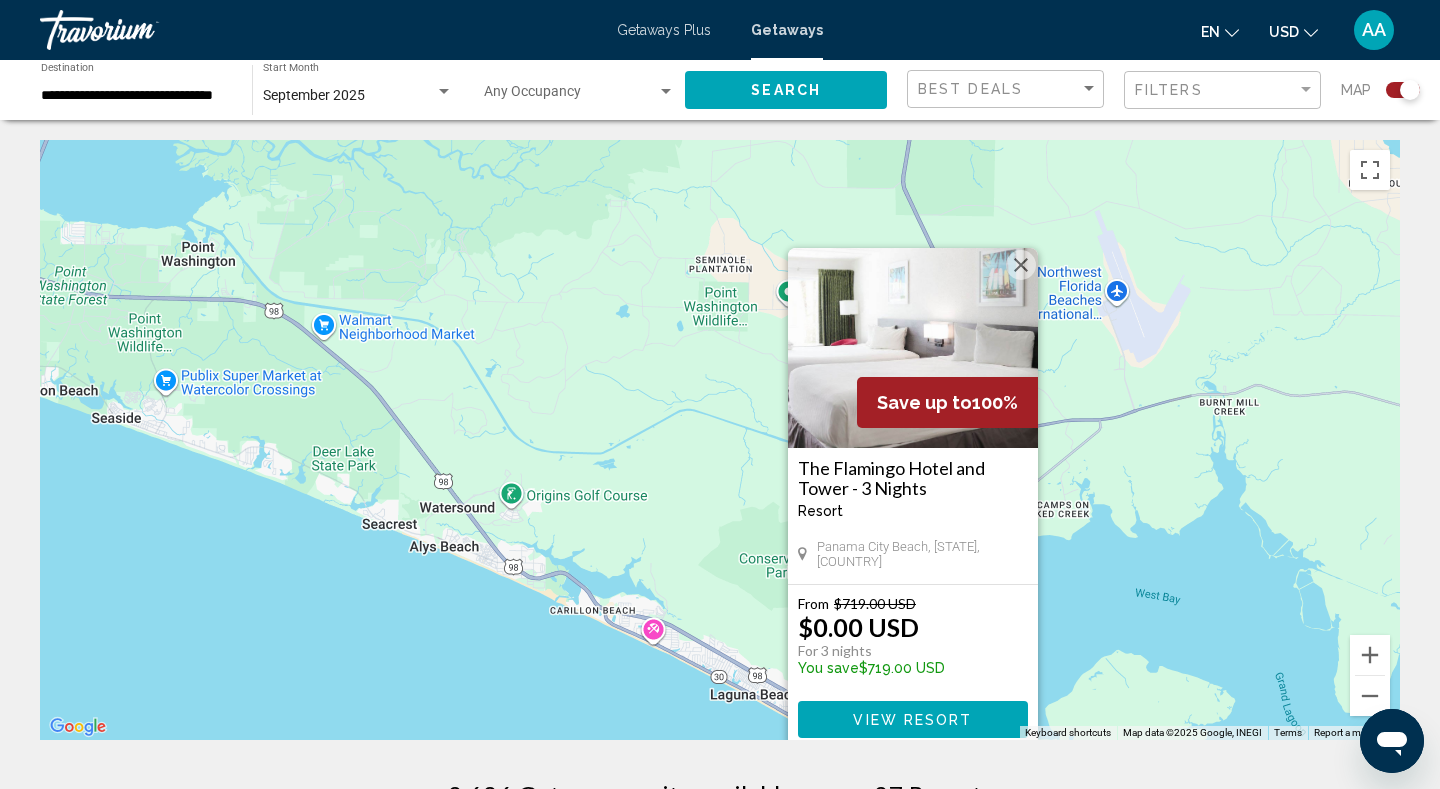 click 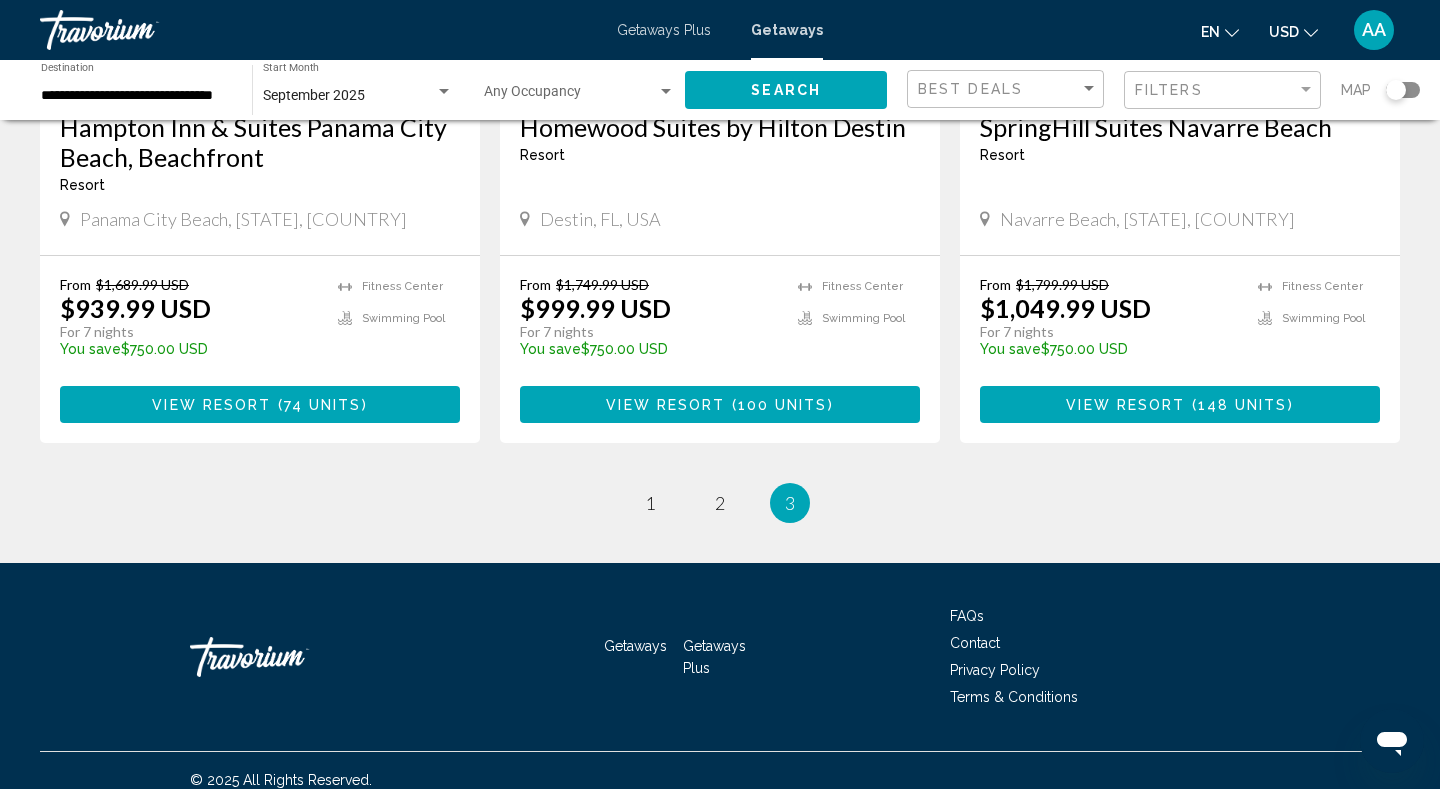 scroll, scrollTop: 0, scrollLeft: 0, axis: both 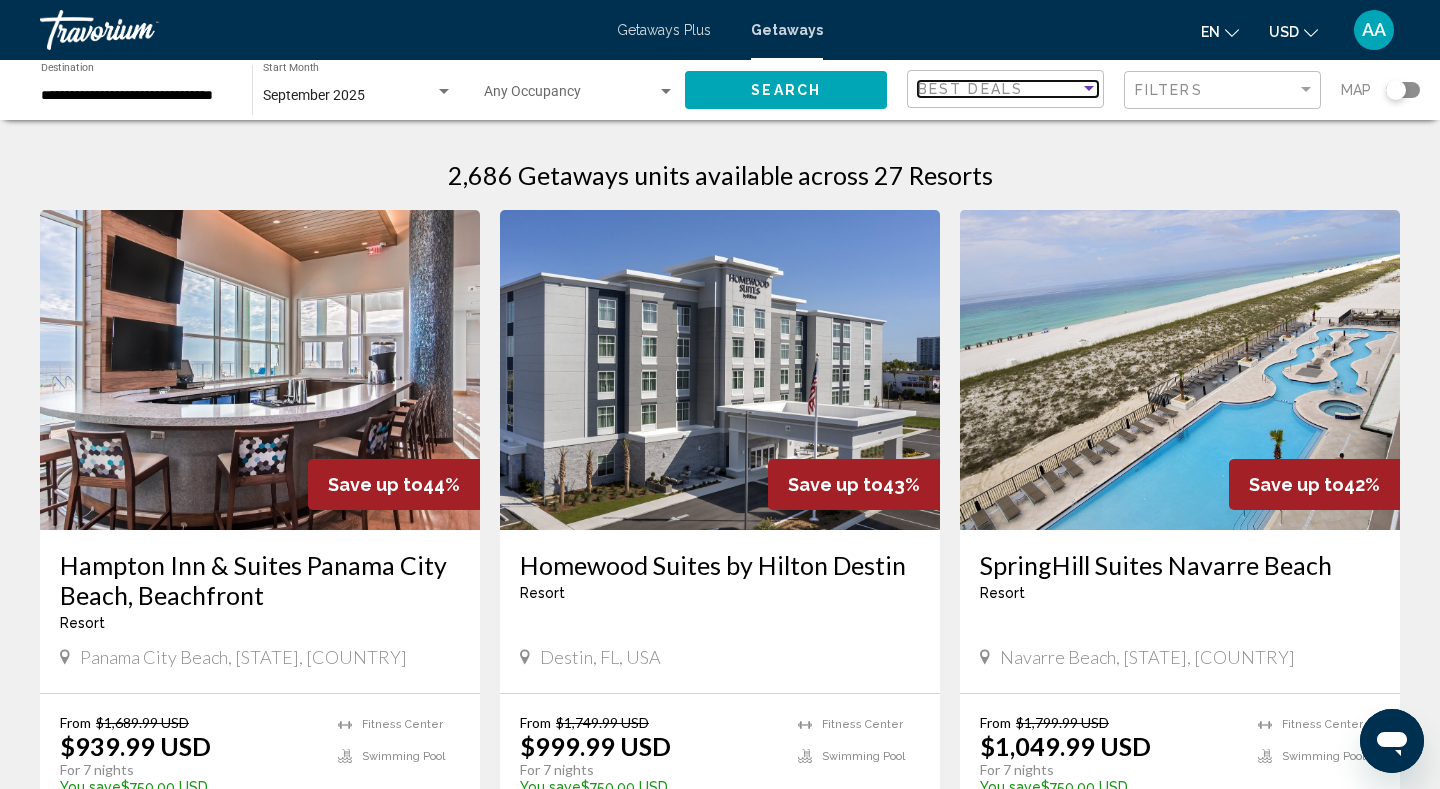 click on "Best Deals" at bounding box center [970, 89] 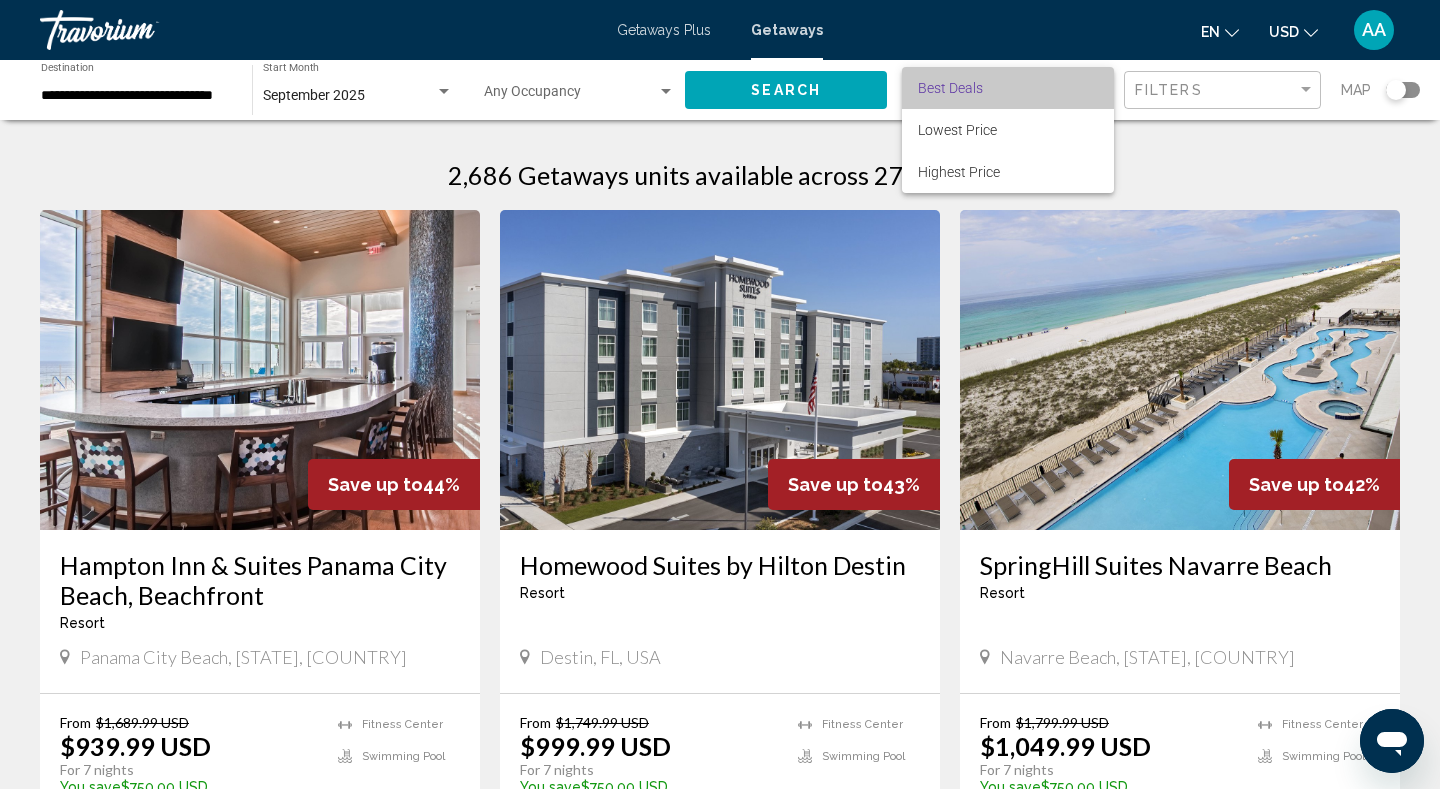 click on "Best Deals" at bounding box center (1008, 88) 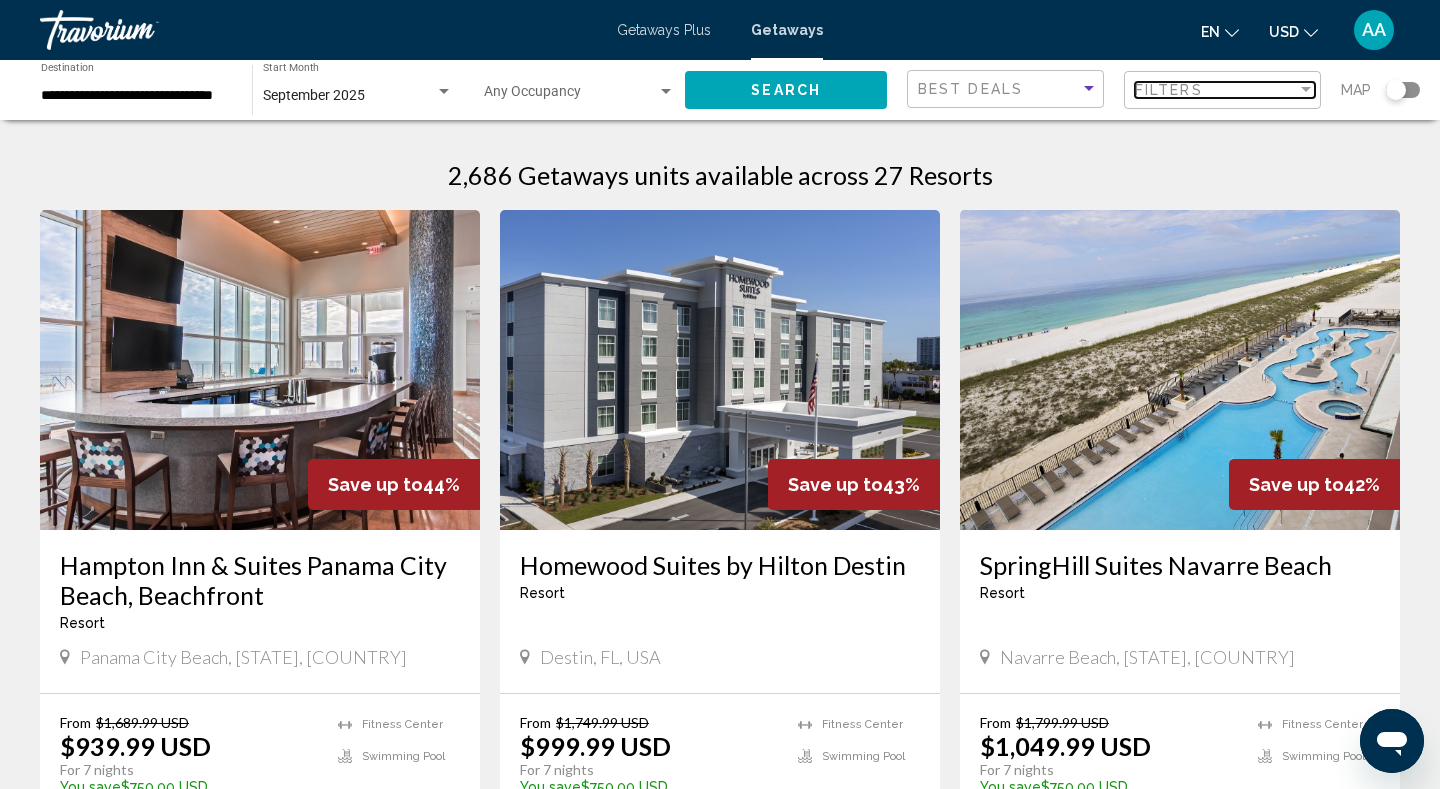click on "Filters" at bounding box center [1169, 90] 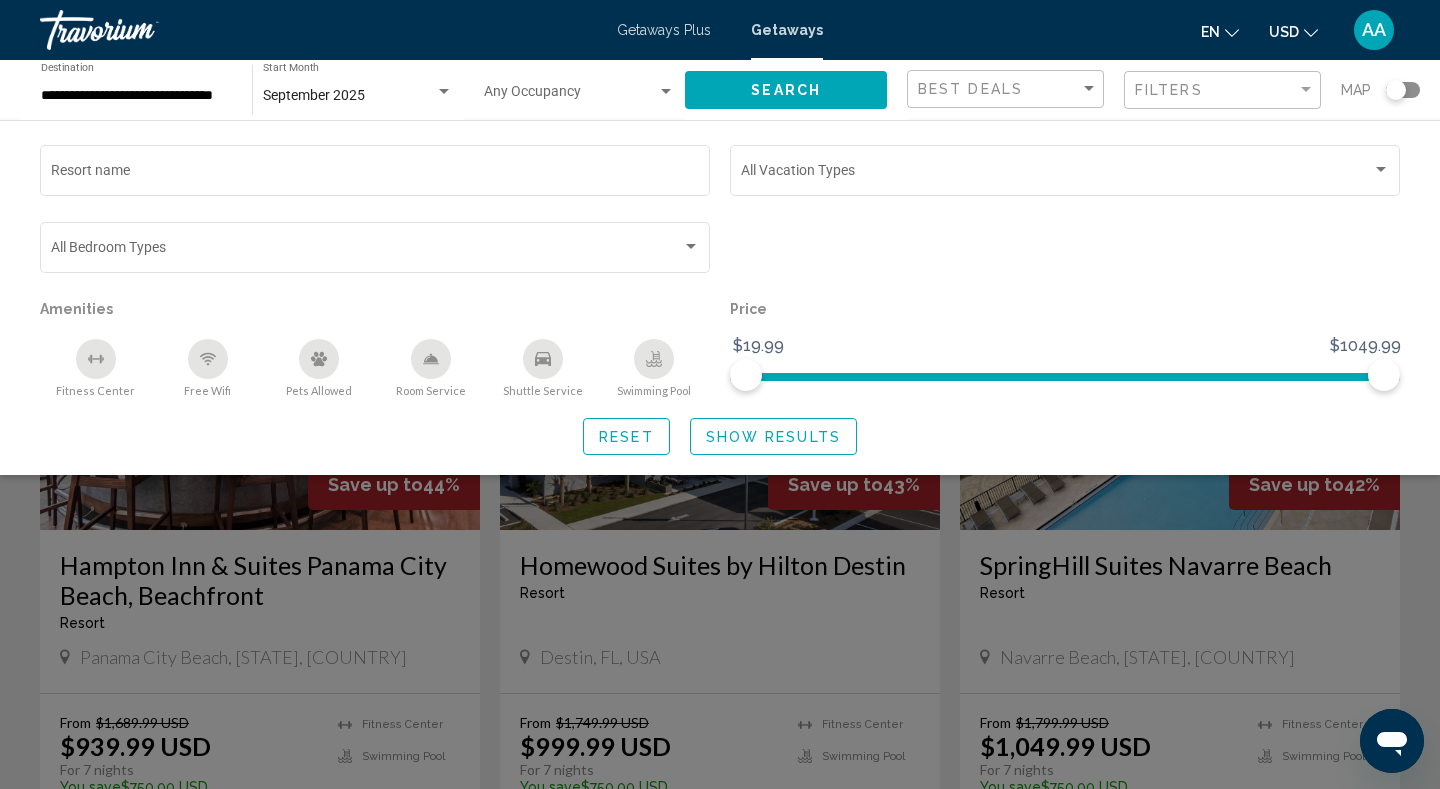 click 